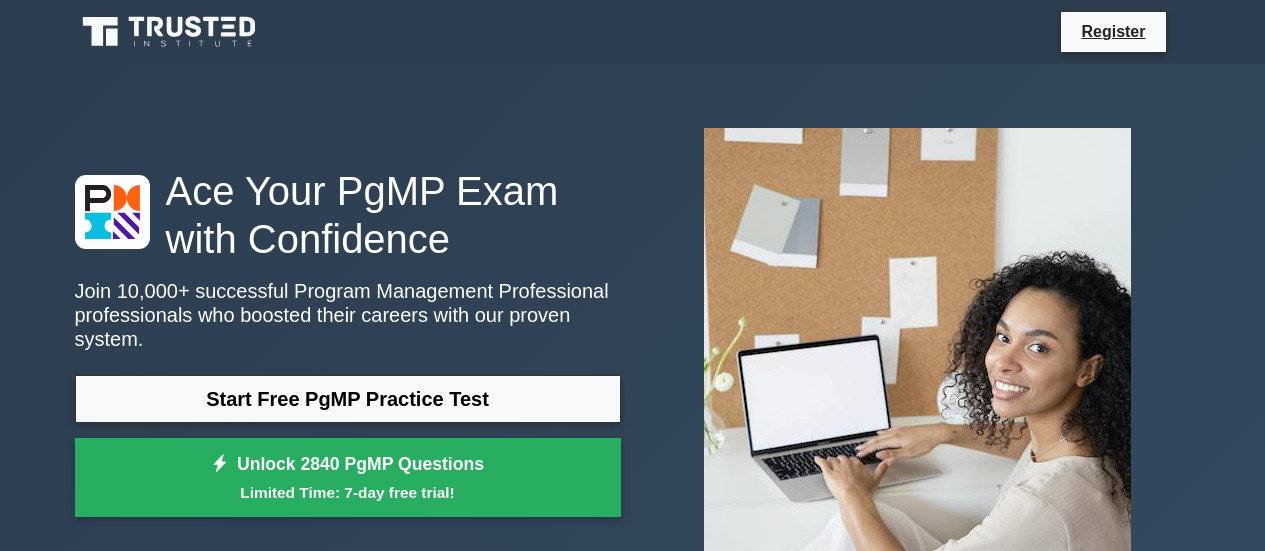 scroll, scrollTop: 0, scrollLeft: 0, axis: both 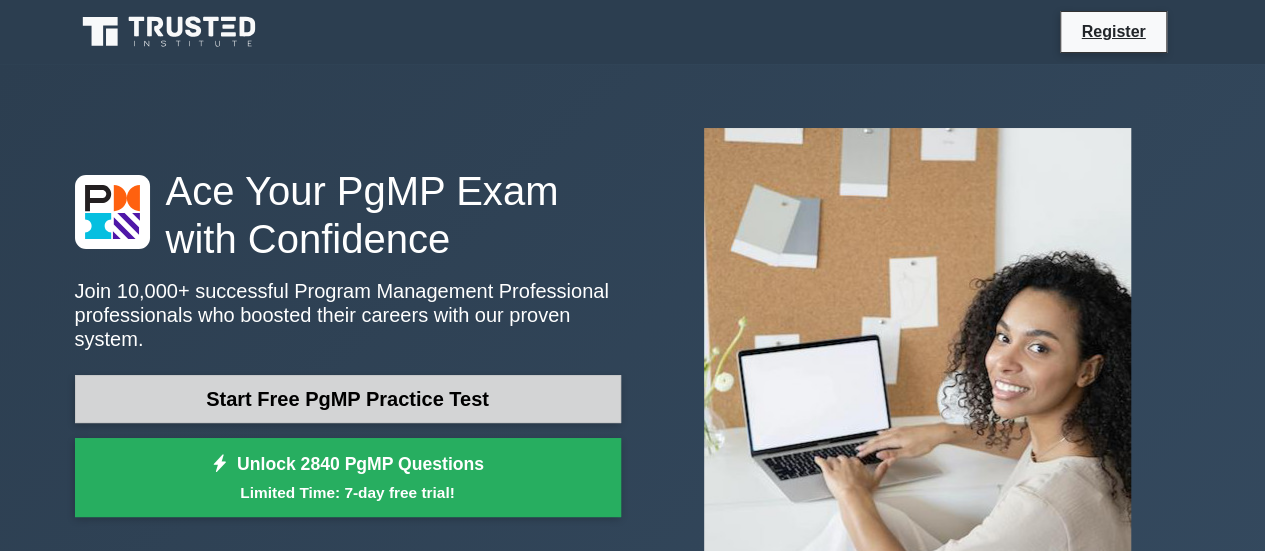 click on "Start Free PgMP Practice Test" at bounding box center (348, 399) 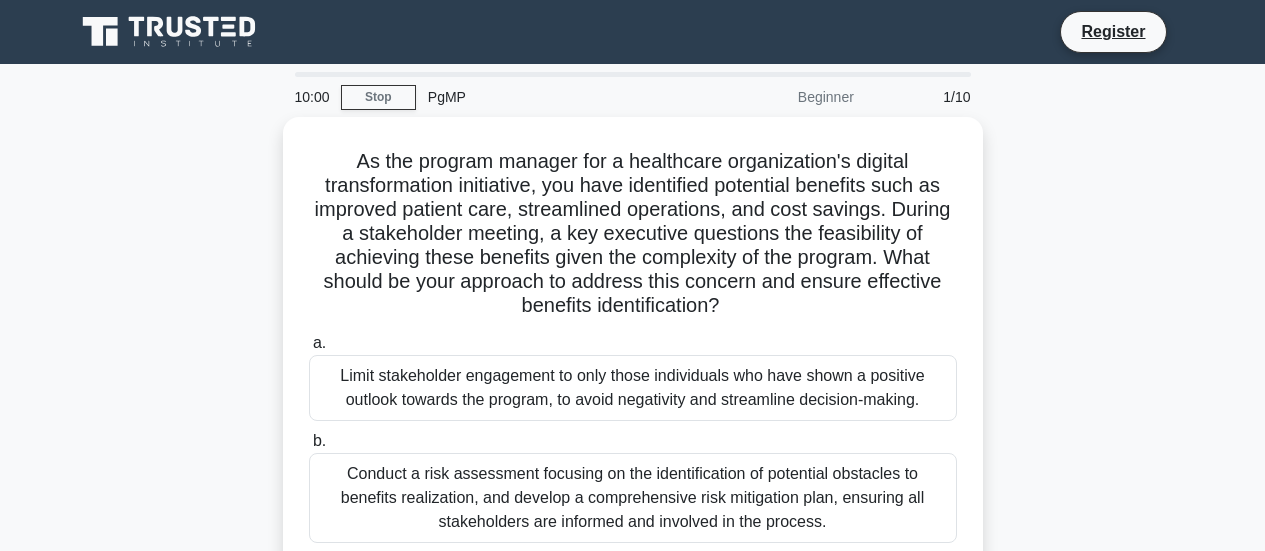 scroll, scrollTop: 0, scrollLeft: 0, axis: both 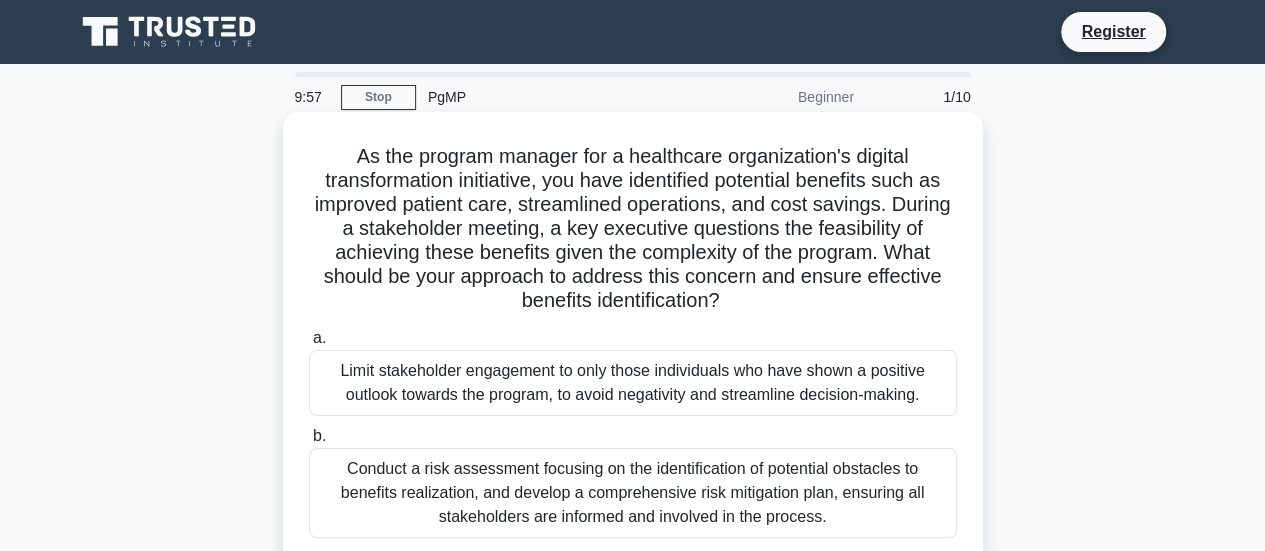 click on "As the program manager for a healthcare organization's digital transformation initiative, you have identified potential benefits such as improved patient care, streamlined operations, and cost savings. During a stakeholder meeting, a key executive questions the feasibility of achieving these benefits given the complexity of the program. What should be your approach to address this concern and ensure effective benefits identification?
.spinner_0XTQ{transform-origin:center;animation:spinner_y6GP .75s linear infinite}@keyframes spinner_y6GP{100%{transform:rotate(360deg)}}" at bounding box center (633, 229) 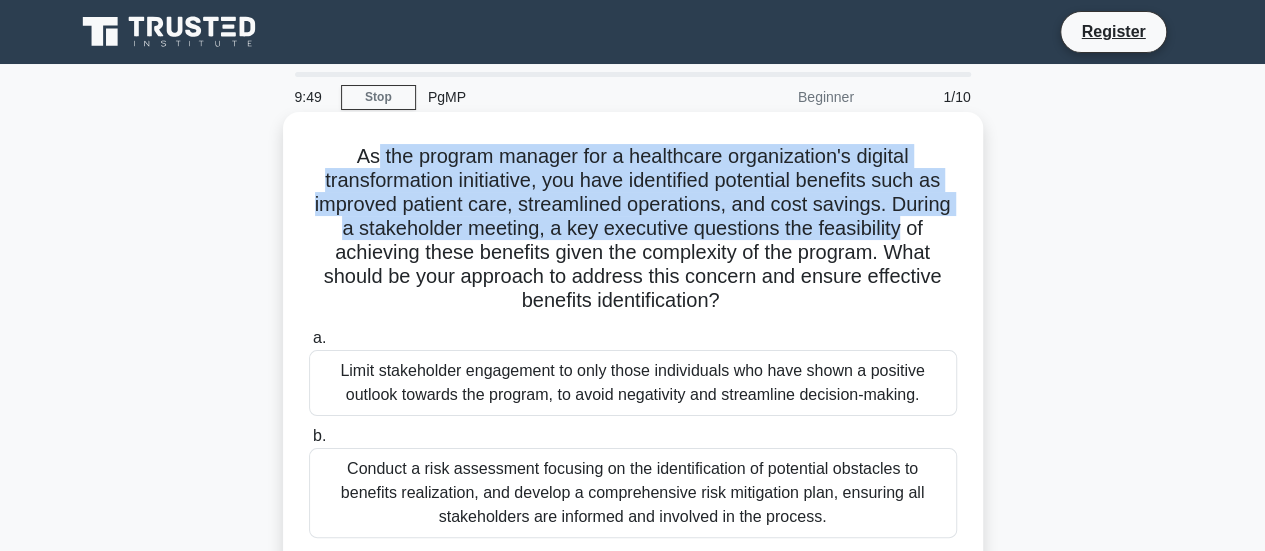 drag, startPoint x: 372, startPoint y: 149, endPoint x: 880, endPoint y: 229, distance: 514.2606 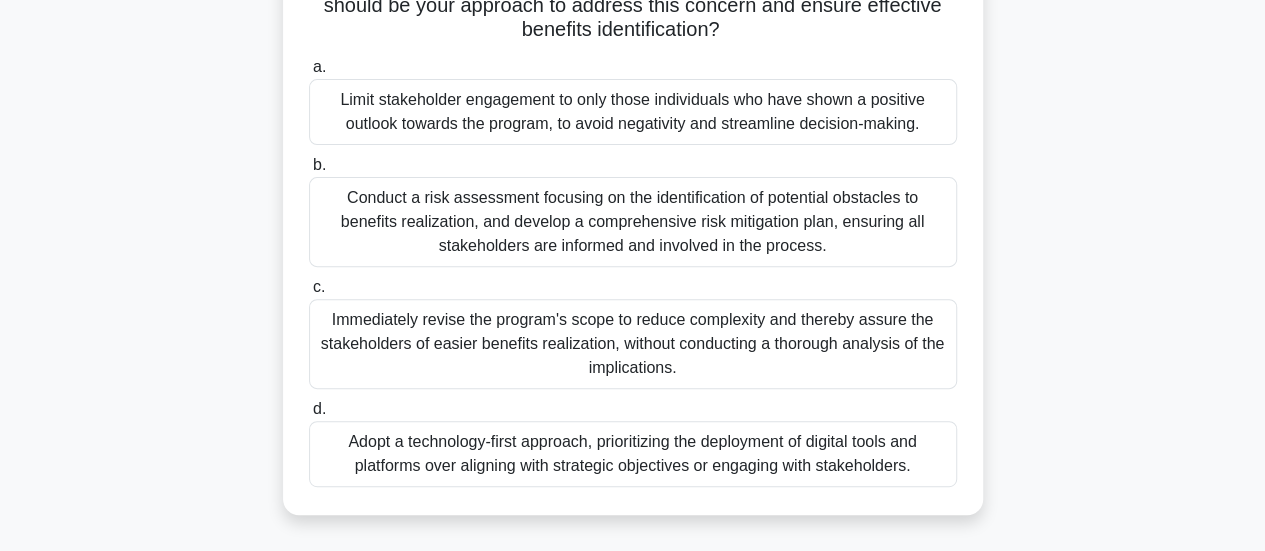 scroll, scrollTop: 272, scrollLeft: 0, axis: vertical 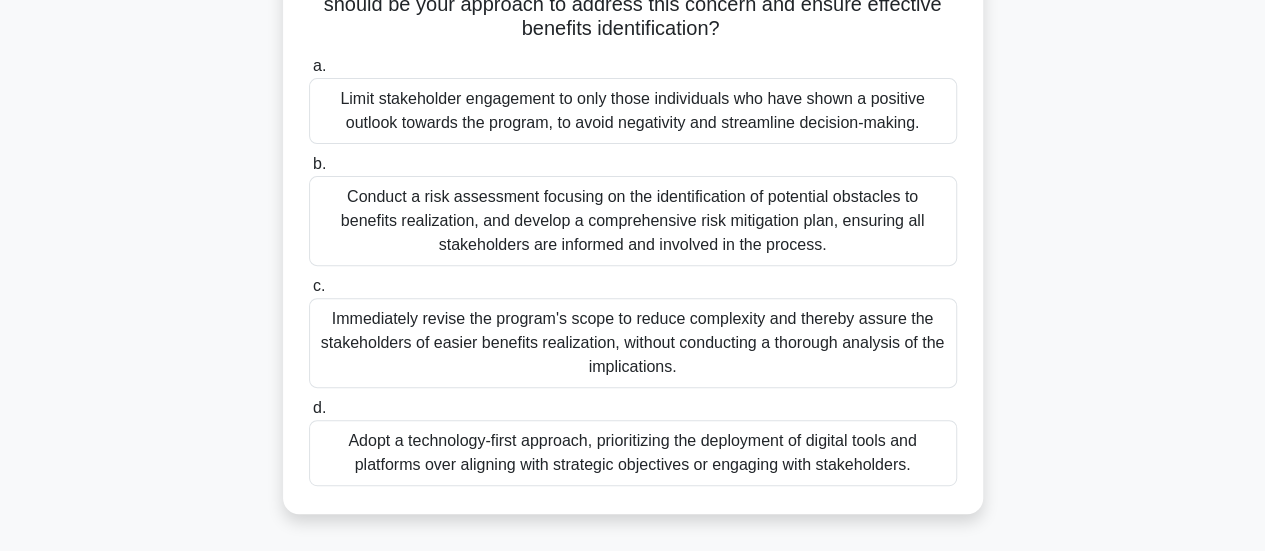 click on "Conduct a risk assessment focusing on the identification of potential obstacles to benefits realization, and develop a comprehensive risk mitigation plan, ensuring all stakeholders are informed and involved in the process." at bounding box center [633, 221] 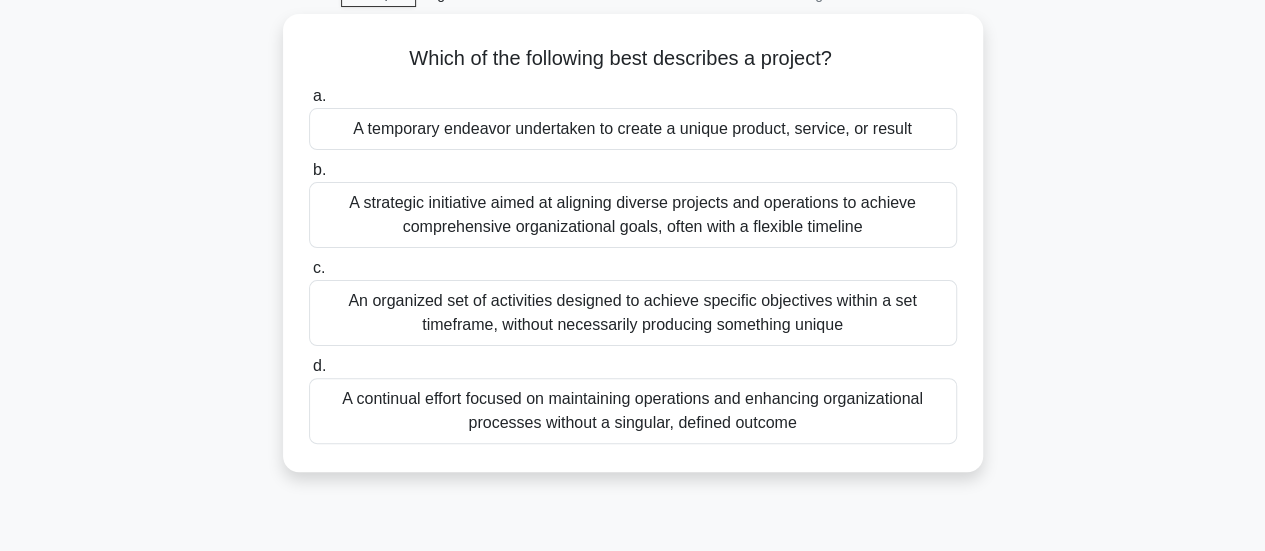 scroll, scrollTop: 104, scrollLeft: 0, axis: vertical 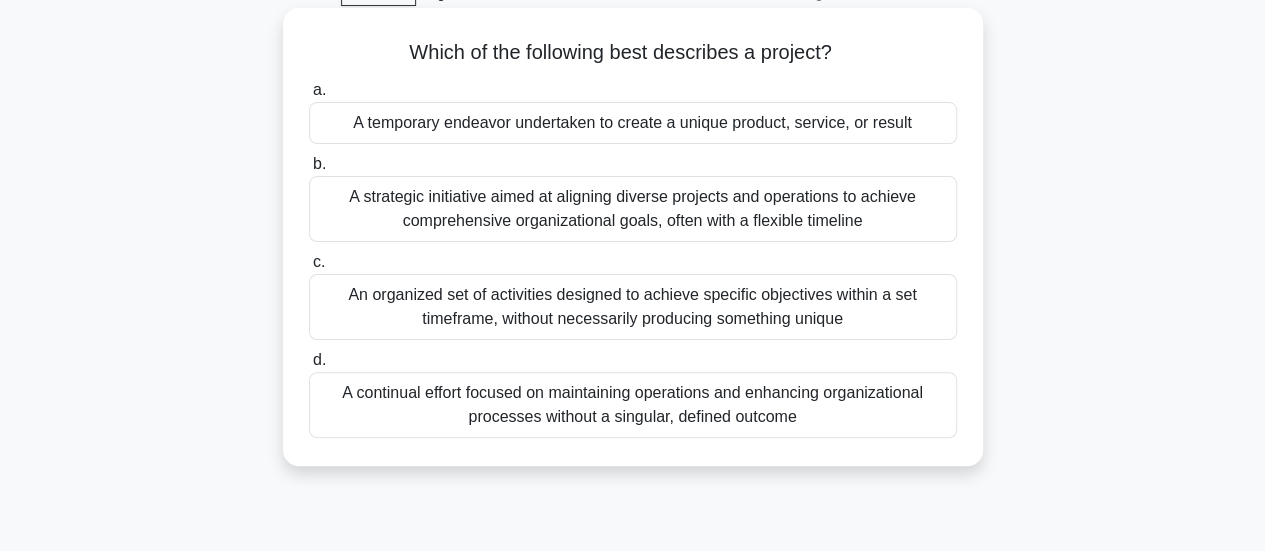 click on "A temporary endeavor undertaken to create a unique product, service, or result" at bounding box center (633, 123) 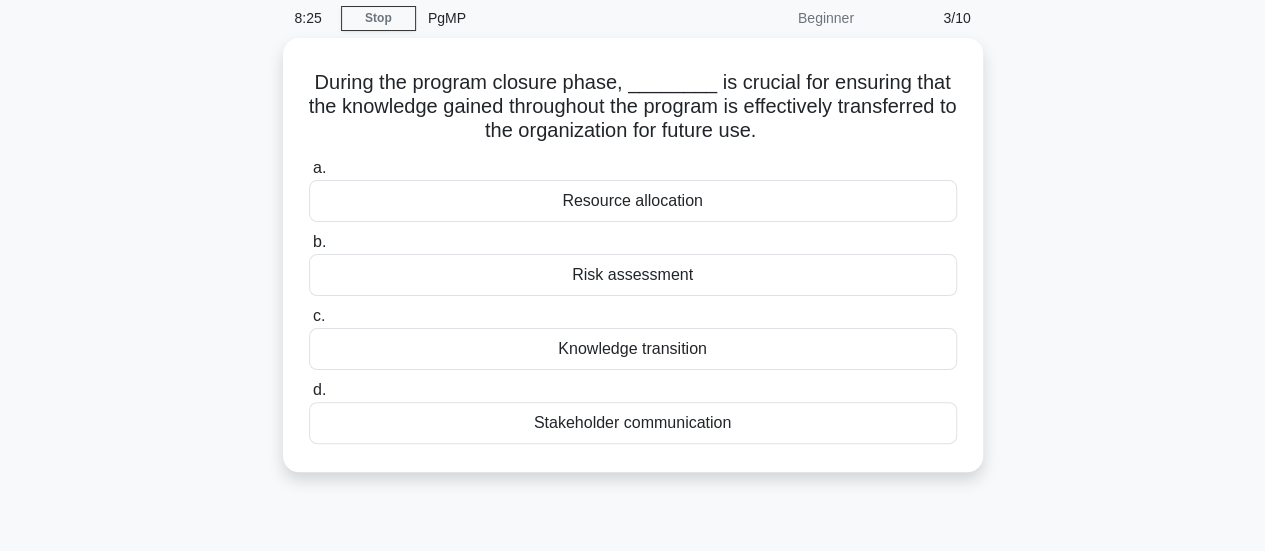 scroll, scrollTop: 80, scrollLeft: 0, axis: vertical 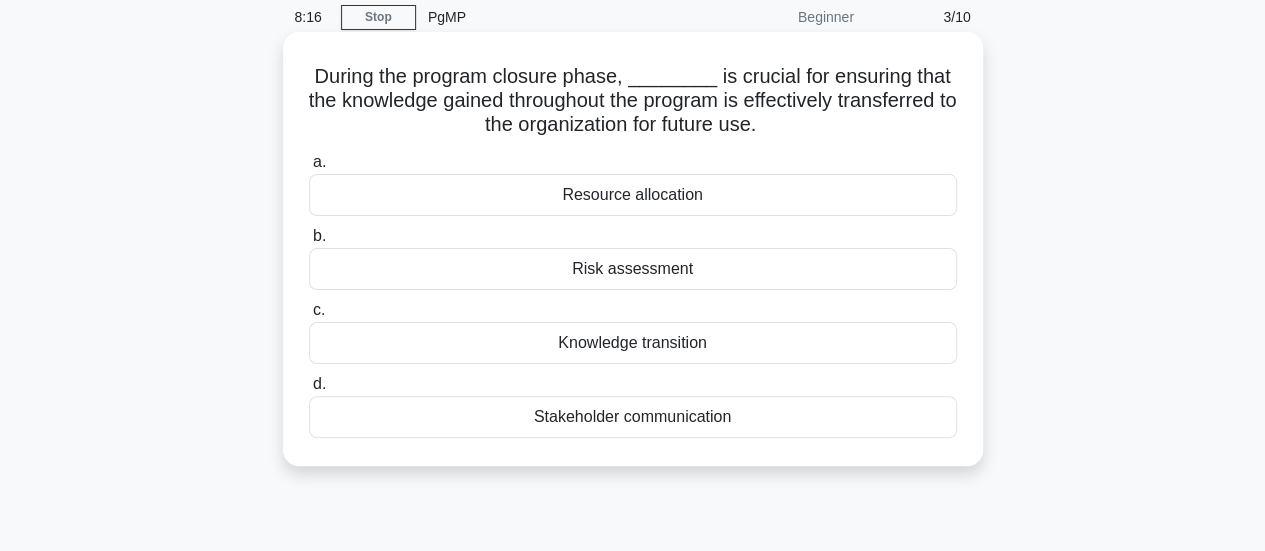 click on "Knowledge transition" at bounding box center [633, 343] 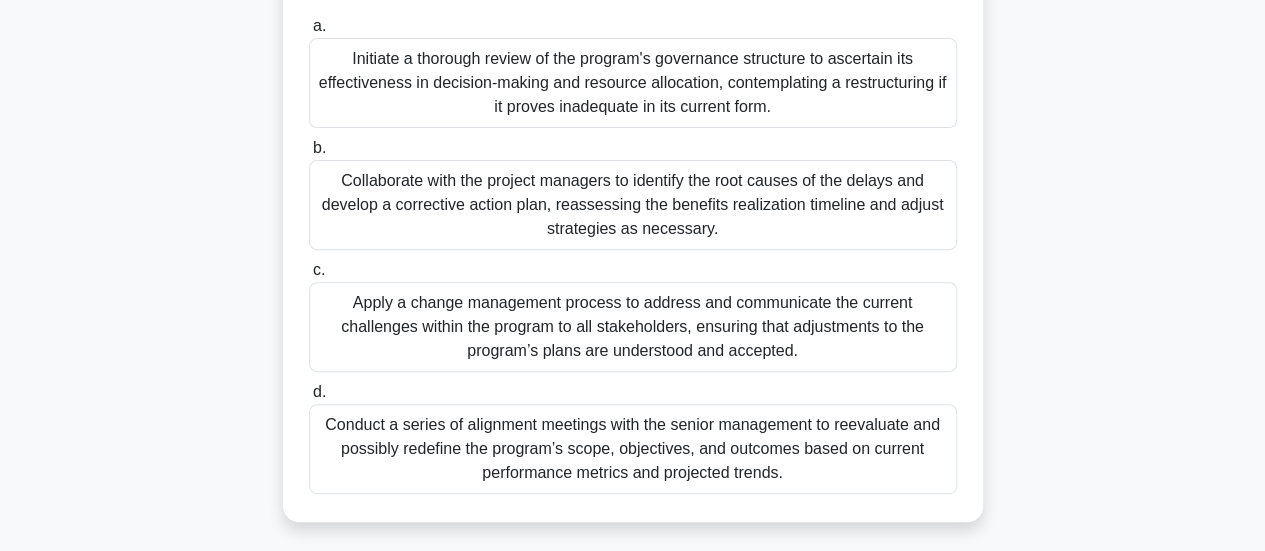 scroll, scrollTop: 291, scrollLeft: 0, axis: vertical 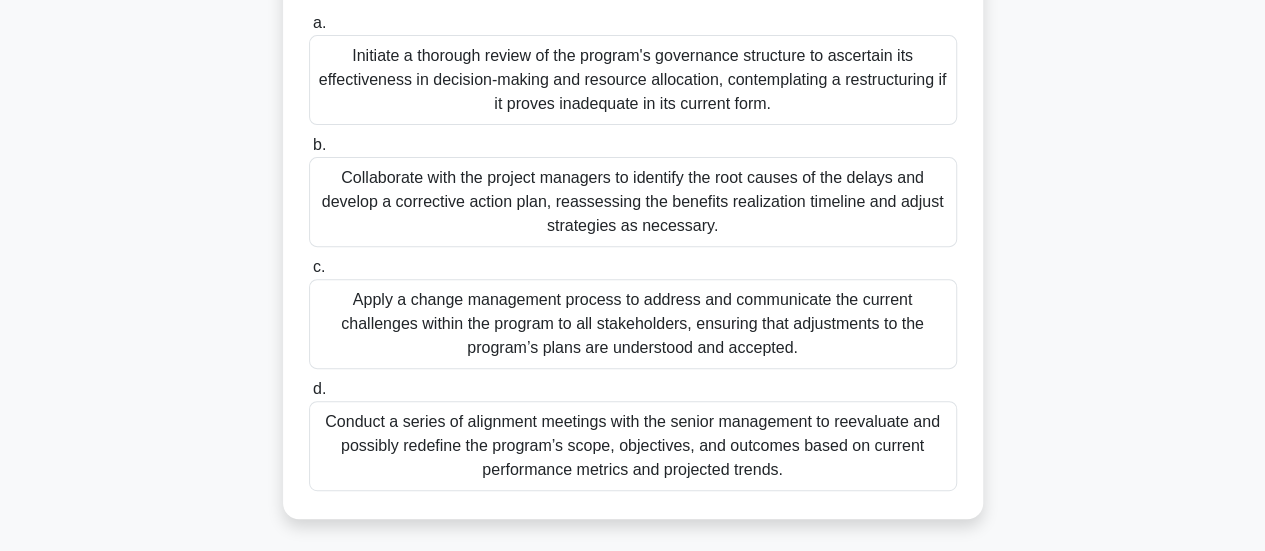 click on "Collaborate with the project managers to identify the root causes of the delays and develop a corrective action plan, reassessing the benefits realization timeline and adjust strategies as necessary." at bounding box center (633, 202) 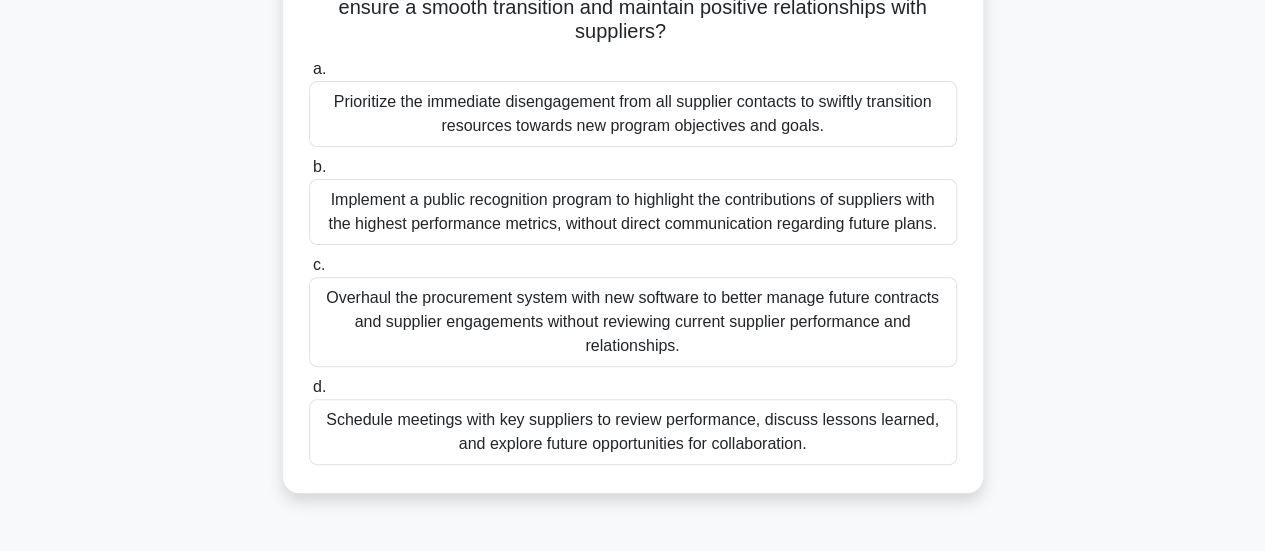 scroll, scrollTop: 203, scrollLeft: 0, axis: vertical 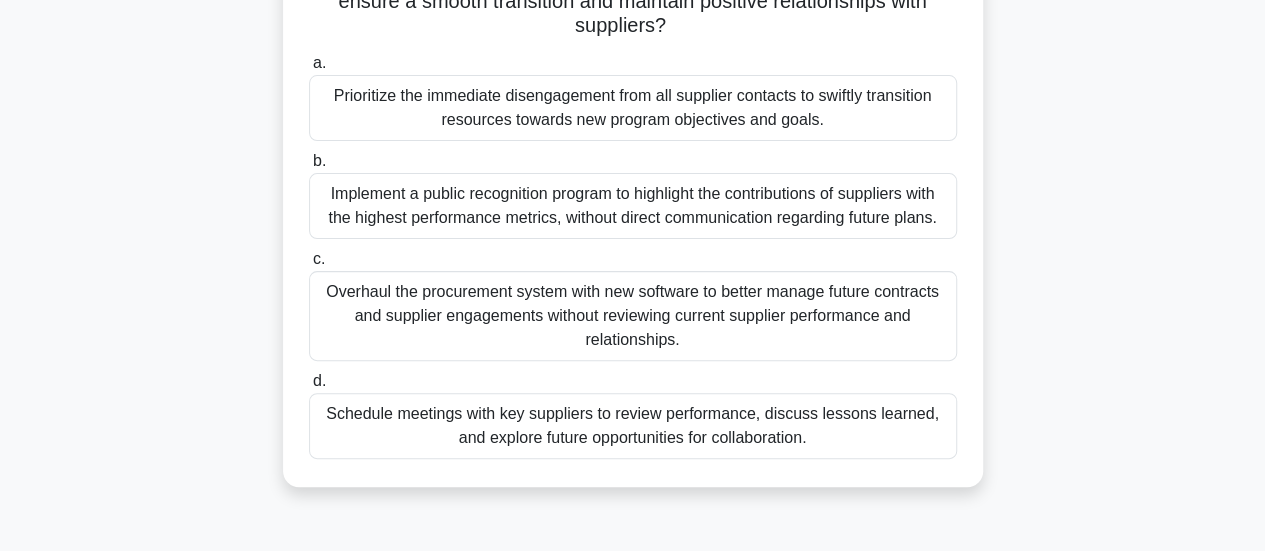 click on "Schedule meetings with key suppliers to review performance, discuss lessons learned, and explore future opportunities for collaboration." at bounding box center (633, 426) 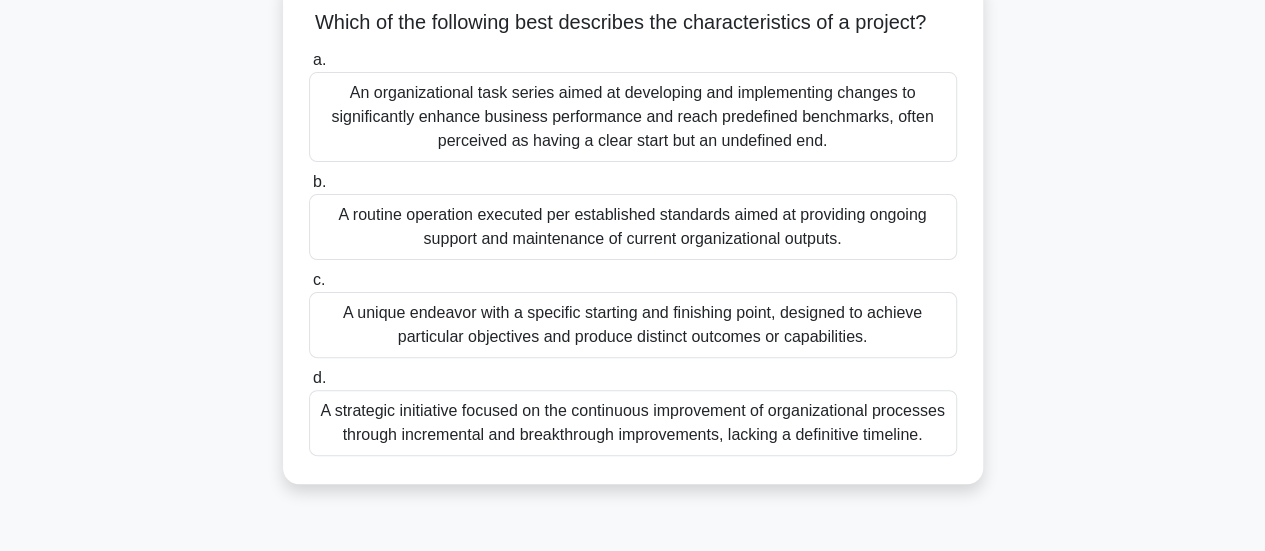 scroll, scrollTop: 140, scrollLeft: 0, axis: vertical 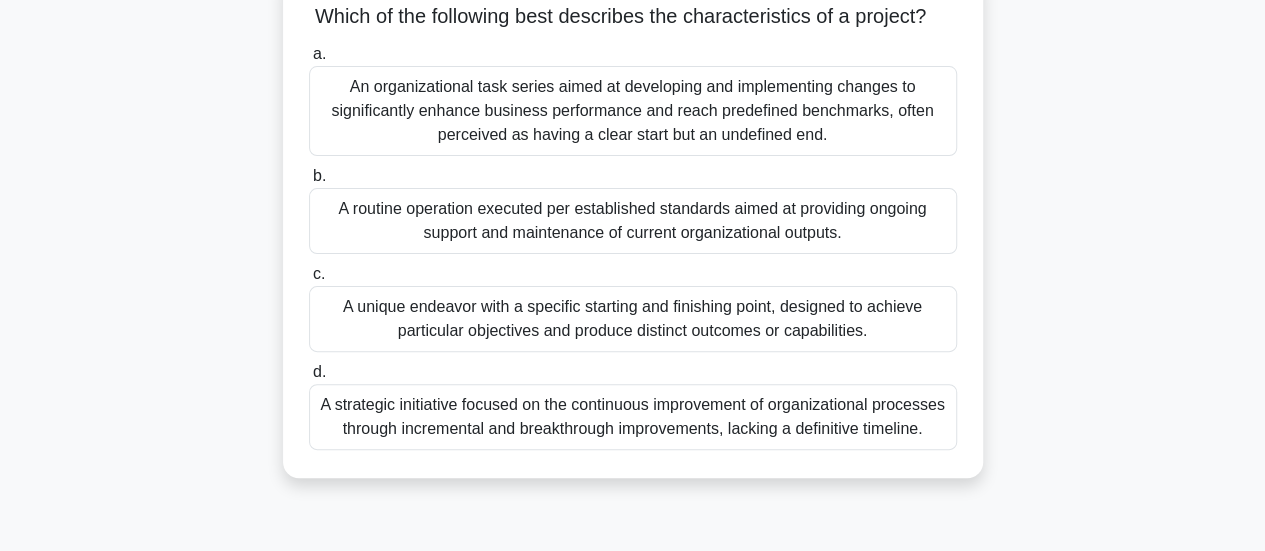 click on "A unique endeavor with a specific starting and finishing point, designed to achieve particular objectives and produce distinct outcomes or capabilities." at bounding box center [633, 319] 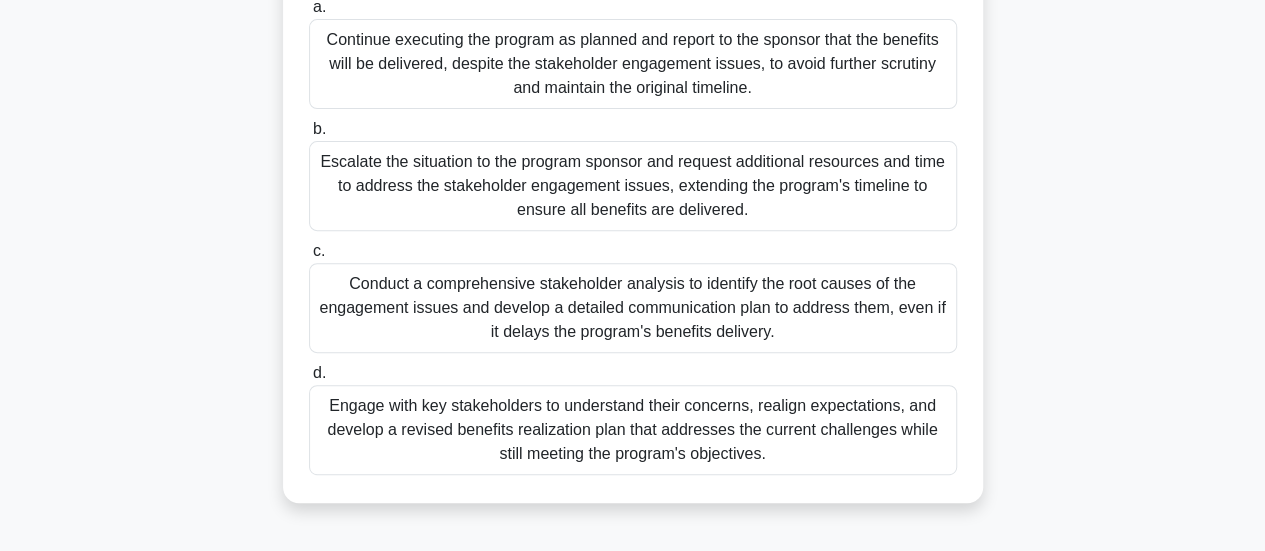 scroll, scrollTop: 289, scrollLeft: 0, axis: vertical 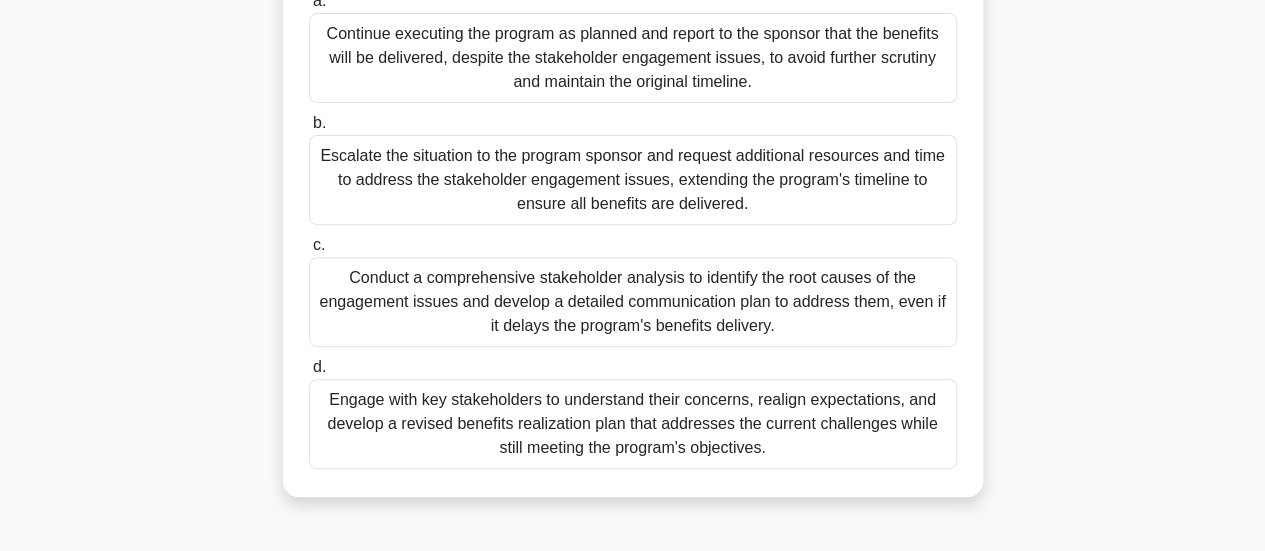click on "Engage with key stakeholders to understand their concerns, realign expectations, and develop a revised benefits realization plan that addresses the current challenges while still meeting the program's objectives." at bounding box center (633, 424) 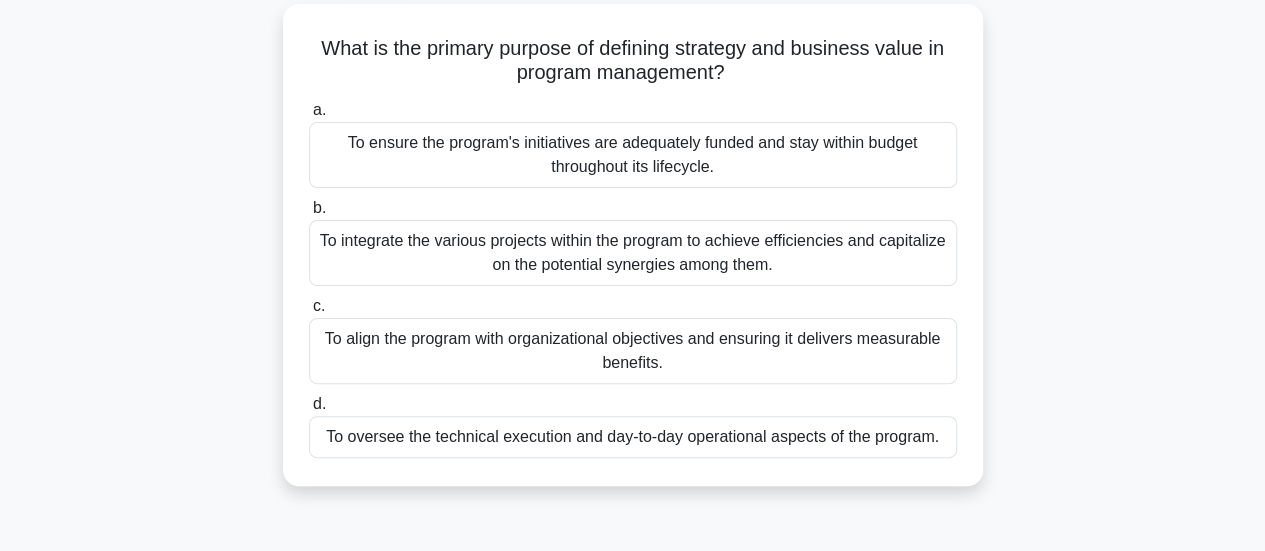 scroll, scrollTop: 114, scrollLeft: 0, axis: vertical 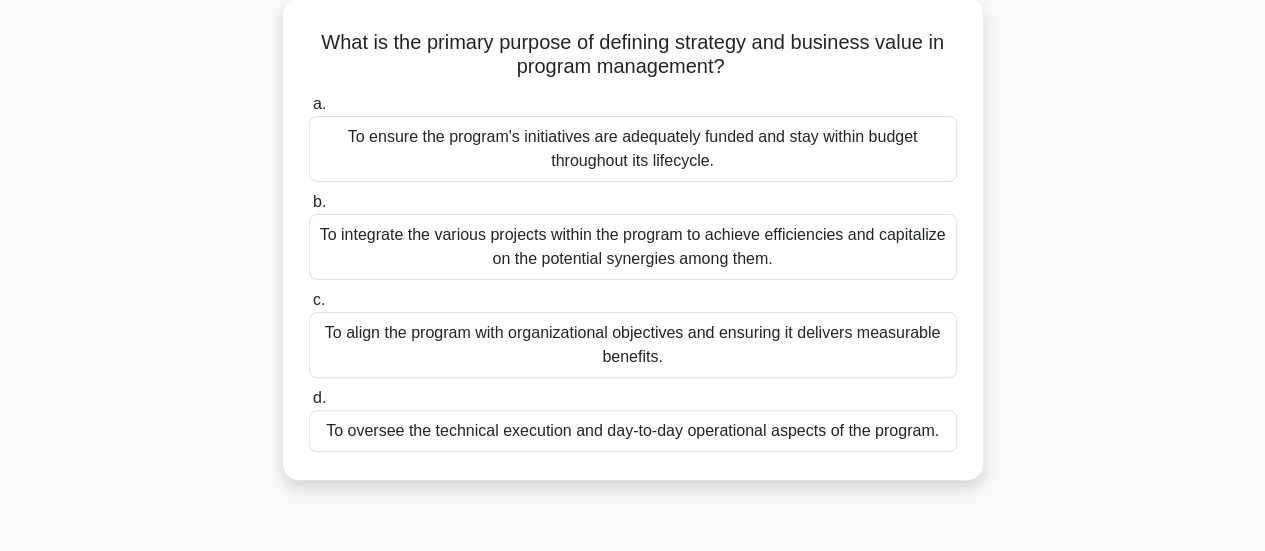 click on "To align the program with organizational objectives and ensuring it delivers measurable benefits." at bounding box center [633, 345] 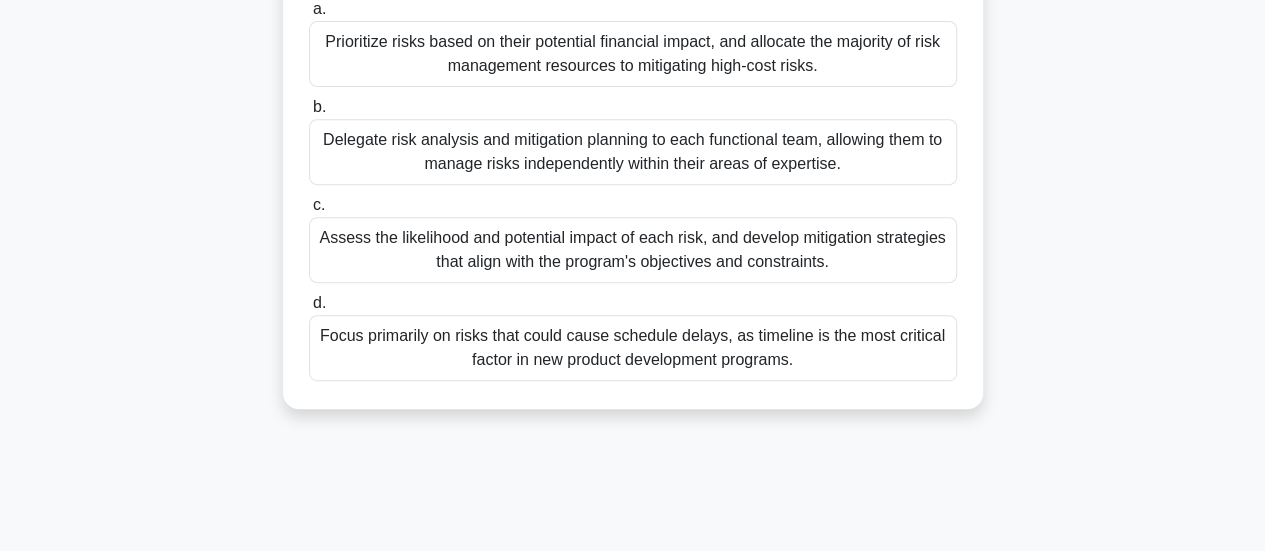 scroll, scrollTop: 383, scrollLeft: 0, axis: vertical 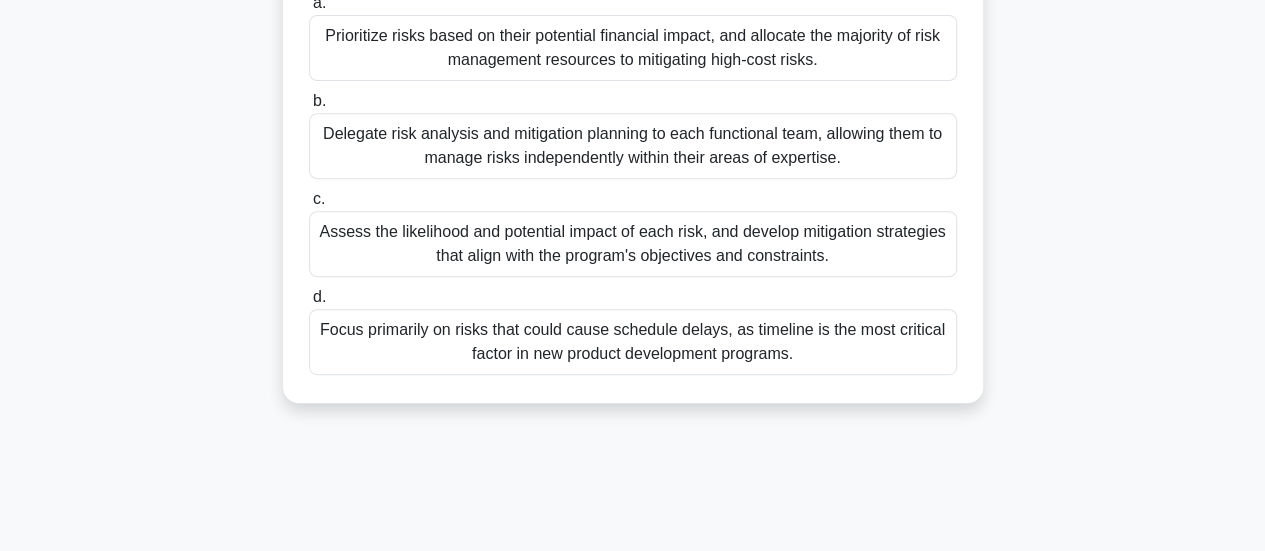 click on "Assess the likelihood and potential impact of each risk, and develop mitigation strategies that align with the program's objectives and constraints." at bounding box center (633, 244) 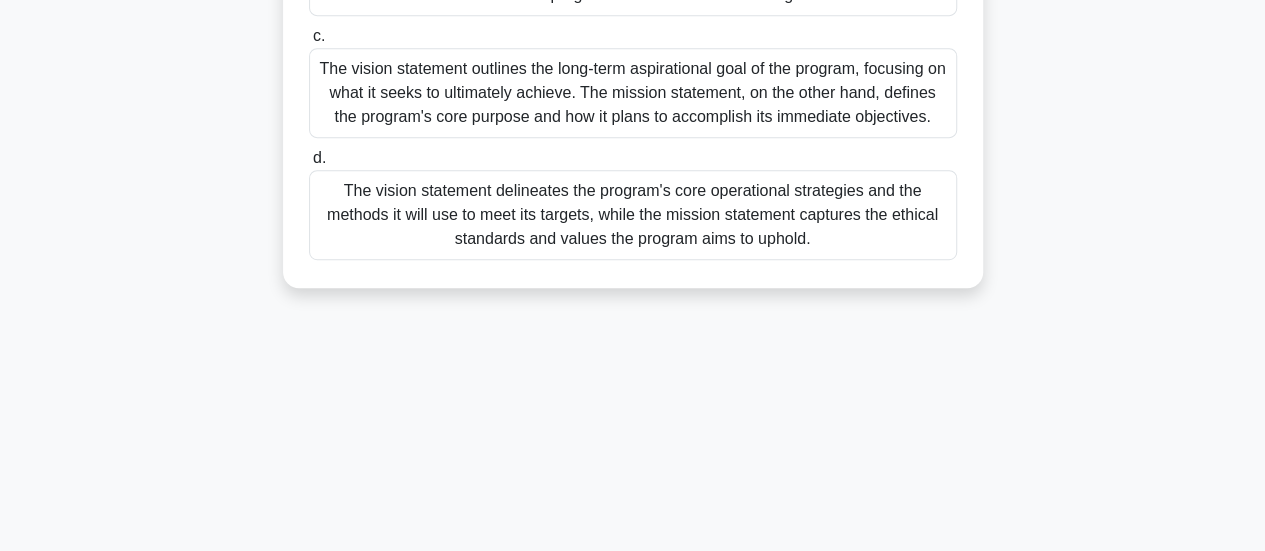 scroll, scrollTop: 529, scrollLeft: 0, axis: vertical 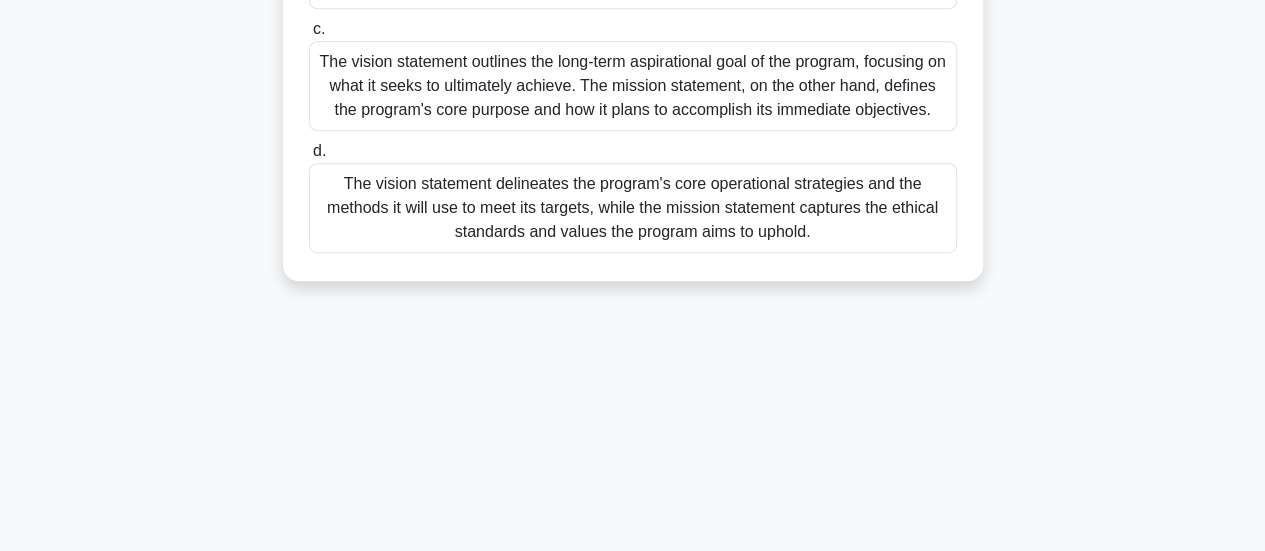 click on "The vision statement outlines the long-term aspirational goal of the program, focusing on what it seeks to ultimately achieve. The mission statement, on the other hand, defines the program's core purpose and how it plans to accomplish its immediate objectives." at bounding box center (633, 86) 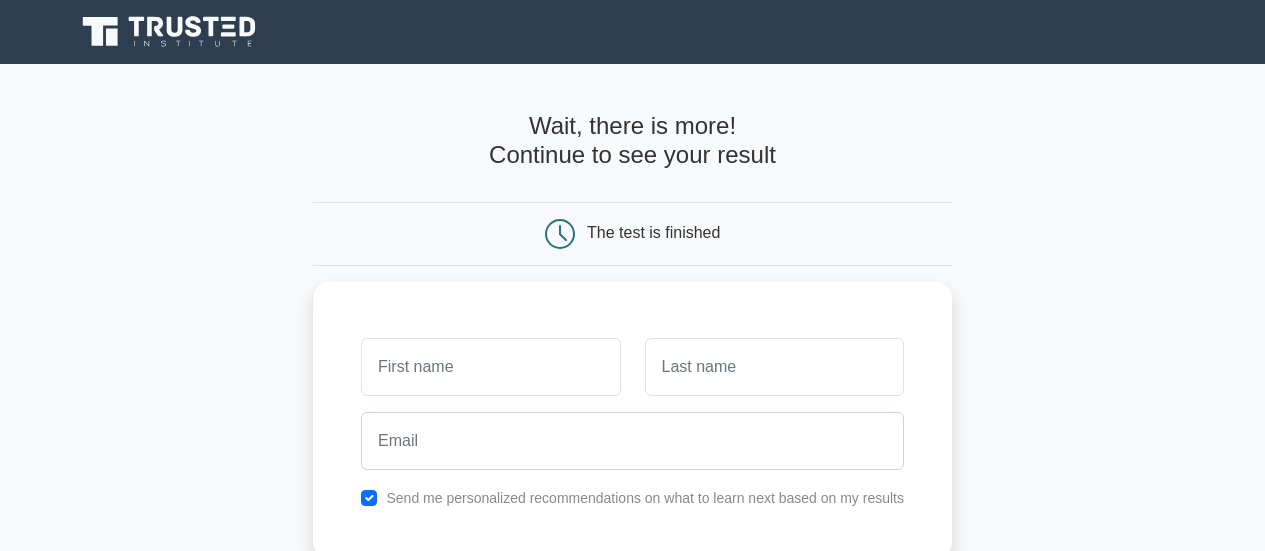 scroll, scrollTop: 0, scrollLeft: 0, axis: both 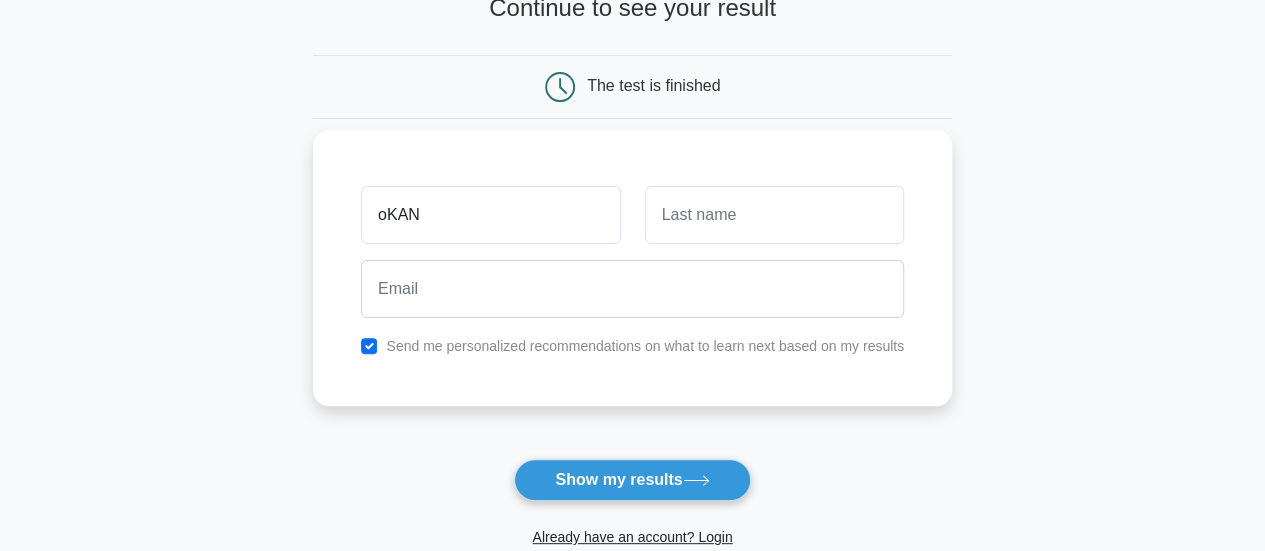 type on "oKAN" 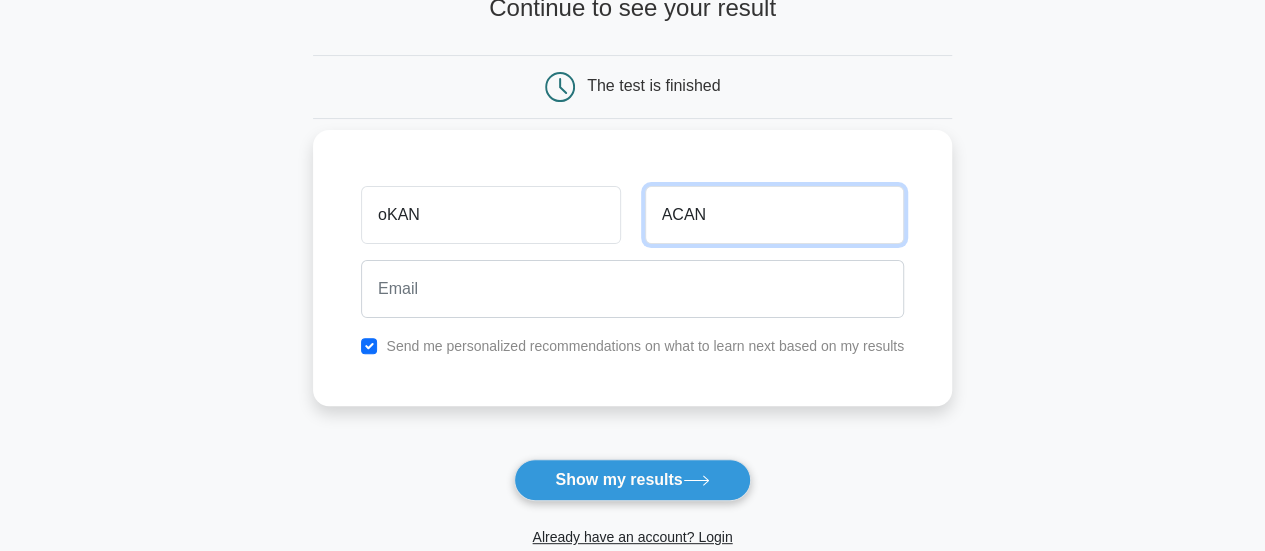 type on "ACAN" 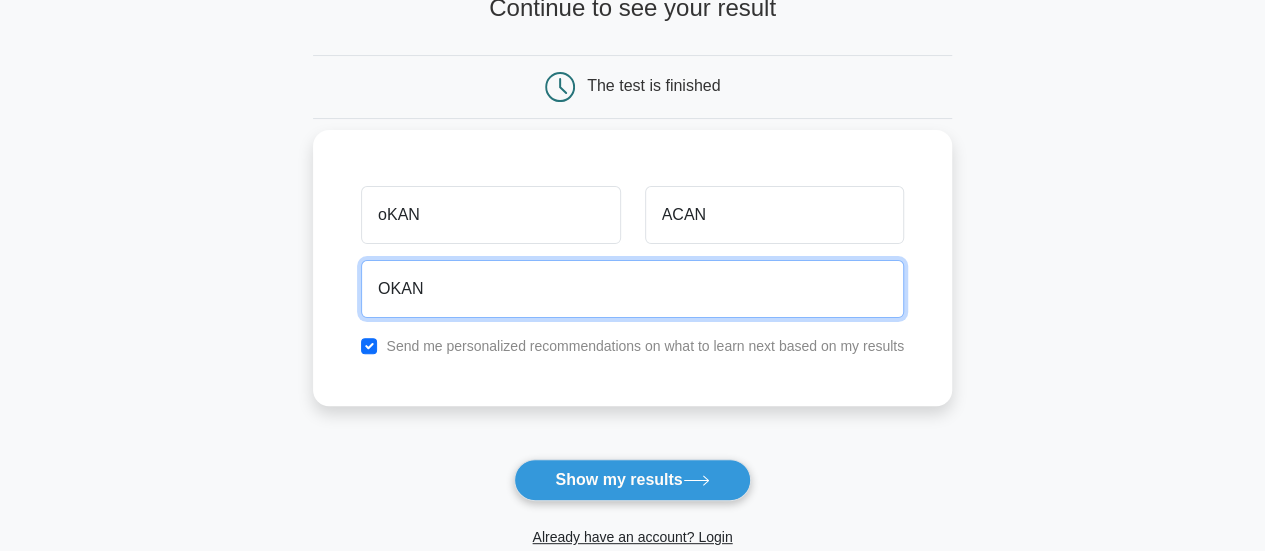 type on "okanacan@windowslive.com" 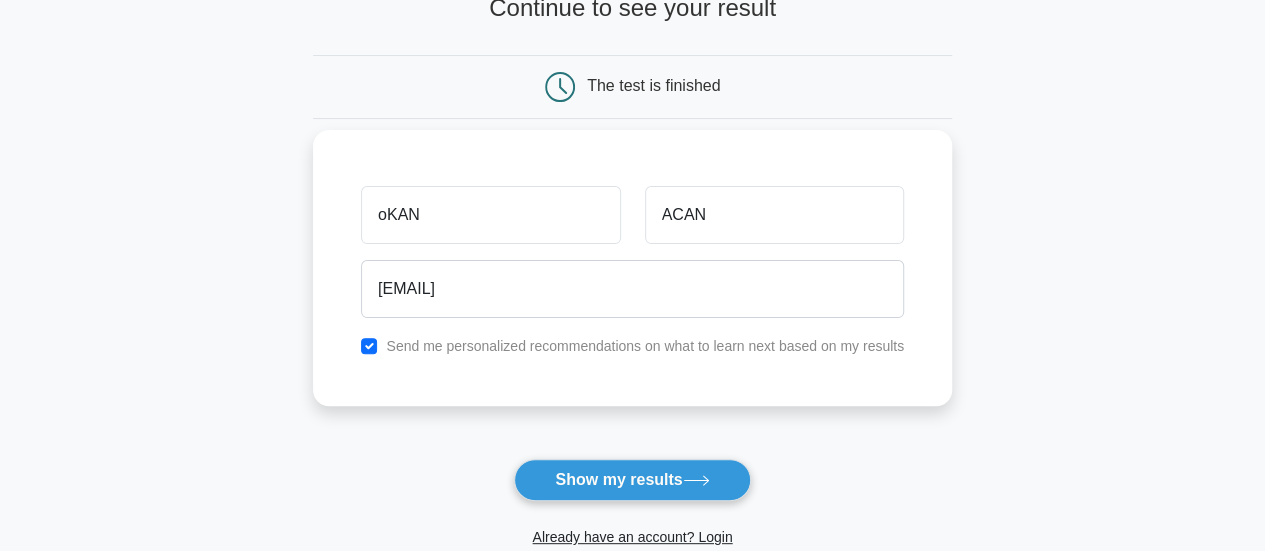 click on "Send me personalized recommendations on what to learn next based on my results" at bounding box center (645, 346) 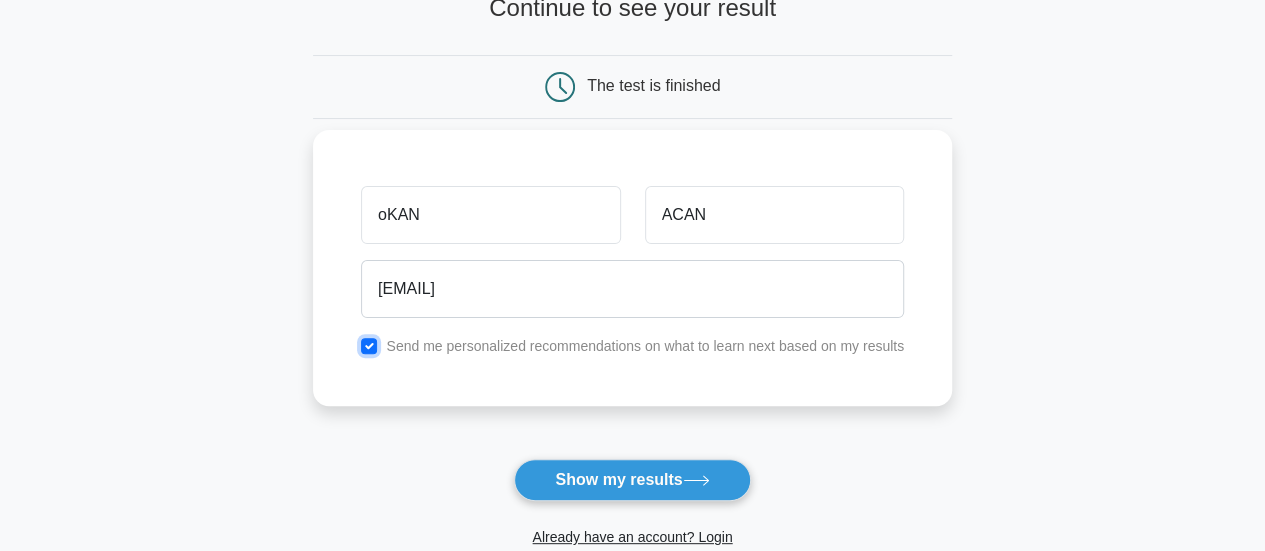 click at bounding box center (369, 346) 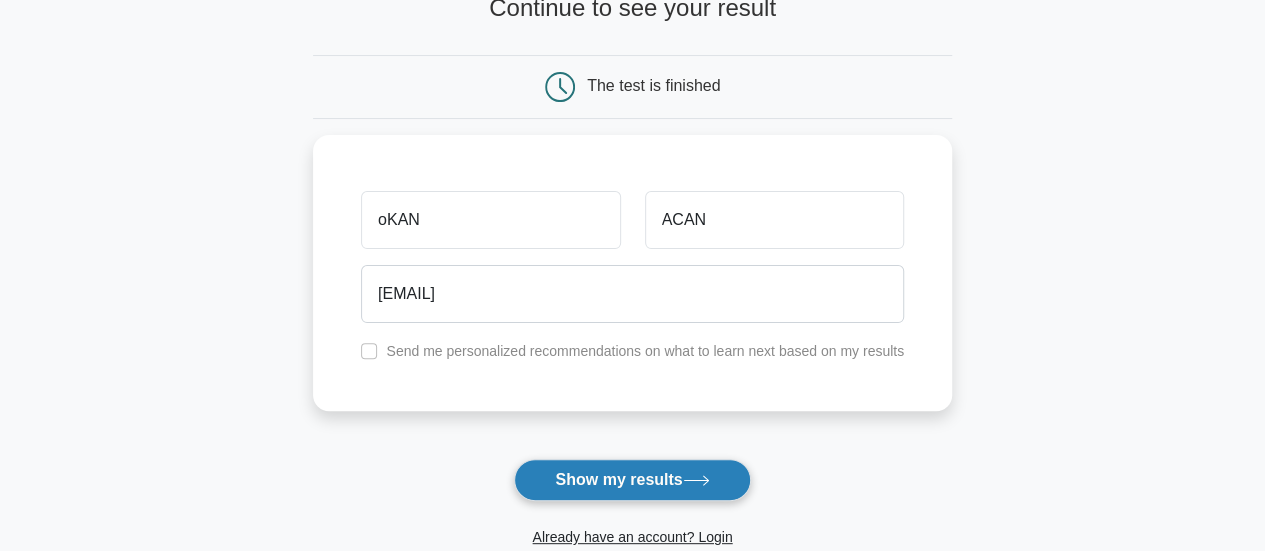 click on "Show my results" at bounding box center (632, 480) 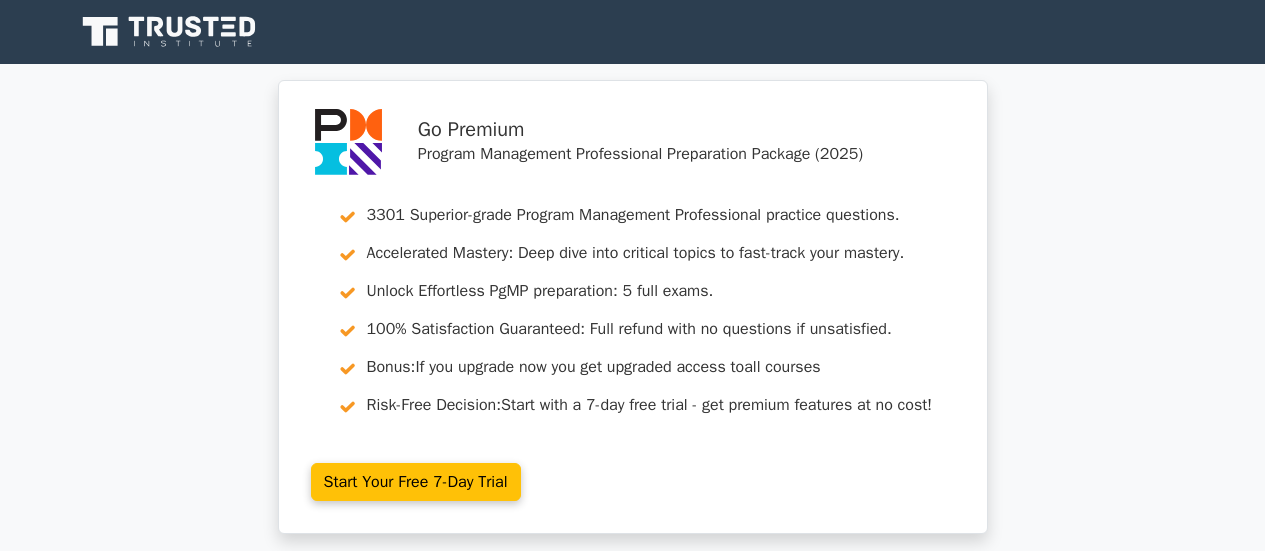 scroll, scrollTop: 0, scrollLeft: 0, axis: both 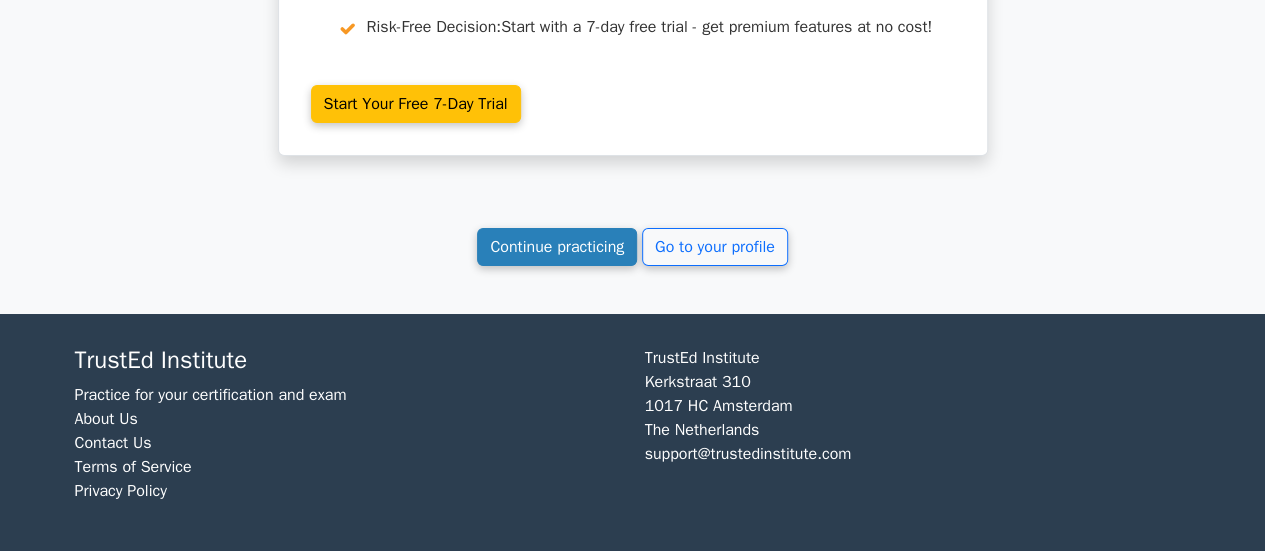 click on "Continue practicing" at bounding box center (557, 247) 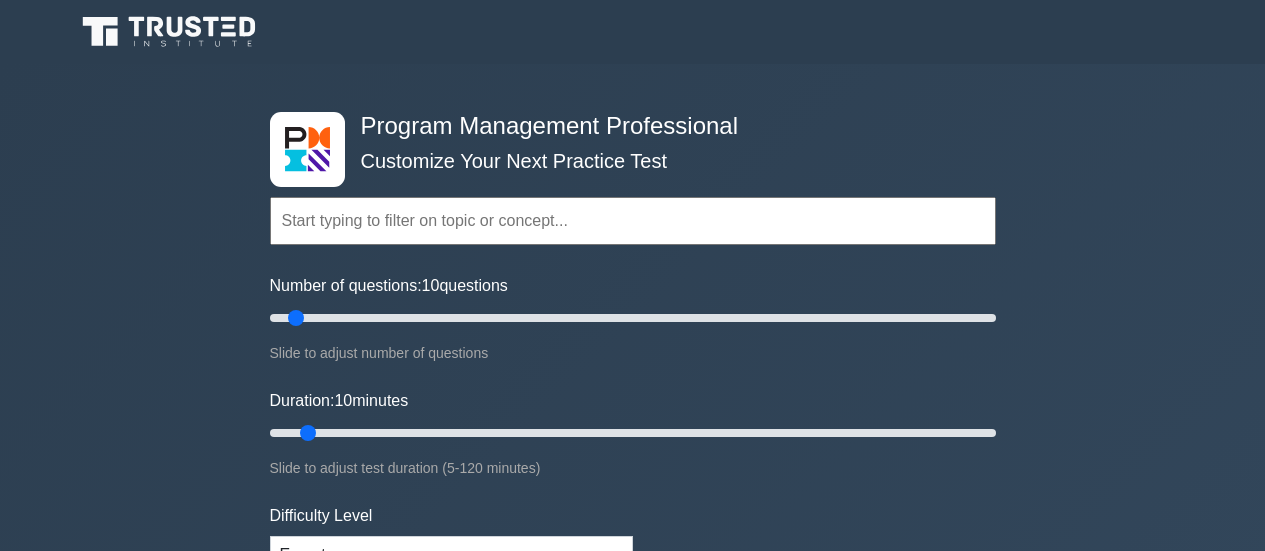 scroll, scrollTop: 0, scrollLeft: 0, axis: both 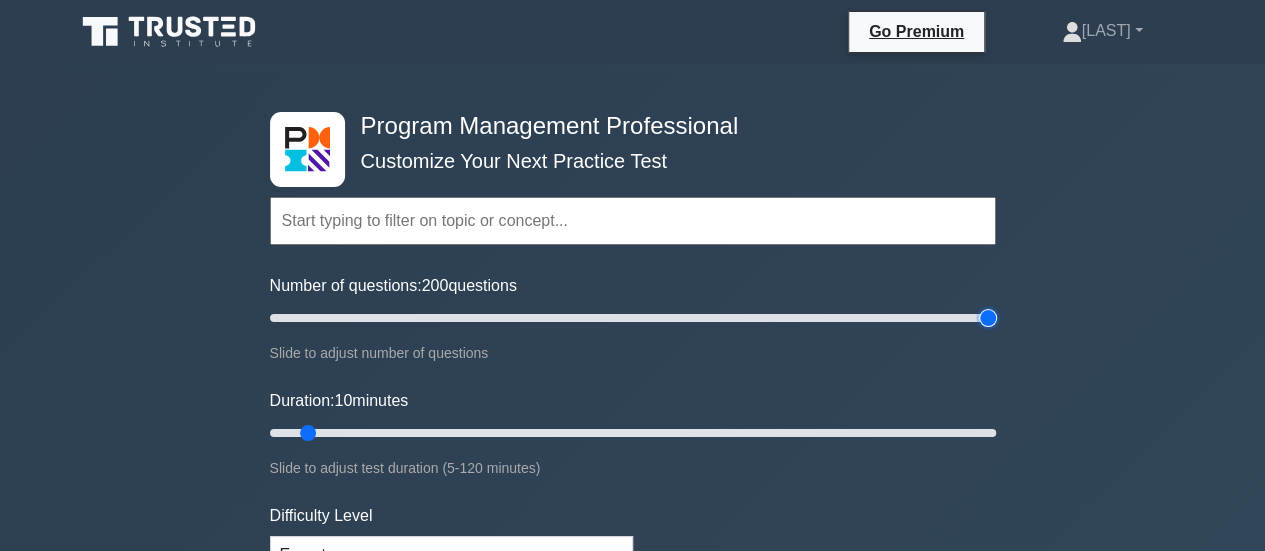 drag, startPoint x: 302, startPoint y: 323, endPoint x: 1205, endPoint y: 333, distance: 903.05536 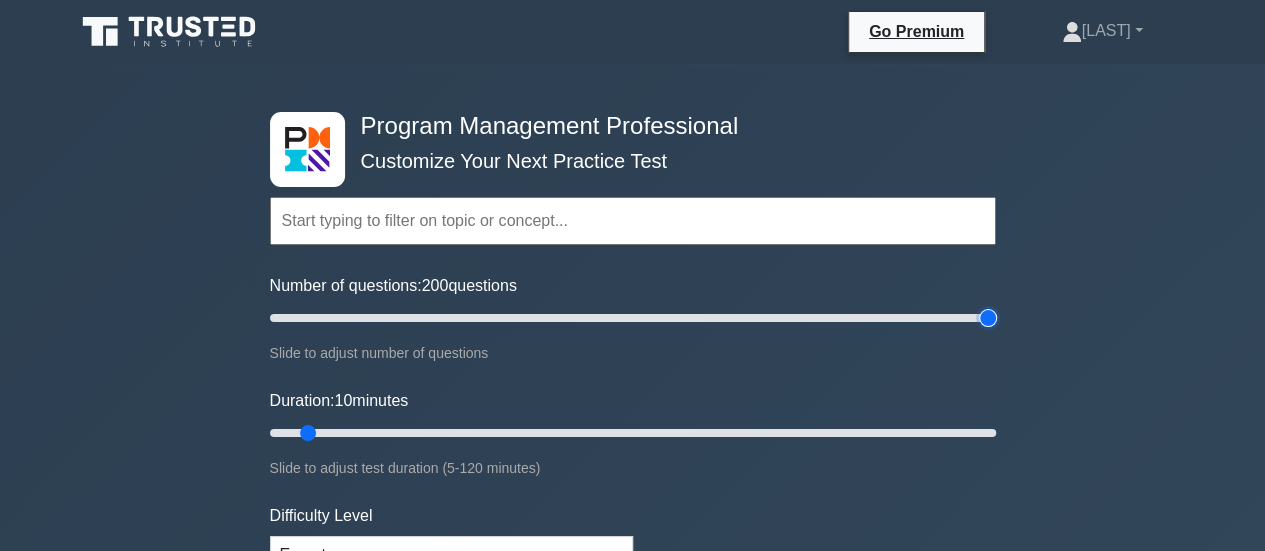 type on "200" 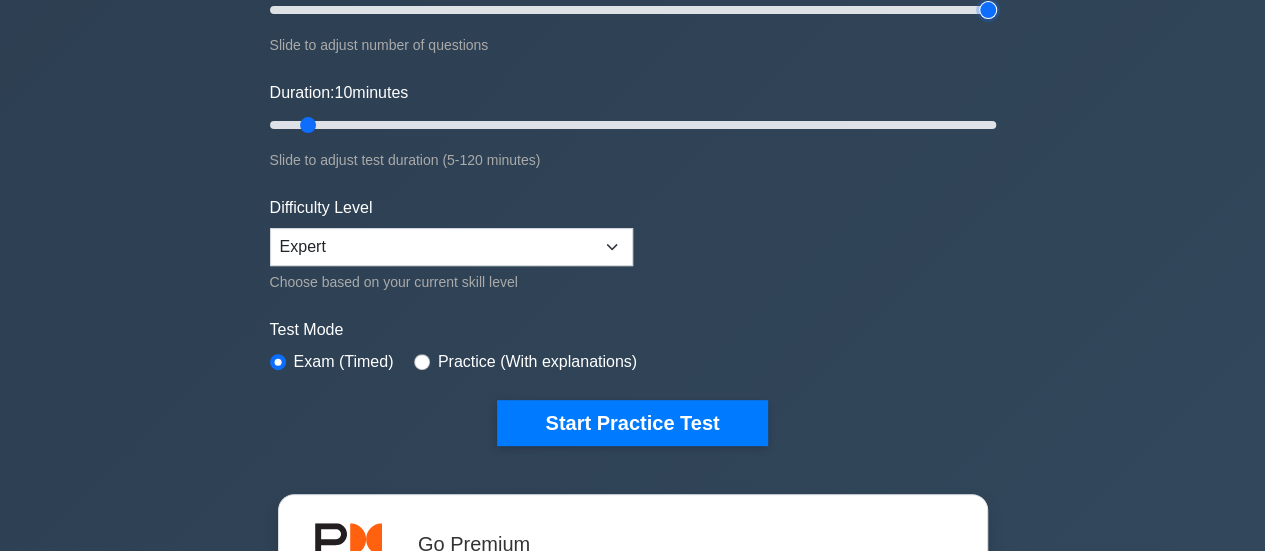 scroll, scrollTop: 310, scrollLeft: 0, axis: vertical 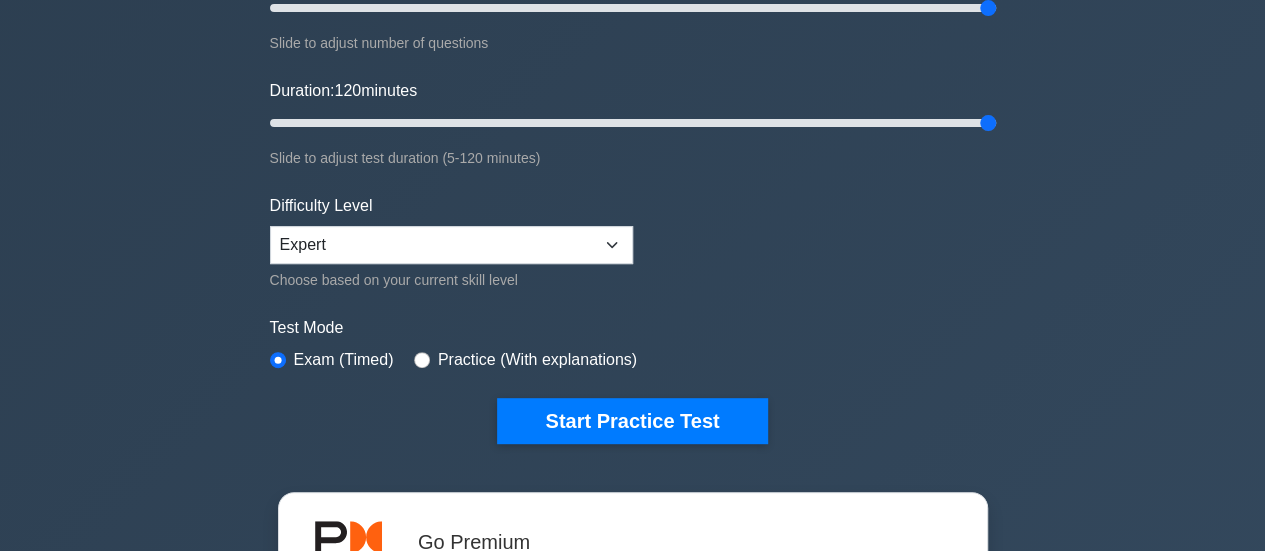 drag, startPoint x: 307, startPoint y: 115, endPoint x: 1010, endPoint y: 184, distance: 706.3781 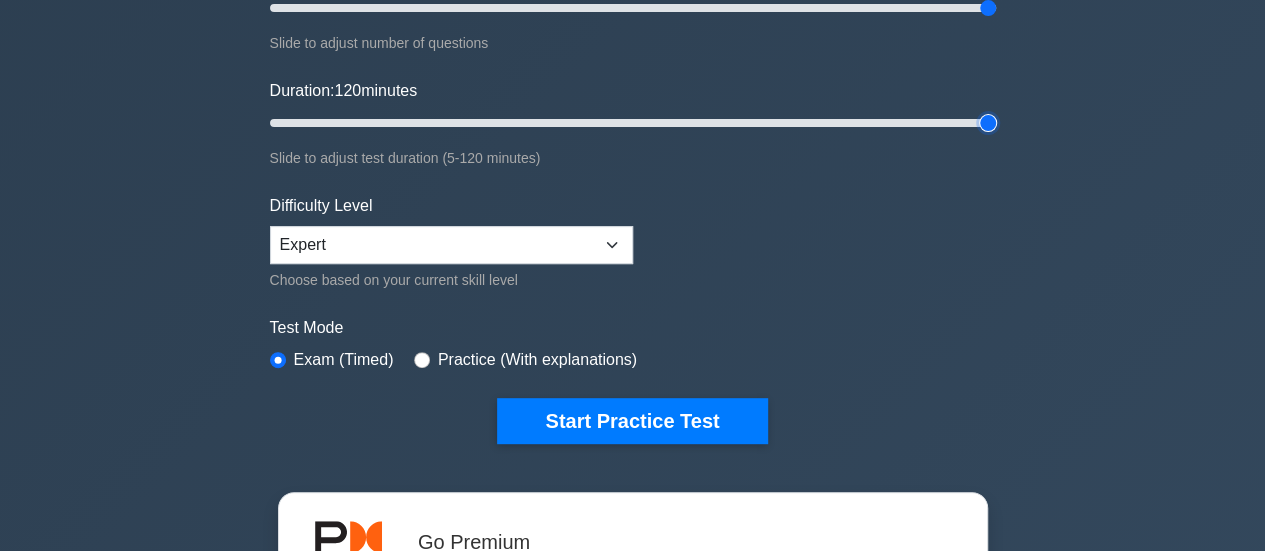 type on "120" 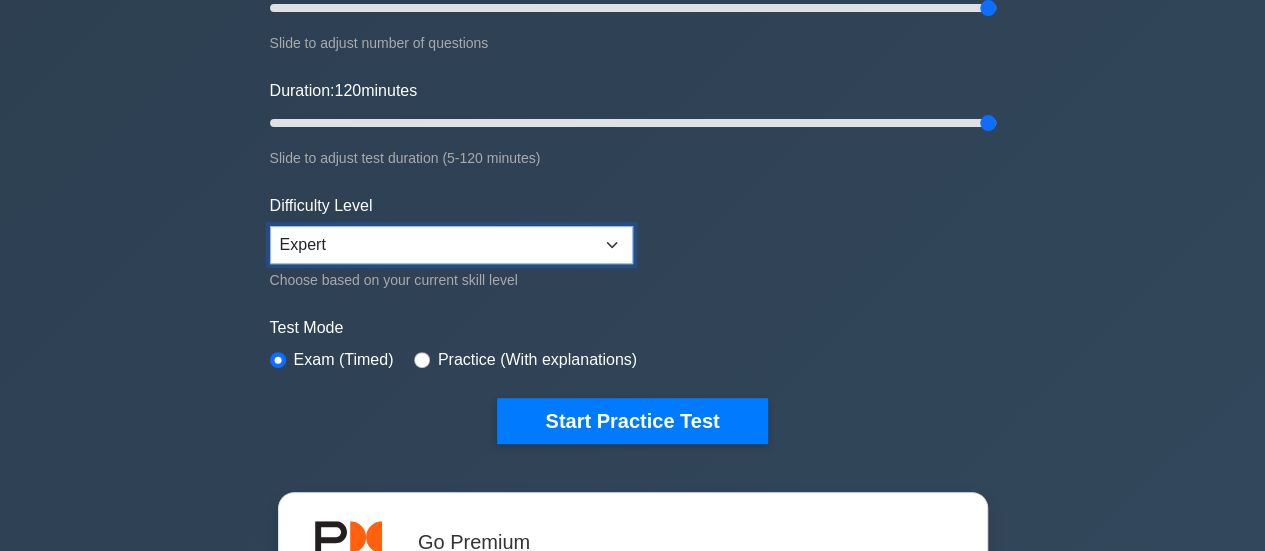 click on "Beginner
Intermediate
Expert" at bounding box center [451, 245] 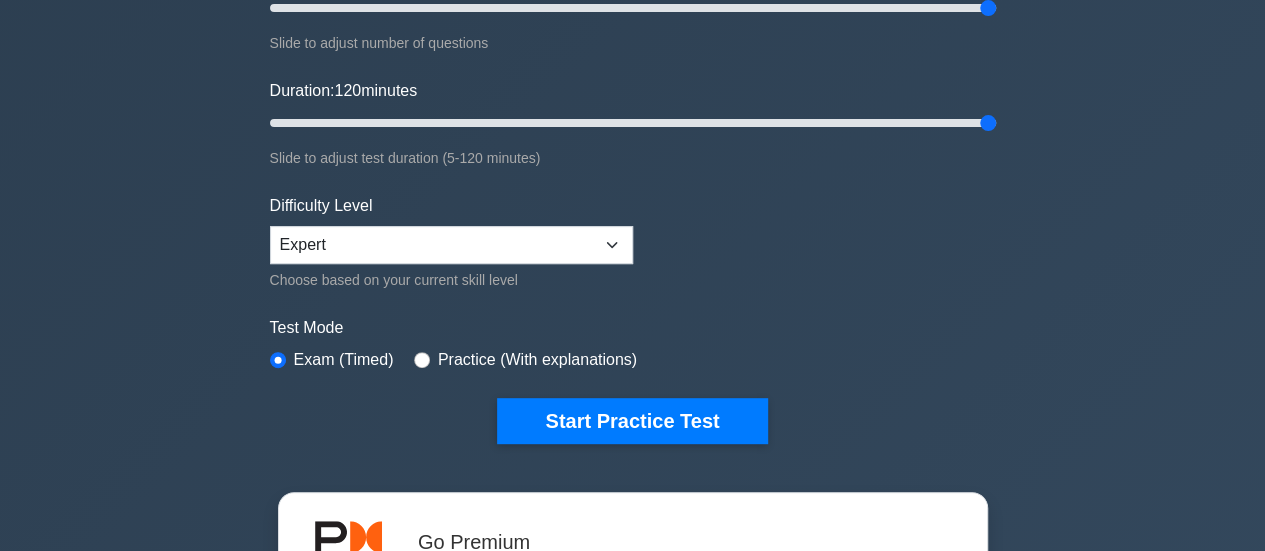 click on "Practice (With explanations)" at bounding box center (525, 360) 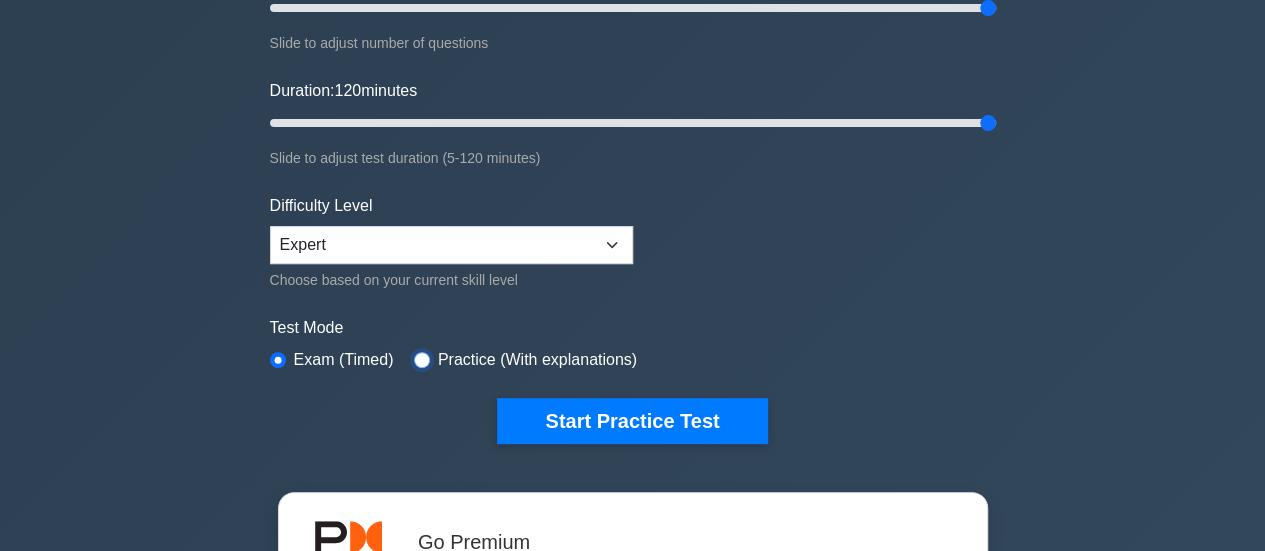click at bounding box center [422, 360] 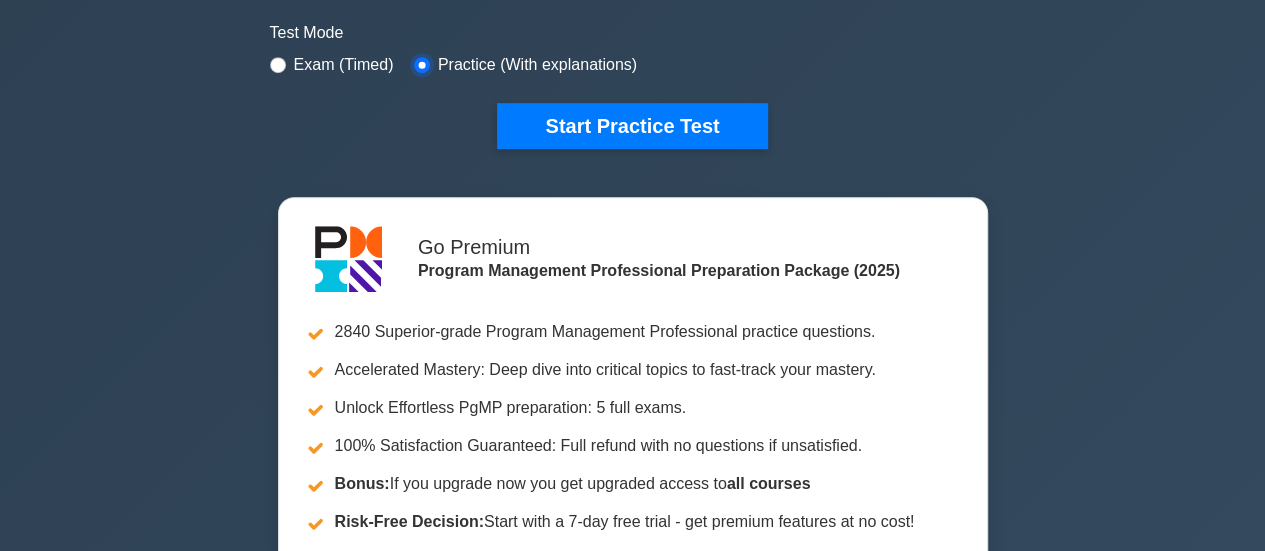 scroll, scrollTop: 609, scrollLeft: 0, axis: vertical 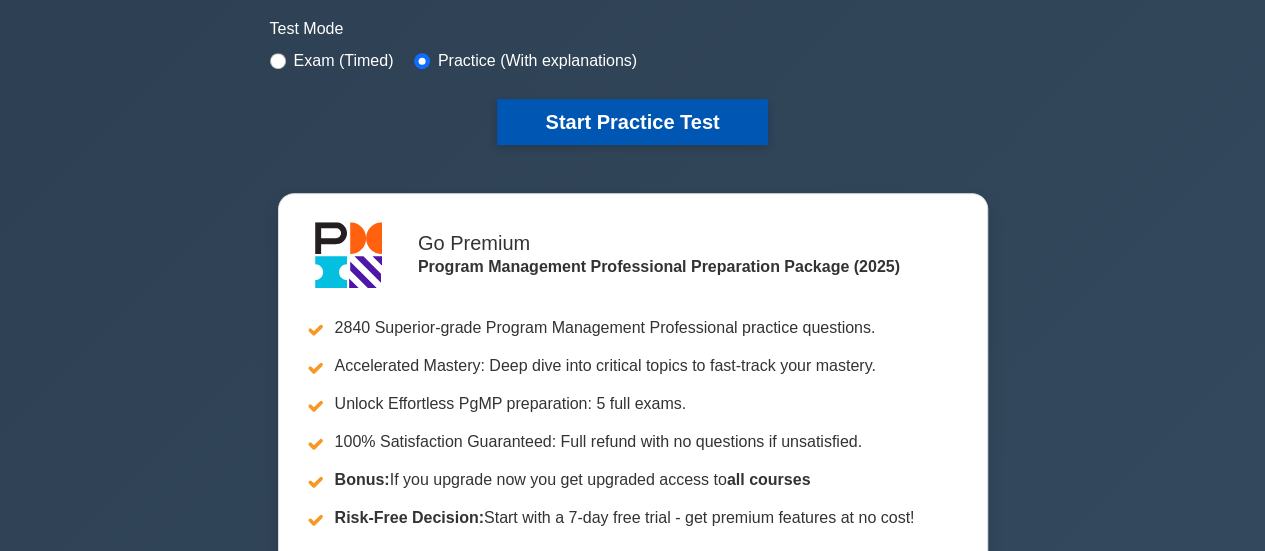 click on "Start Practice Test" at bounding box center [632, 122] 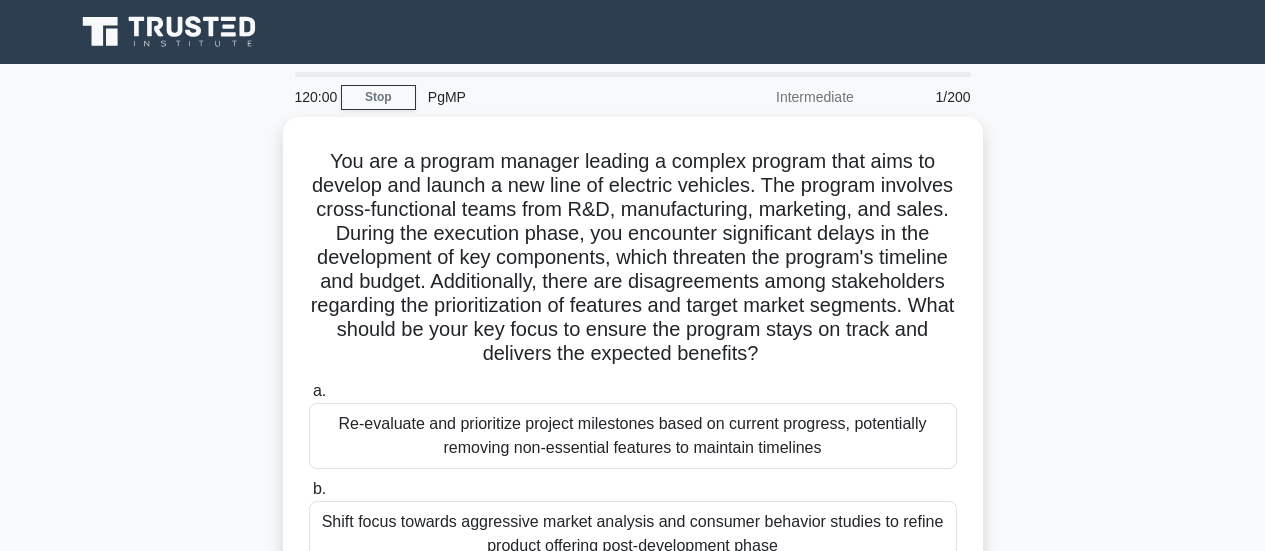 scroll, scrollTop: 0, scrollLeft: 0, axis: both 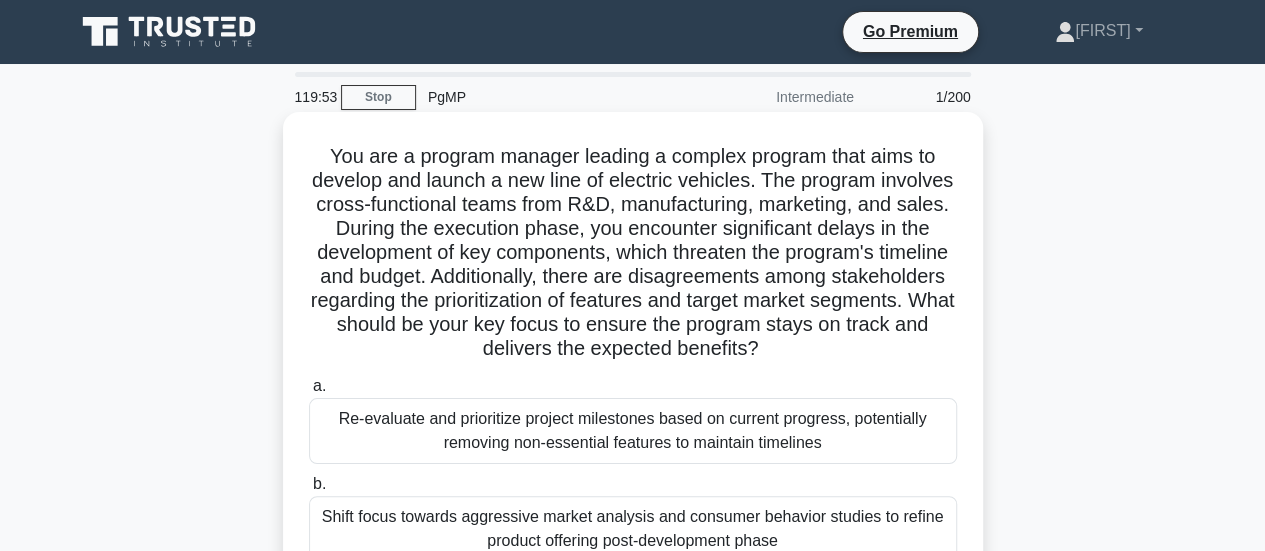 click on "You are a program manager leading a complex program that aims to develop and launch a new line of electric vehicles. The program involves cross-functional teams from R&D, manufacturing, marketing, and sales. During the execution phase, you encounter significant delays in the development of key components, which threaten the program's timeline and budget. Additionally, there are disagreements among stakeholders regarding the prioritization of features and target market segments. What should be your key focus to ensure the program stays on track and delivers the expected benefits?
.spinner_0XTQ{transform-origin:center;animation:spinner_y6GP .75s linear infinite}@keyframes spinner_y6GP{100%{transform:rotate(360deg)}}" at bounding box center [633, 253] 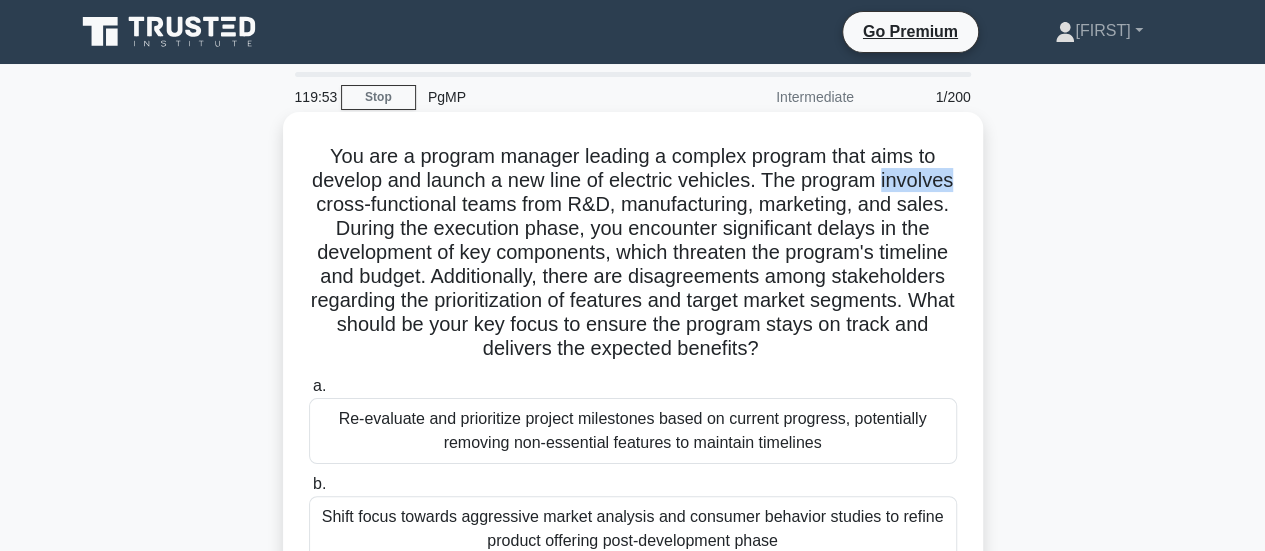 click on "You are a program manager leading a complex program that aims to develop and launch a new line of electric vehicles. The program involves cross-functional teams from R&D, manufacturing, marketing, and sales. During the execution phase, you encounter significant delays in the development of key components, which threaten the program's timeline and budget. Additionally, there are disagreements among stakeholders regarding the prioritization of features and target market segments. What should be your key focus to ensure the program stays on track and delivers the expected benefits?
.spinner_0XTQ{transform-origin:center;animation:spinner_y6GP .75s linear infinite}@keyframes spinner_y6GP{100%{transform:rotate(360deg)}}" at bounding box center (633, 253) 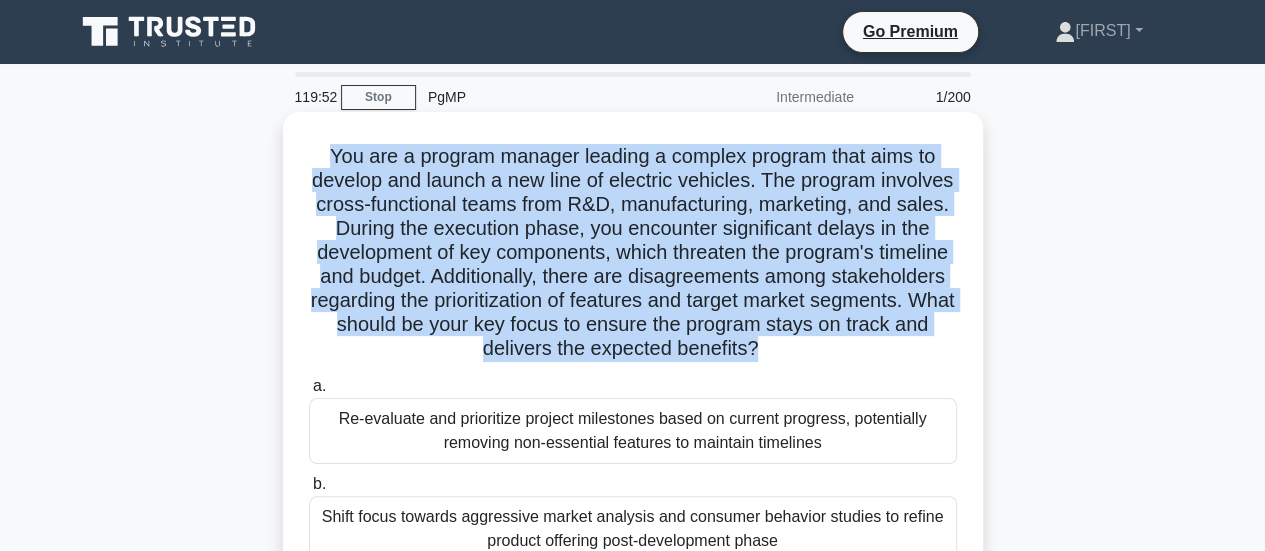 drag, startPoint x: 374, startPoint y: 209, endPoint x: 552, endPoint y: 208, distance: 178.0028 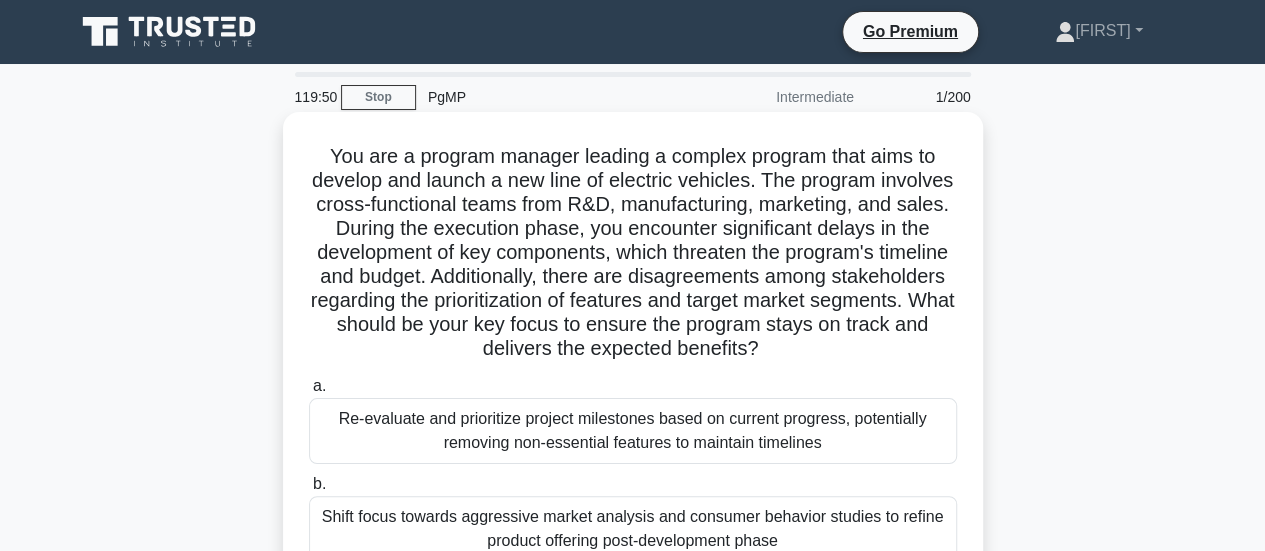 click on "You are a program manager leading a complex program that aims to develop and launch a new line of electric vehicles. The program involves cross-functional teams from R&D, manufacturing, marketing, and sales. During the execution phase, you encounter significant delays in the development of key components, which threaten the program's timeline and budget. Additionally, there are disagreements among stakeholders regarding the prioritization of features and target market segments. What should be your key focus to ensure the program stays on track and delivers the expected benefits?
.spinner_0XTQ{transform-origin:center;animation:spinner_y6GP .75s linear infinite}@keyframes spinner_y6GP{100%{transform:rotate(360deg)}}" at bounding box center (633, 253) 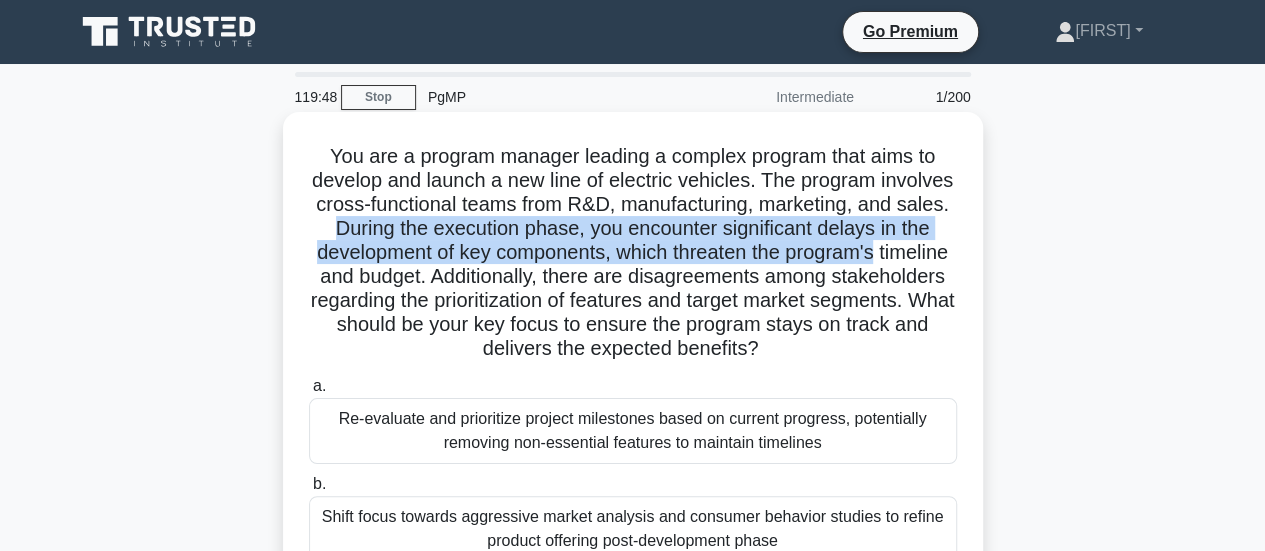 drag, startPoint x: 424, startPoint y: 240, endPoint x: 927, endPoint y: 243, distance: 503.00894 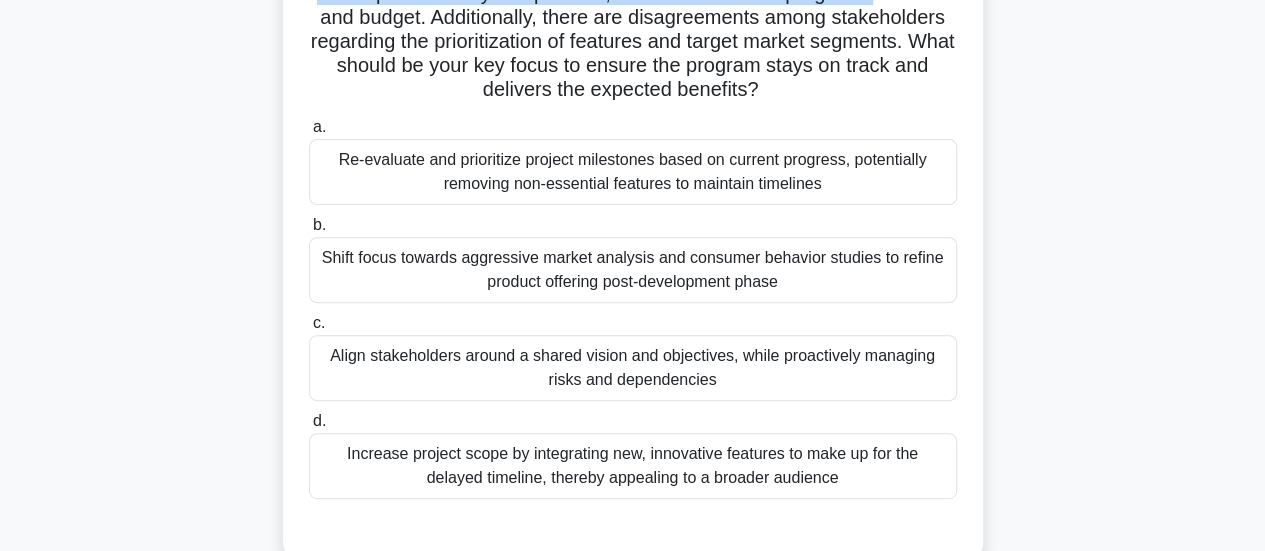 scroll, scrollTop: 271, scrollLeft: 0, axis: vertical 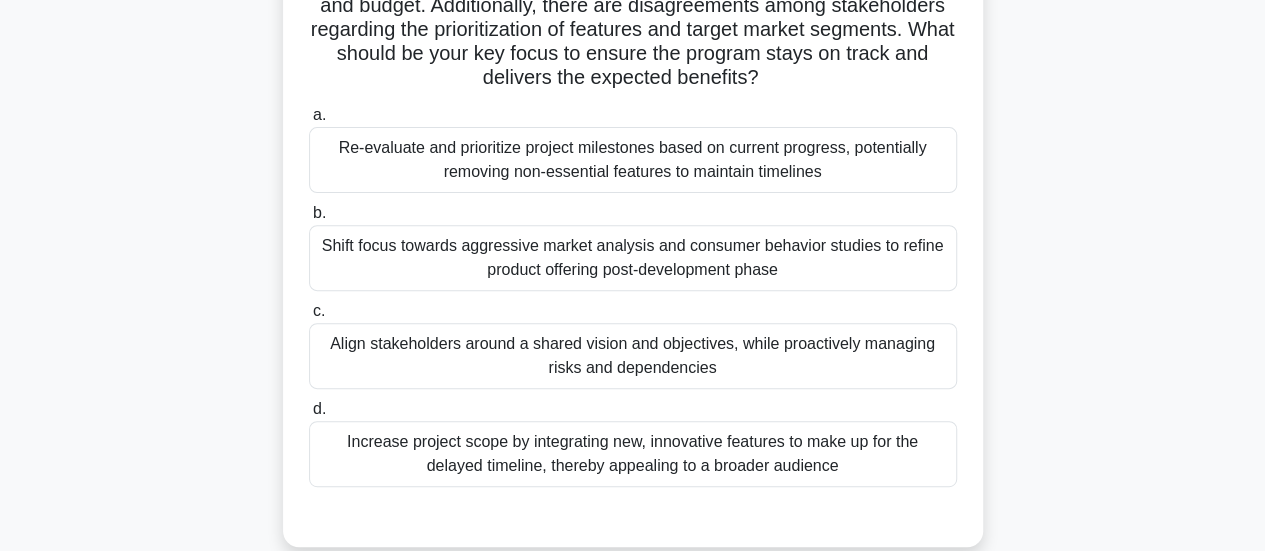 click on "Align stakeholders around a shared vision and objectives, while proactively managing risks and dependencies" at bounding box center (633, 356) 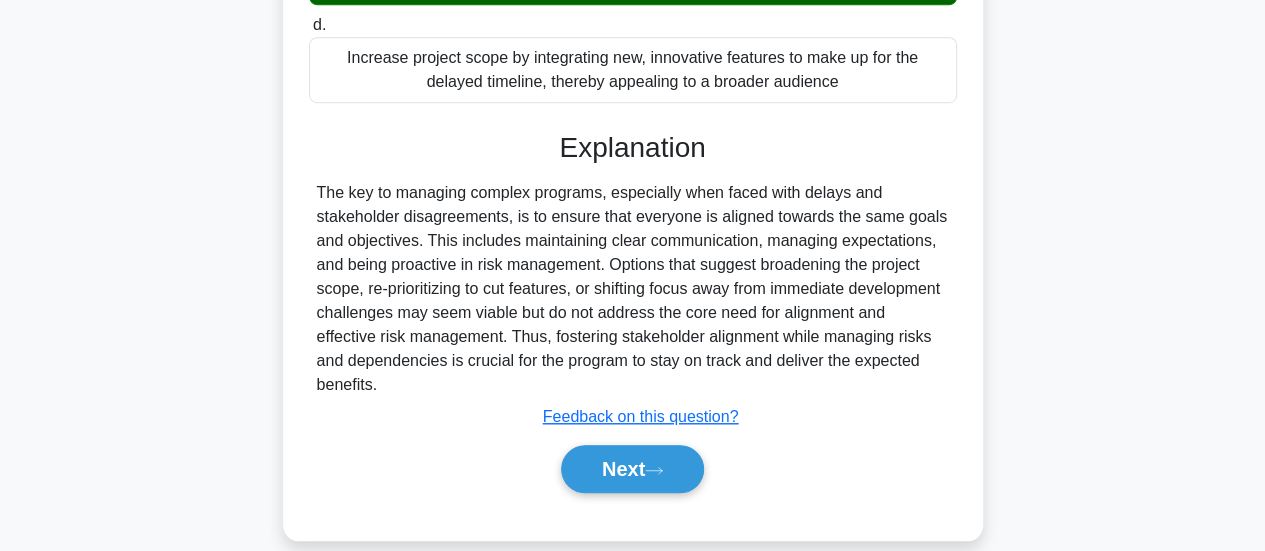 scroll, scrollTop: 679, scrollLeft: 0, axis: vertical 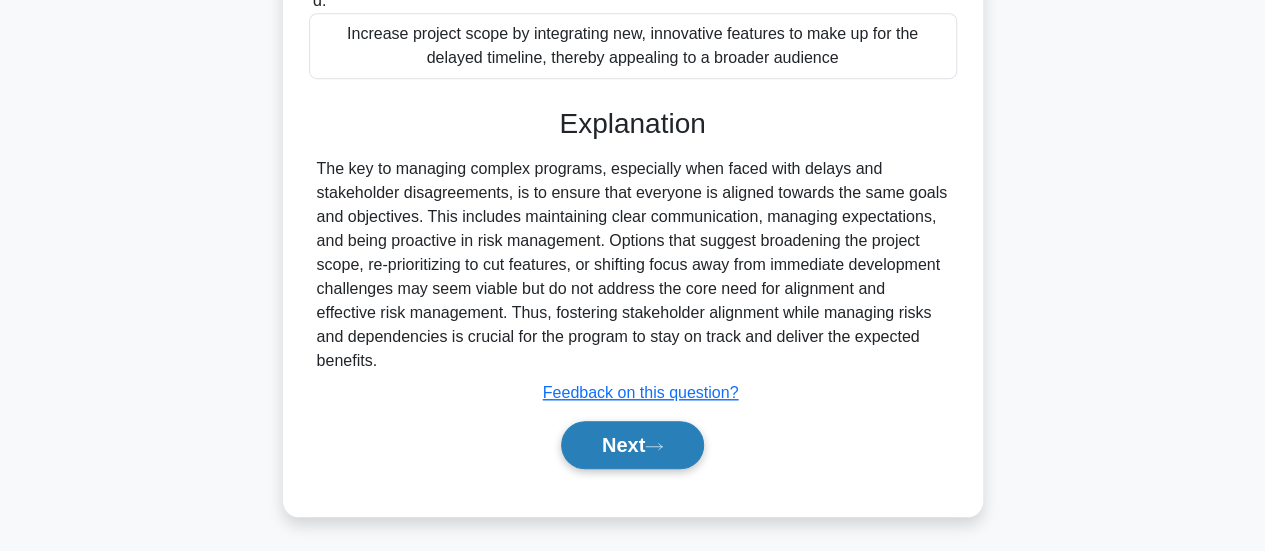 click on "Next" at bounding box center [632, 445] 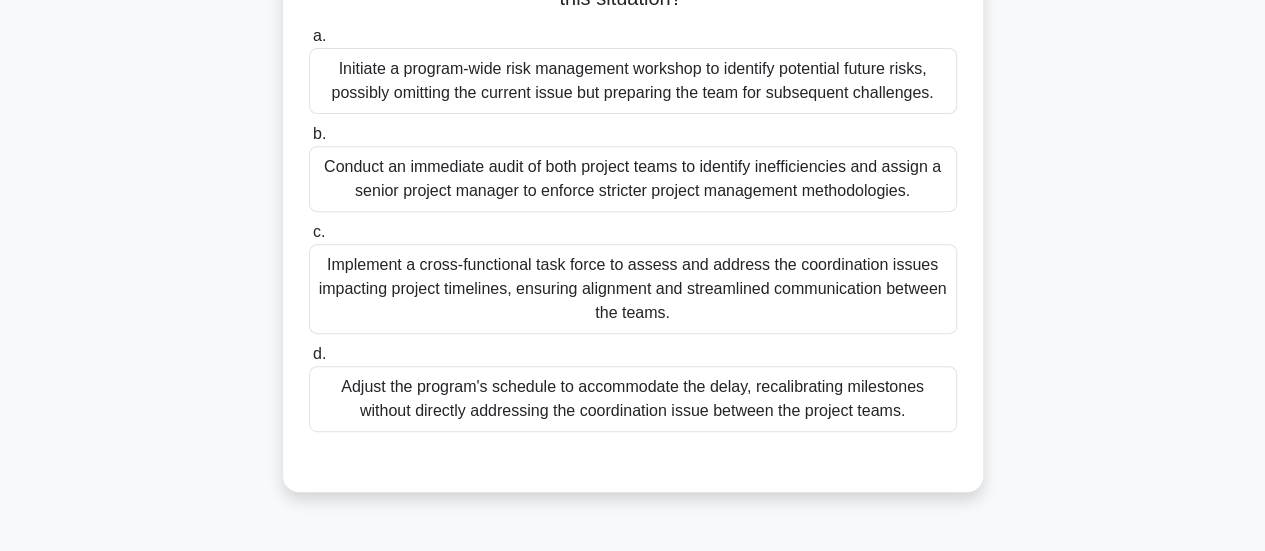 scroll, scrollTop: 334, scrollLeft: 0, axis: vertical 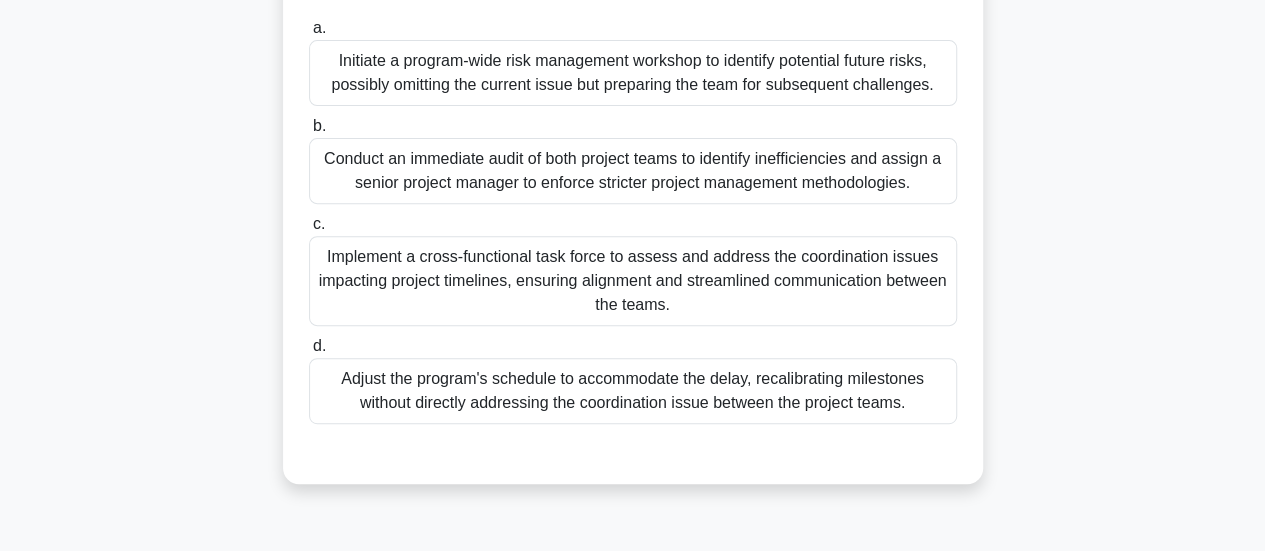 click on "Implement a cross-functional task force to assess and address the coordination issues impacting project timelines, ensuring alignment and streamlined communication between the teams." at bounding box center (633, 281) 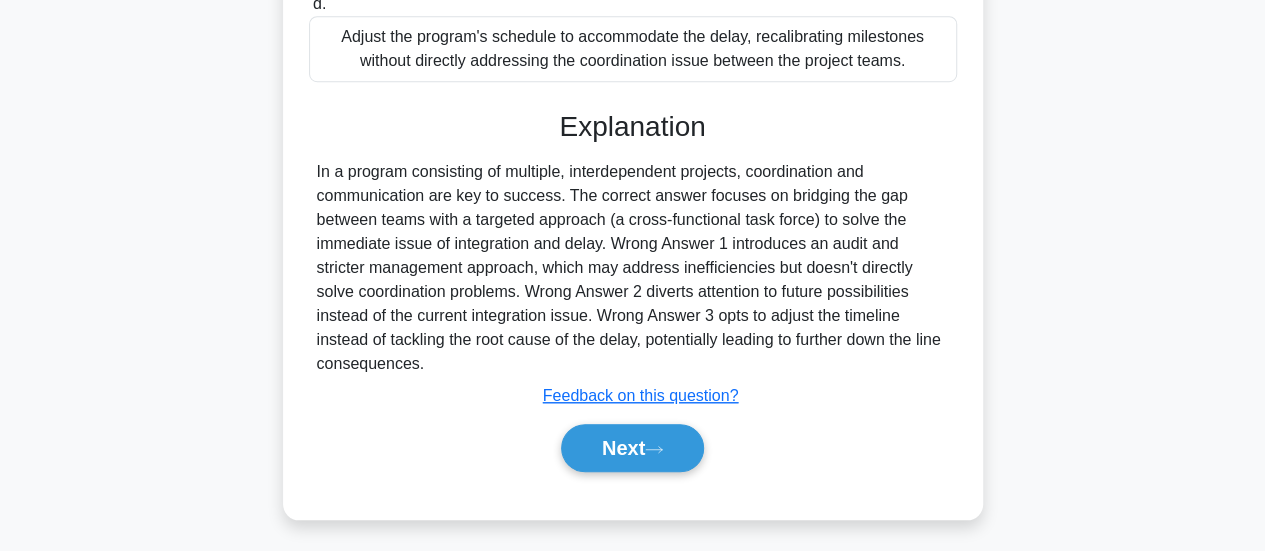 scroll, scrollTop: 679, scrollLeft: 0, axis: vertical 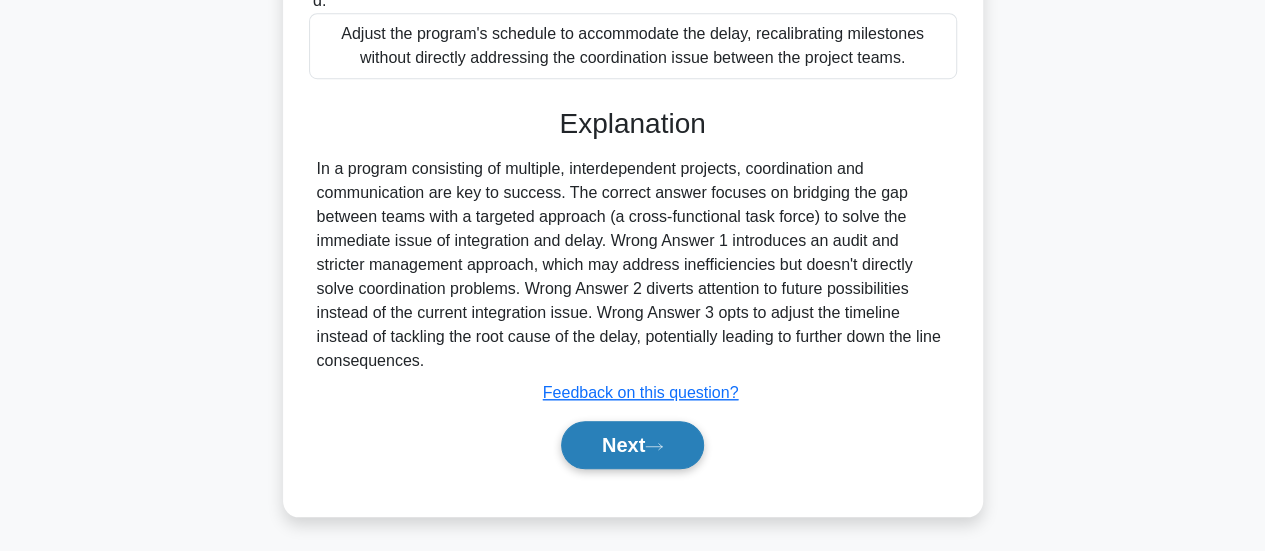 click on "Next" at bounding box center (632, 445) 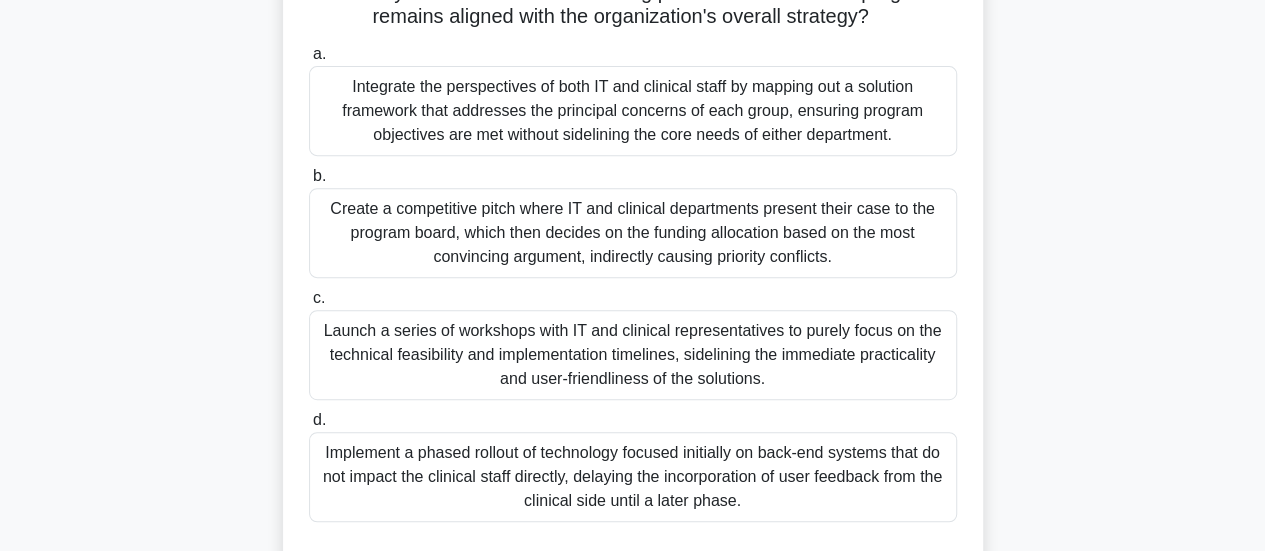 scroll, scrollTop: 314, scrollLeft: 0, axis: vertical 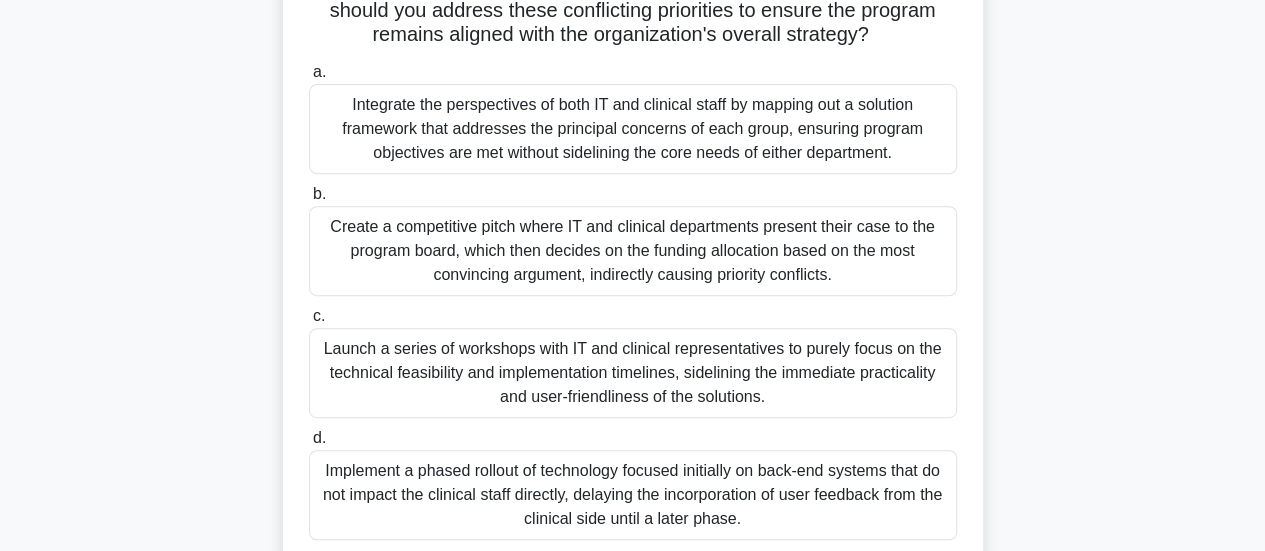 click on "Integrate the perspectives of both IT and clinical staff by mapping out a solution framework that addresses the principal concerns of each group, ensuring program objectives are met without sidelining the core needs of either department." at bounding box center (633, 129) 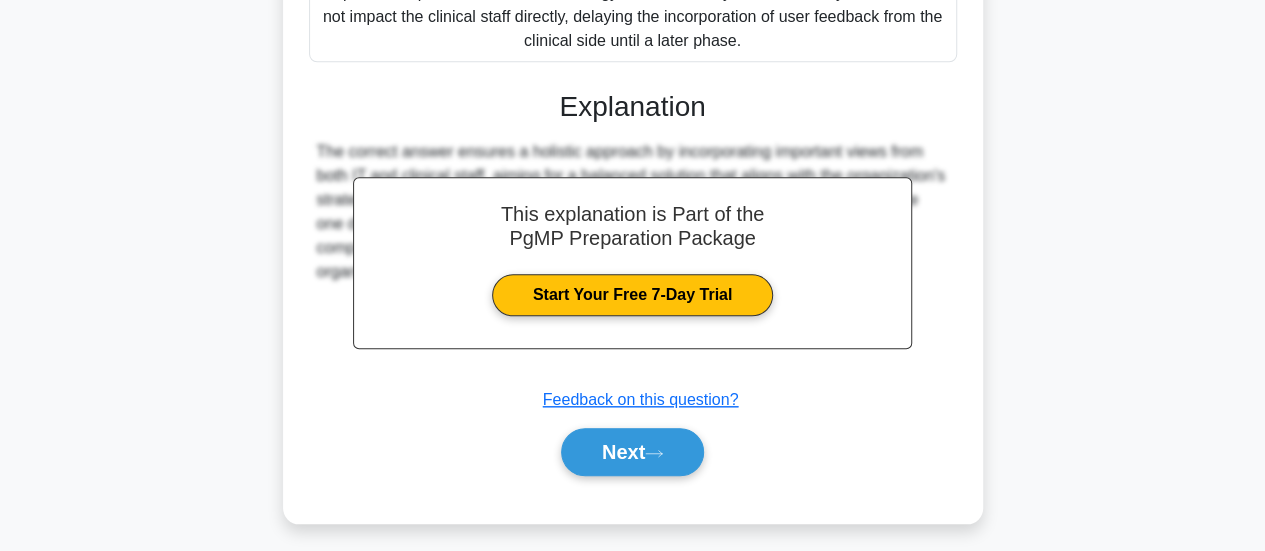 scroll, scrollTop: 823, scrollLeft: 0, axis: vertical 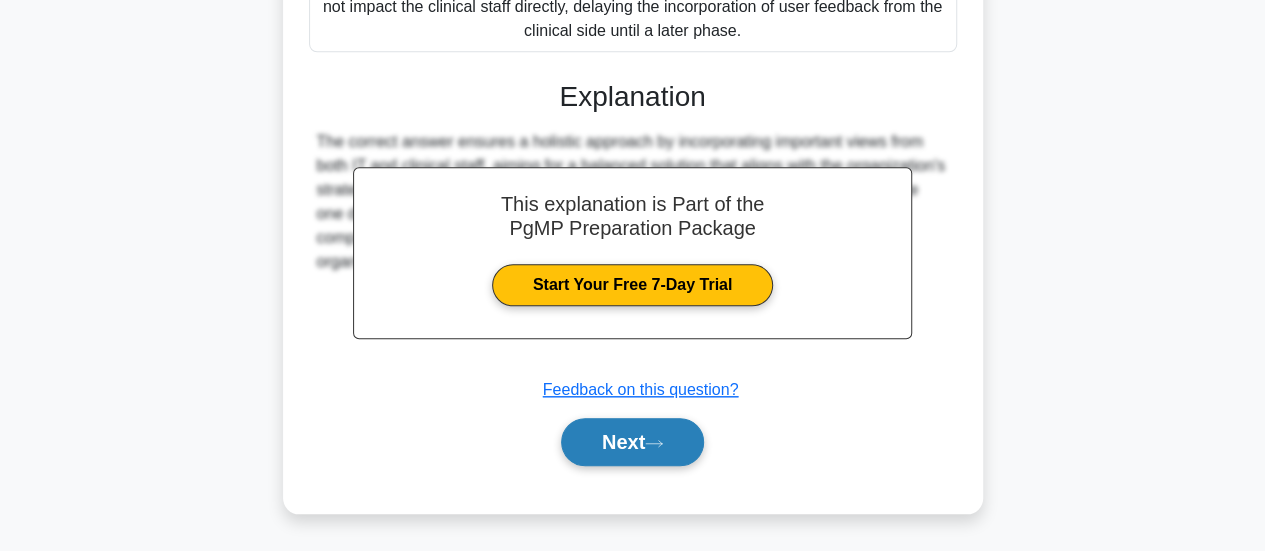 click on "Next" at bounding box center [632, 442] 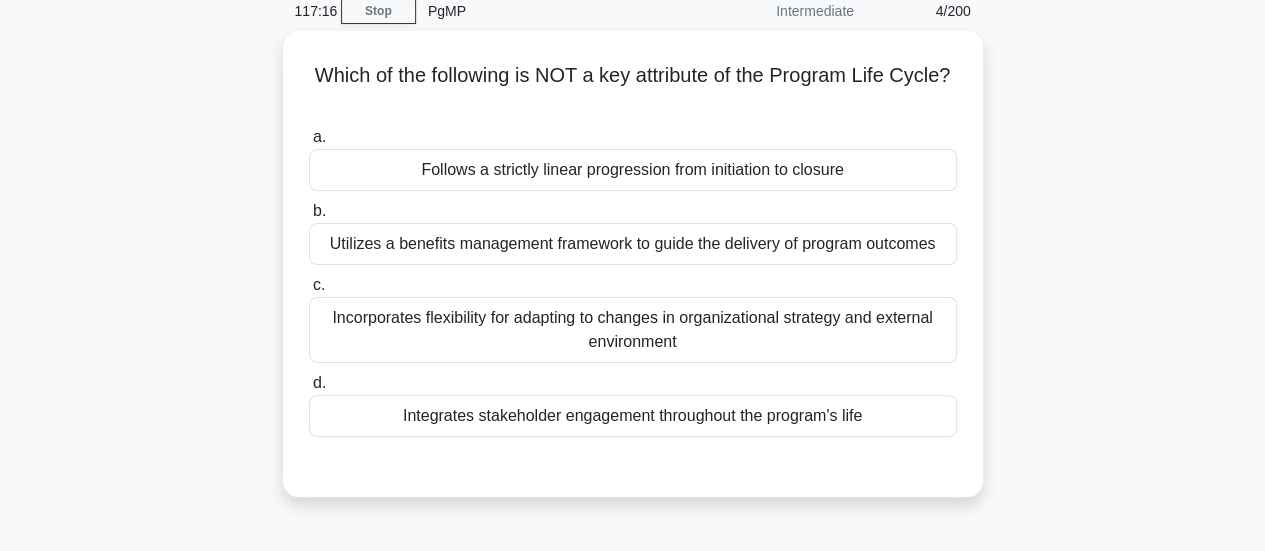 scroll, scrollTop: 87, scrollLeft: 0, axis: vertical 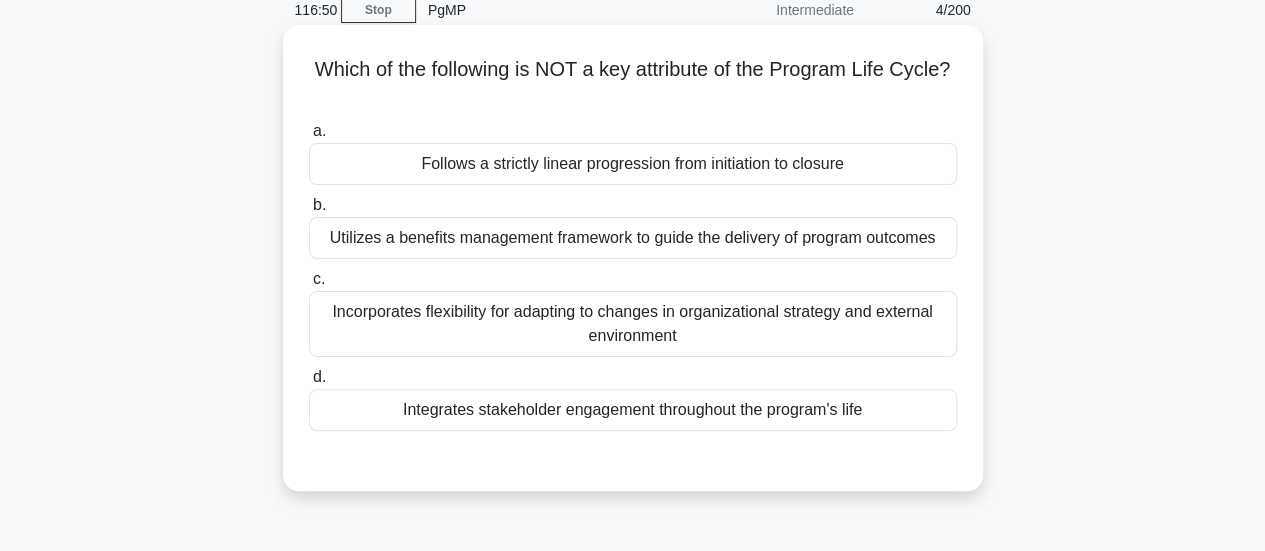 click on "Follows a strictly linear progression from initiation to closure" at bounding box center [633, 164] 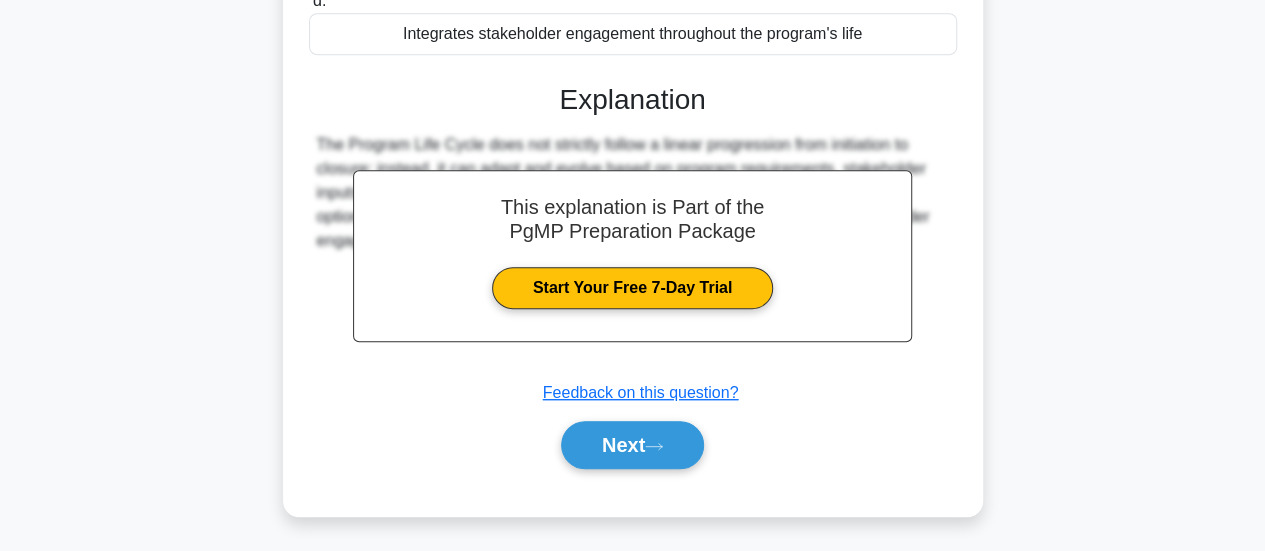 scroll, scrollTop: 477, scrollLeft: 0, axis: vertical 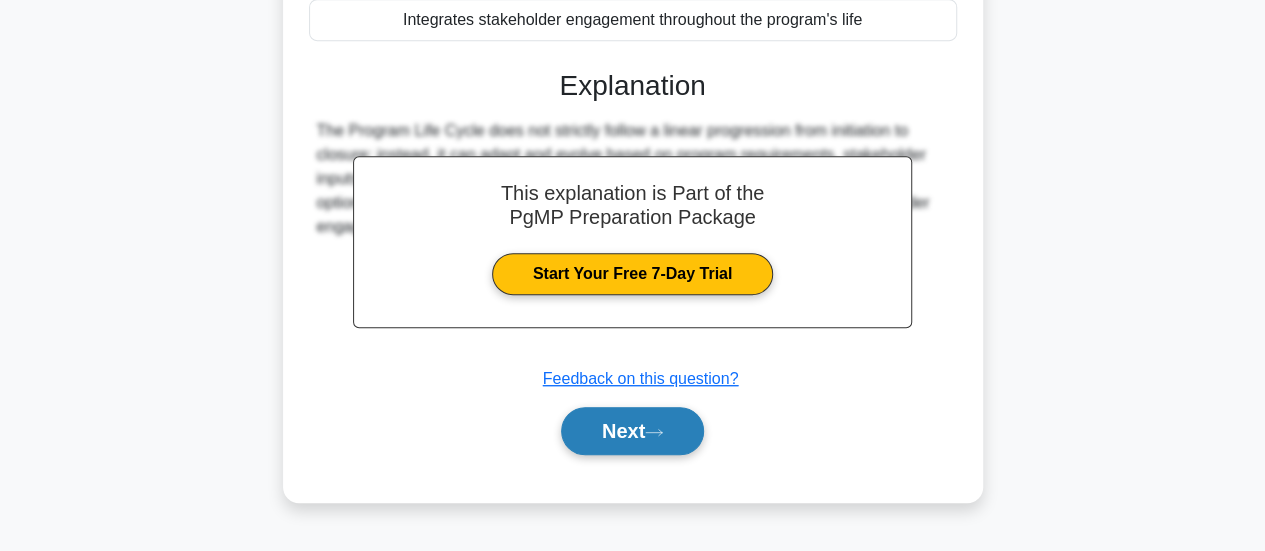 click on "Next" at bounding box center [632, 431] 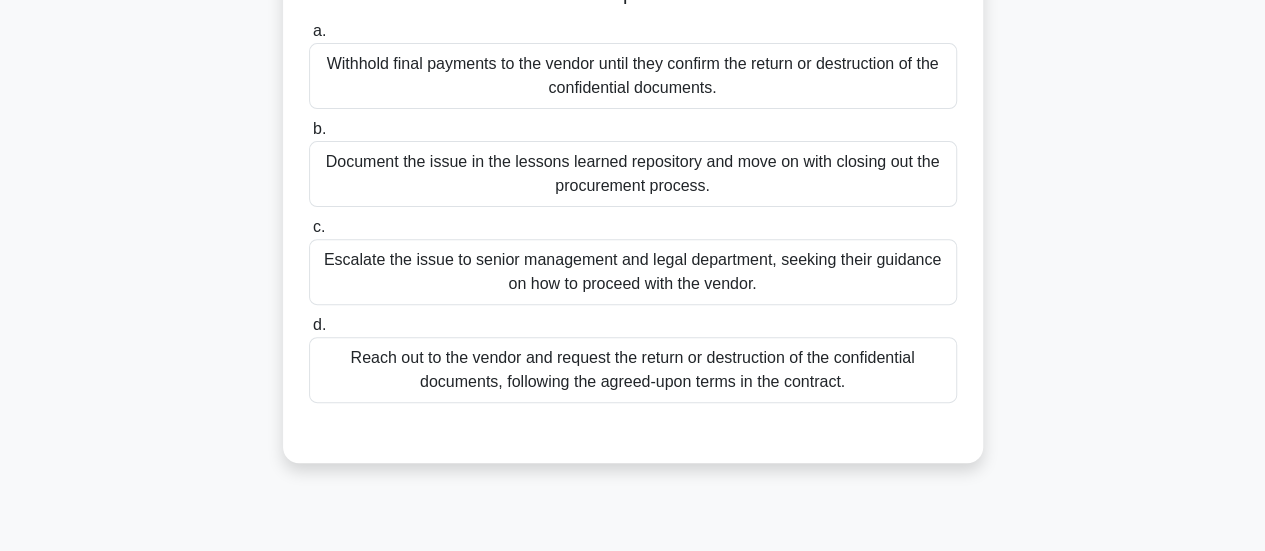 scroll, scrollTop: 241, scrollLeft: 0, axis: vertical 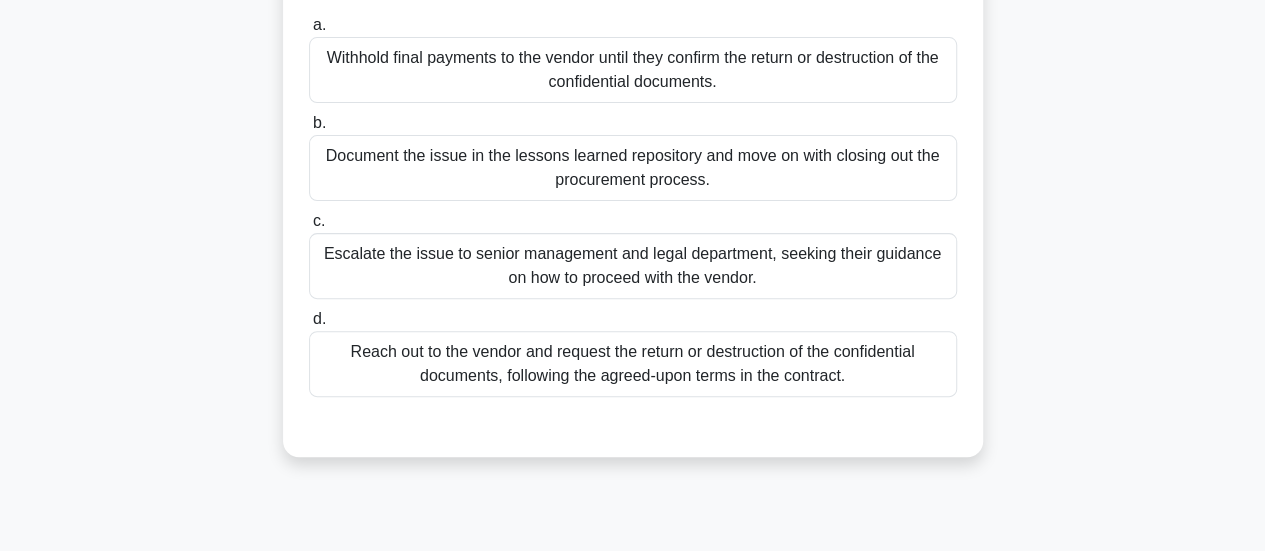 click on "Escalate the issue to senior management and legal department, seeking their guidance on how to proceed with the vendor." at bounding box center [633, 266] 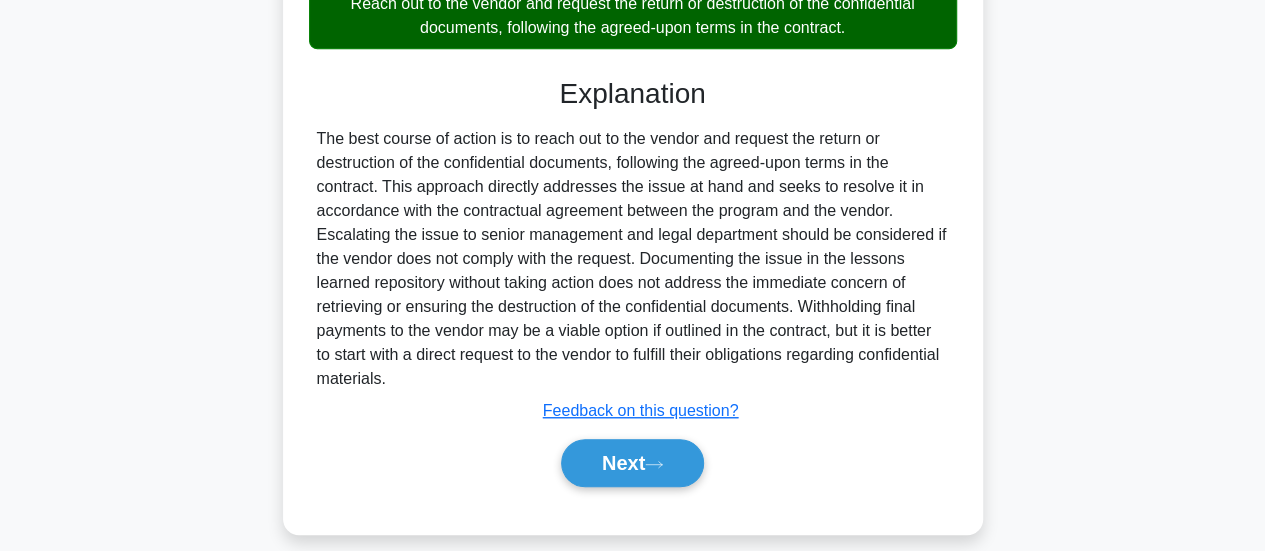scroll, scrollTop: 594, scrollLeft: 0, axis: vertical 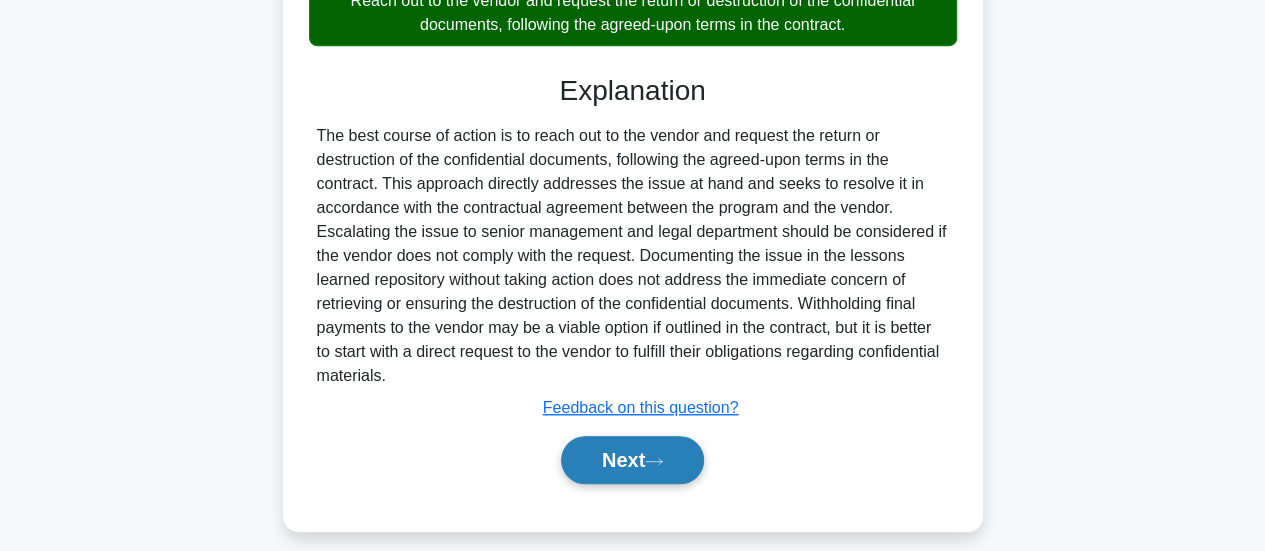 click on "Next" at bounding box center [632, 460] 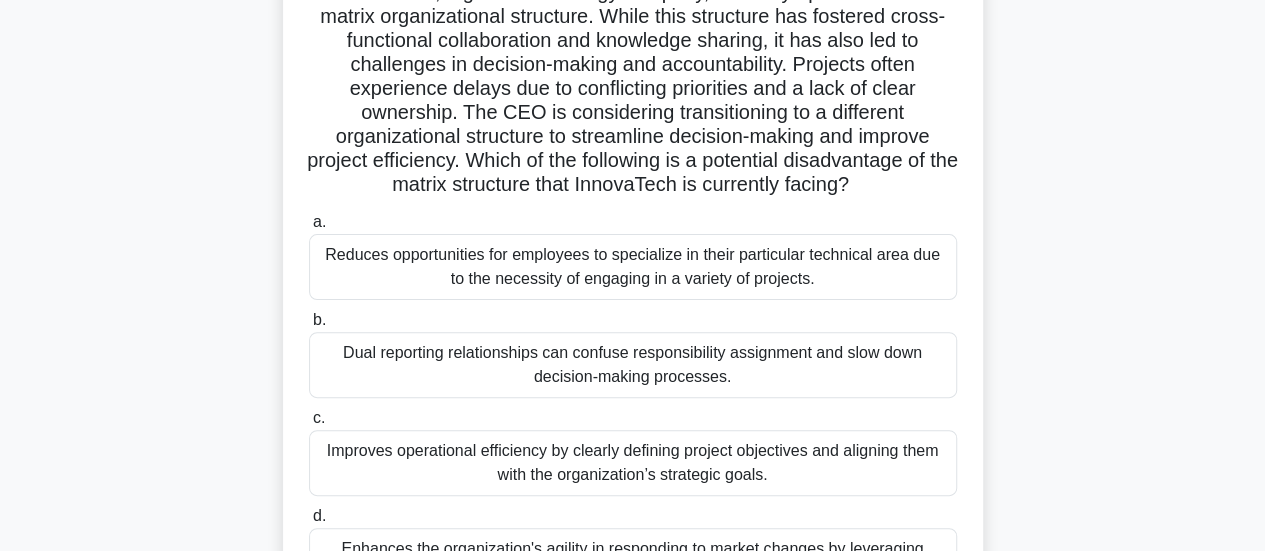 scroll, scrollTop: 167, scrollLeft: 0, axis: vertical 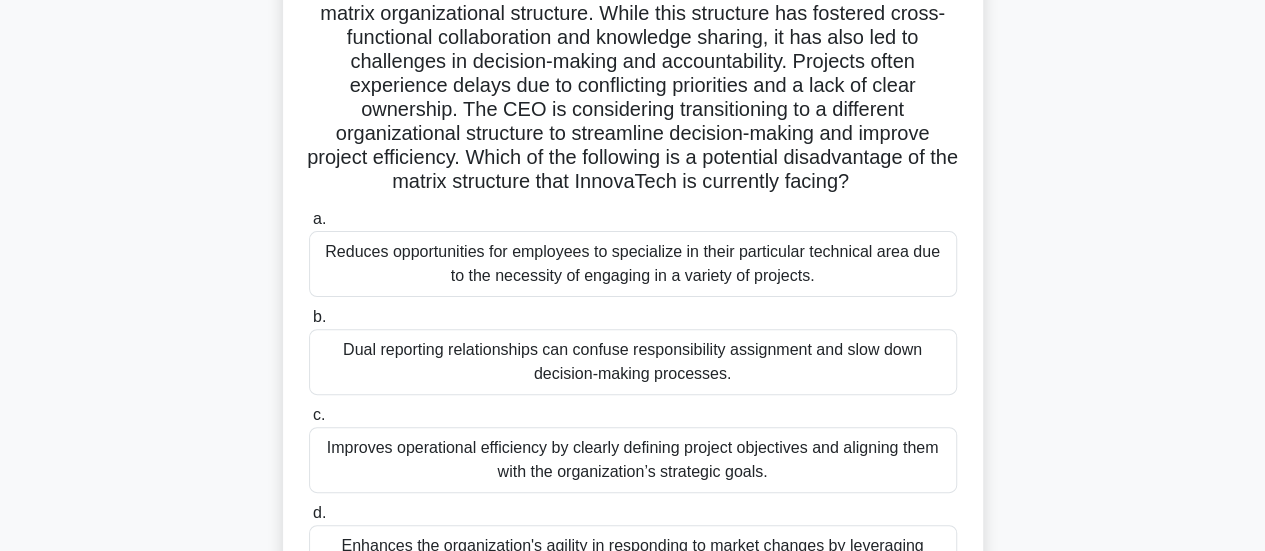 click on "InnovaTech, a global technology company, currently operates with a matrix organizational structure. While this structure has fostered cross-functional collaboration and knowledge sharing, it has also led to challenges in decision-making and accountability. Projects often experience delays due to conflicting priorities and a lack of clear ownership. The CEO is considering transitioning to a different organizational structure to streamline decision-making and improve project efficiency. Which of the following is a potential disadvantage of the matrix structure that InnovaTech is currently facing?
.spinner_0XTQ{transform-origin:center;animation:spinner_y6GP .75s linear infinite}@keyframes spinner_y6GP{100%{transform:rotate(360deg)}}" at bounding box center [633, 86] 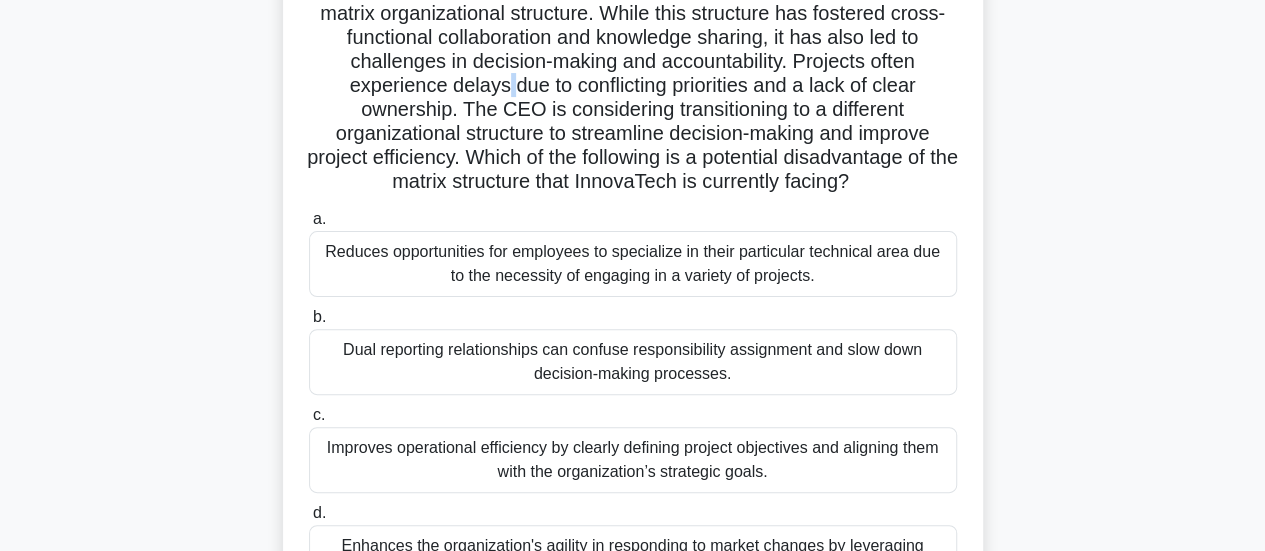 click on "InnovaTech, a global technology company, currently operates with a matrix organizational structure. While this structure has fostered cross-functional collaboration and knowledge sharing, it has also led to challenges in decision-making and accountability. Projects often experience delays due to conflicting priorities and a lack of clear ownership. The CEO is considering transitioning to a different organizational structure to streamline decision-making and improve project efficiency. Which of the following is a potential disadvantage of the matrix structure that InnovaTech is currently facing?
.spinner_0XTQ{transform-origin:center;animation:spinner_y6GP .75s linear infinite}@keyframes spinner_y6GP{100%{transform:rotate(360deg)}}" at bounding box center (633, 86) 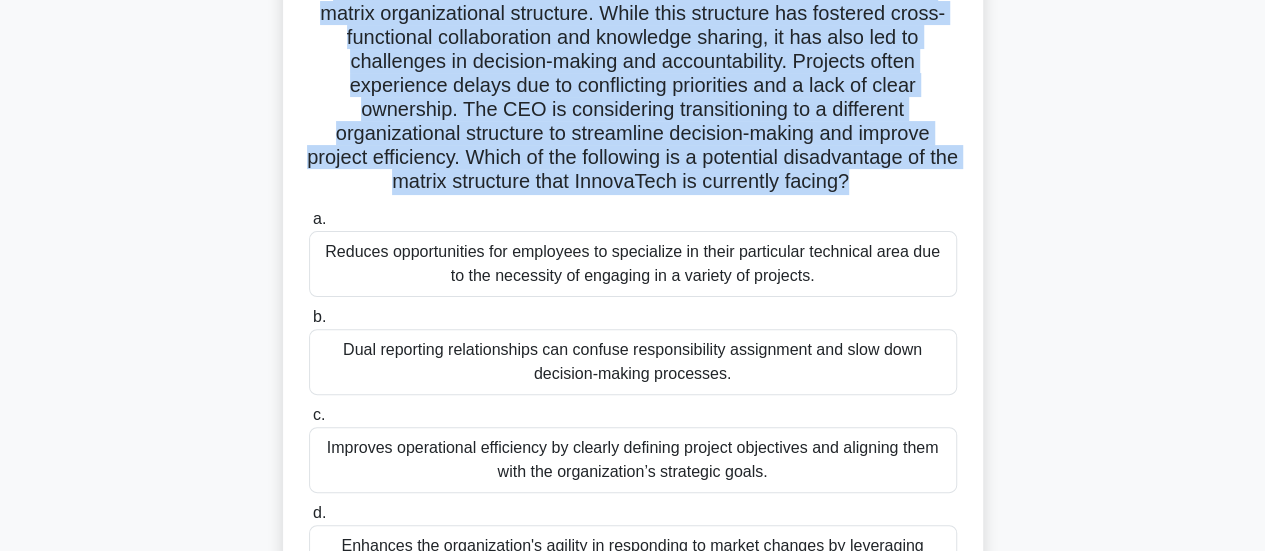 drag, startPoint x: 500, startPoint y: 91, endPoint x: 552, endPoint y: 85, distance: 52.34501 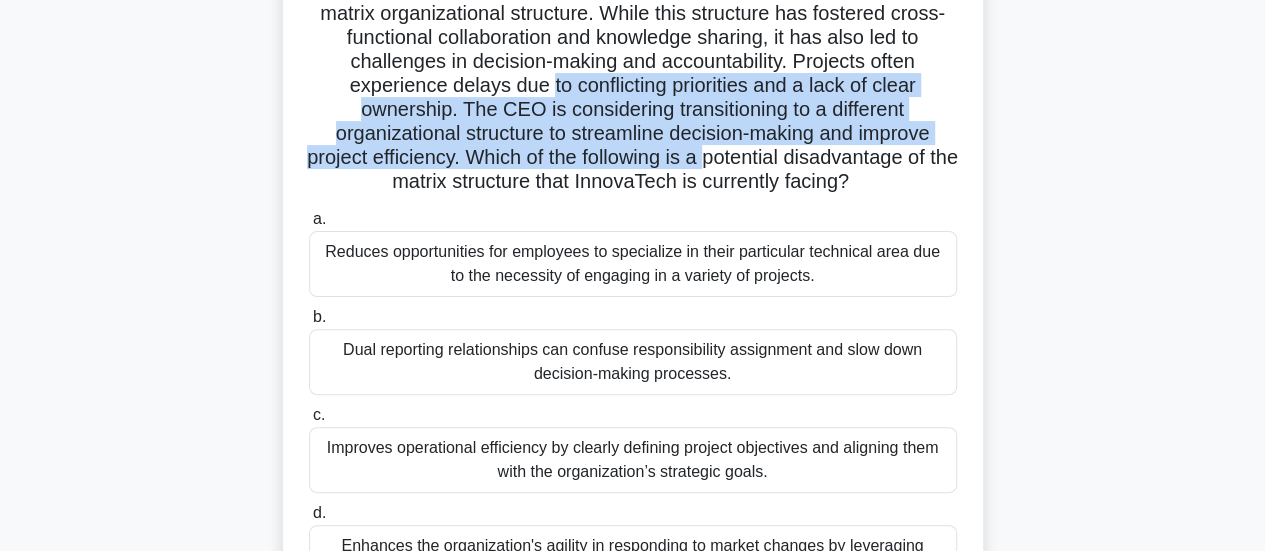 drag, startPoint x: 552, startPoint y: 85, endPoint x: 719, endPoint y: 168, distance: 186.4886 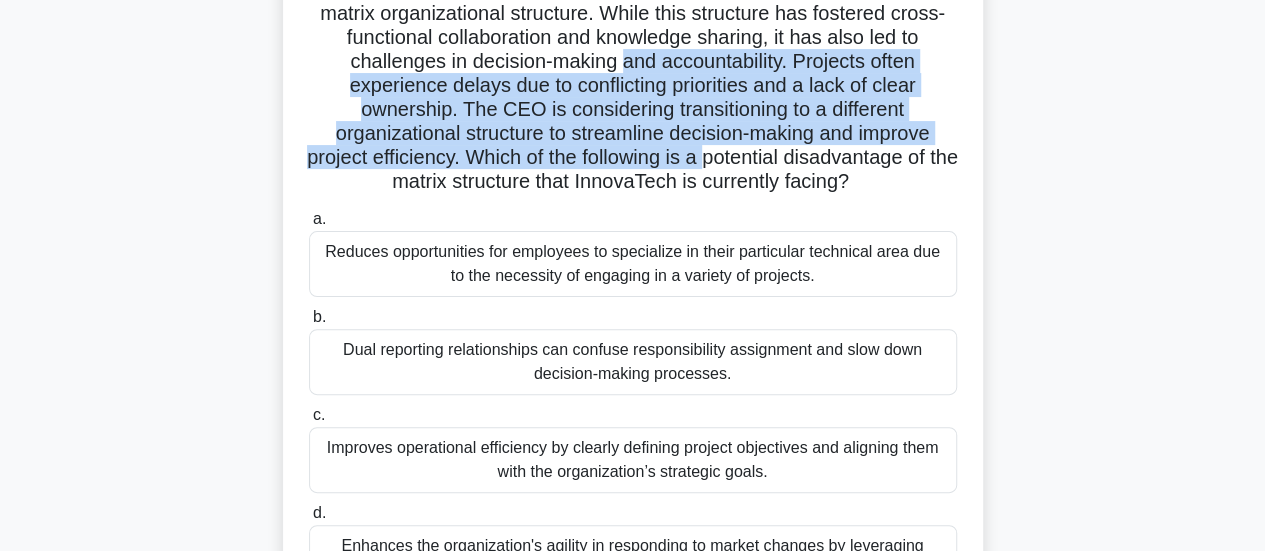 drag, startPoint x: 719, startPoint y: 168, endPoint x: 636, endPoint y: 59, distance: 137.00365 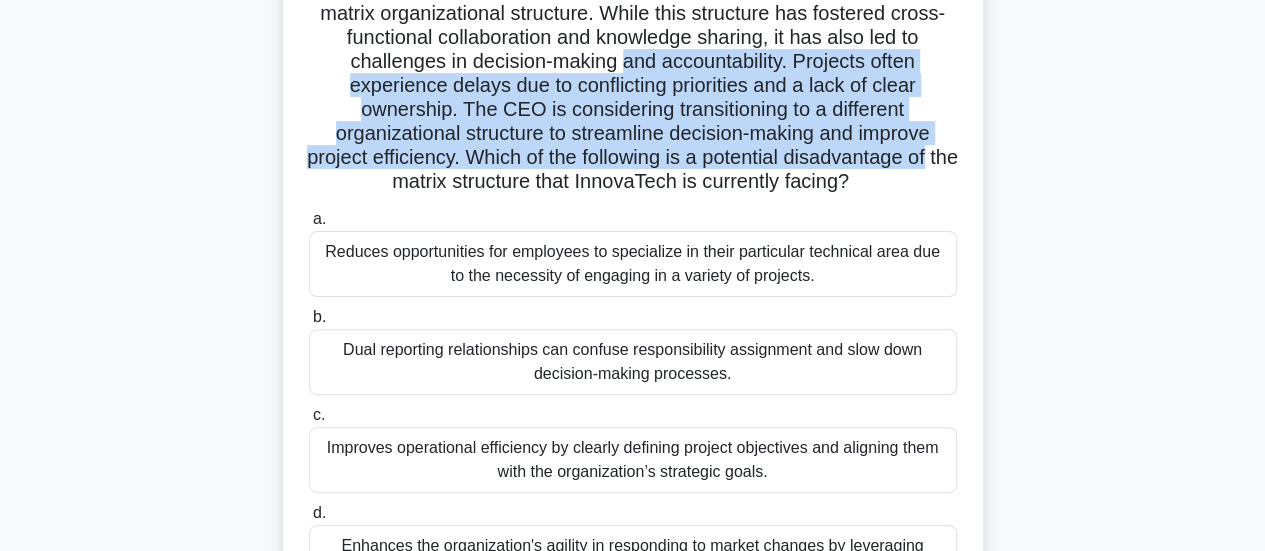 drag, startPoint x: 636, startPoint y: 59, endPoint x: 934, endPoint y: 160, distance: 314.6506 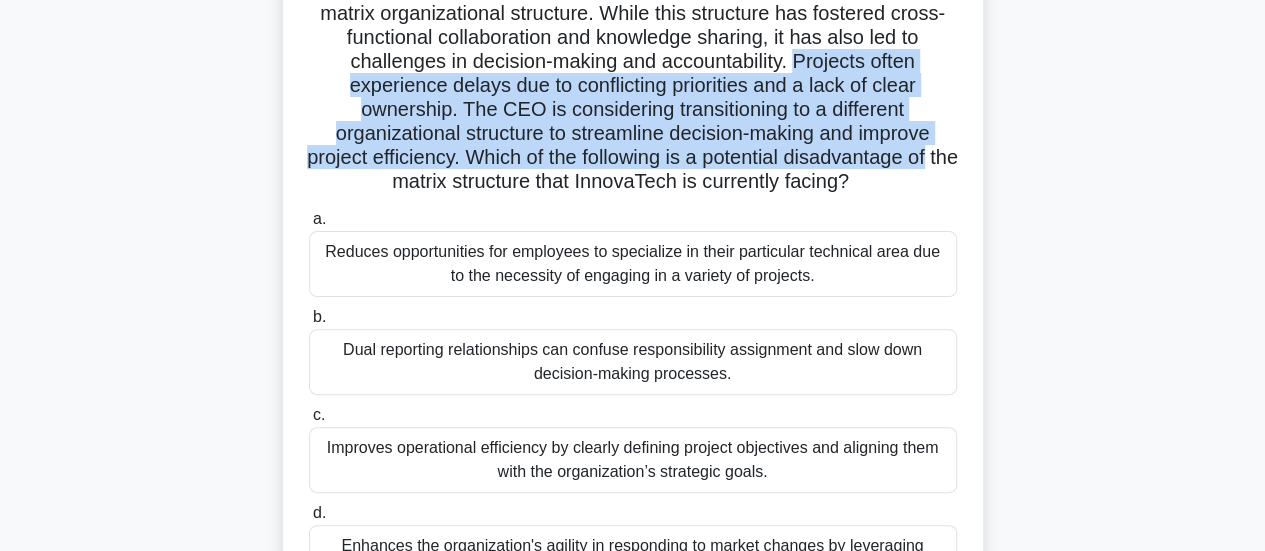 drag, startPoint x: 934, startPoint y: 160, endPoint x: 845, endPoint y: 62, distance: 132.38202 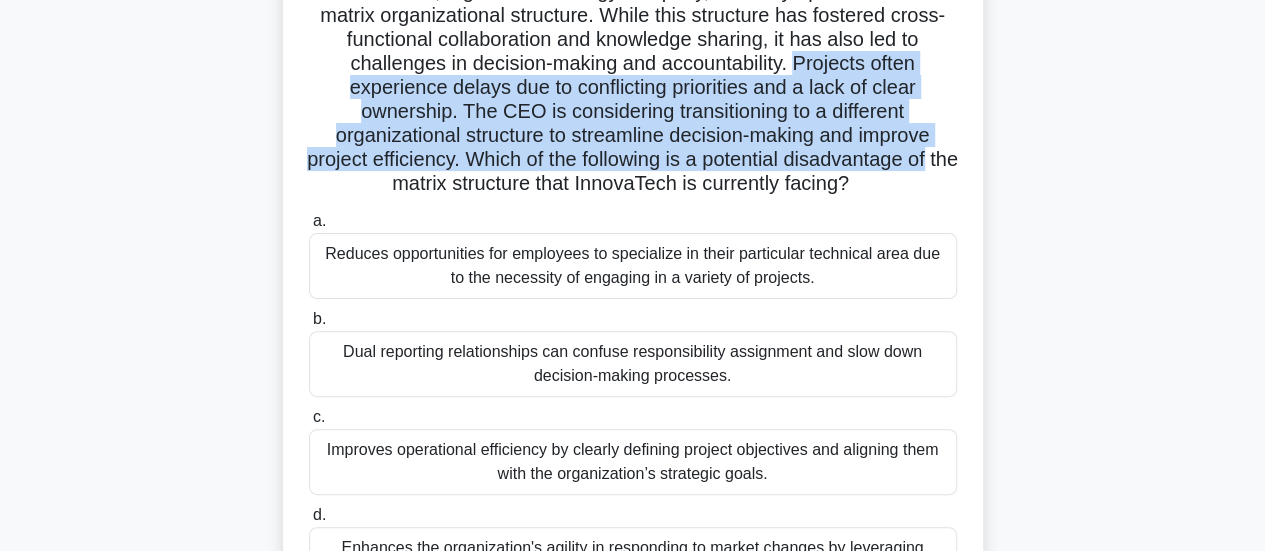 scroll, scrollTop: 167, scrollLeft: 0, axis: vertical 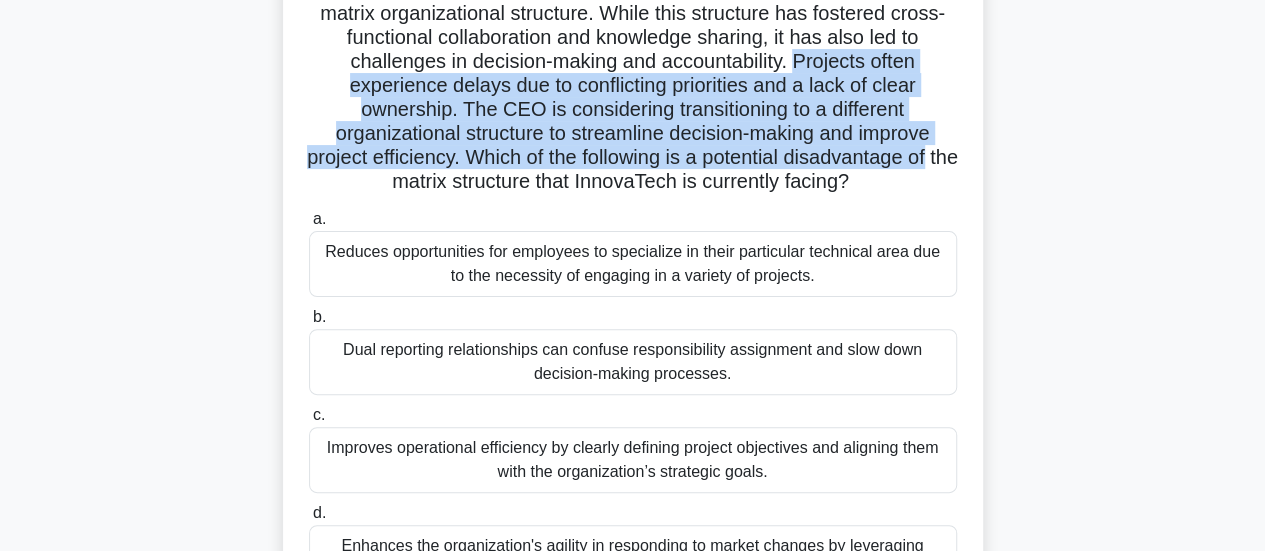 click on "InnovaTech, a global technology company, currently operates with a matrix organizational structure. While this structure has fostered cross-functional collaboration and knowledge sharing, it has also led to challenges in decision-making and accountability. Projects often experience delays due to conflicting priorities and a lack of clear ownership. The CEO is considering transitioning to a different organizational structure to streamline decision-making and improve project efficiency. Which of the following is a potential disadvantage of the matrix structure that InnovaTech is currently facing?
.spinner_0XTQ{transform-origin:center;animation:spinner_y6GP .75s linear infinite}@keyframes spinner_y6GP{100%{transform:rotate(360deg)}}" at bounding box center (633, 86) 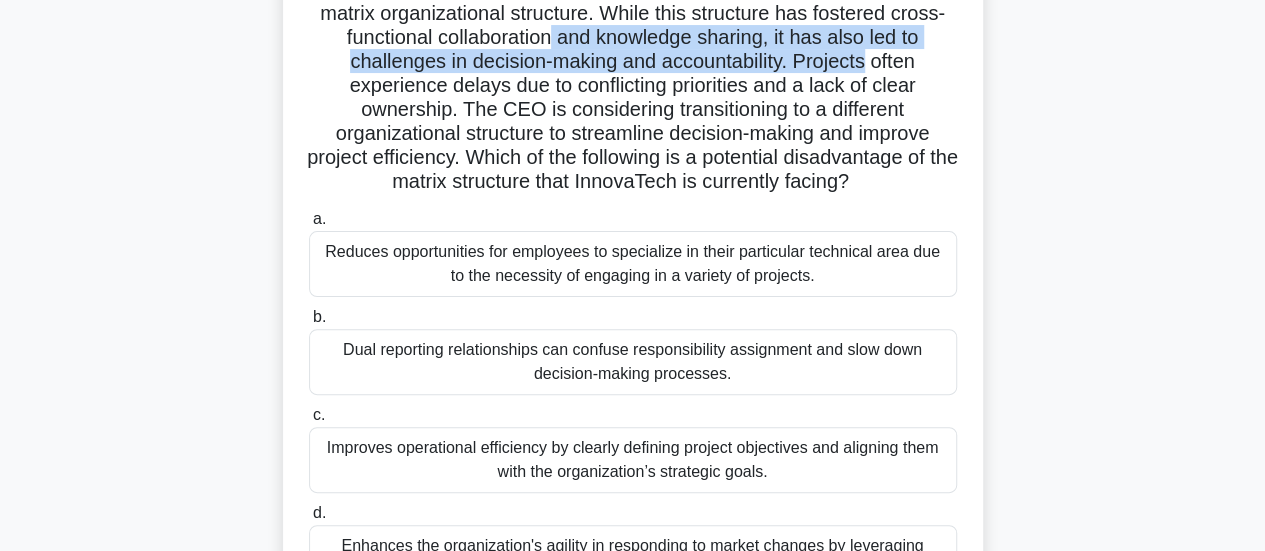 drag, startPoint x: 844, startPoint y: 62, endPoint x: 548, endPoint y: 37, distance: 297.05386 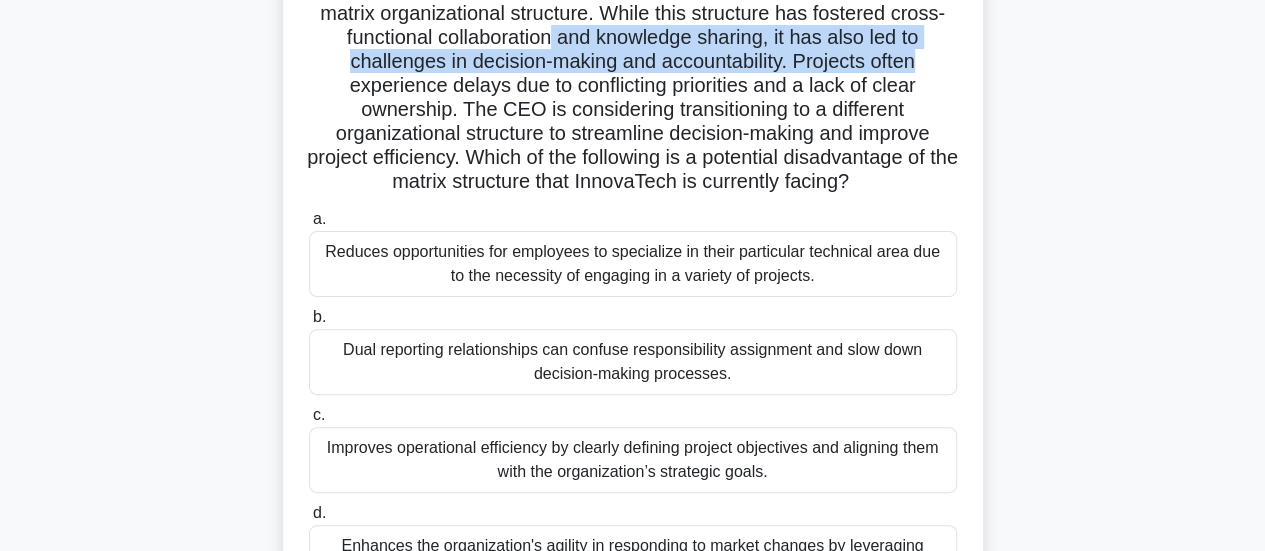 drag, startPoint x: 548, startPoint y: 37, endPoint x: 958, endPoint y: 58, distance: 410.53745 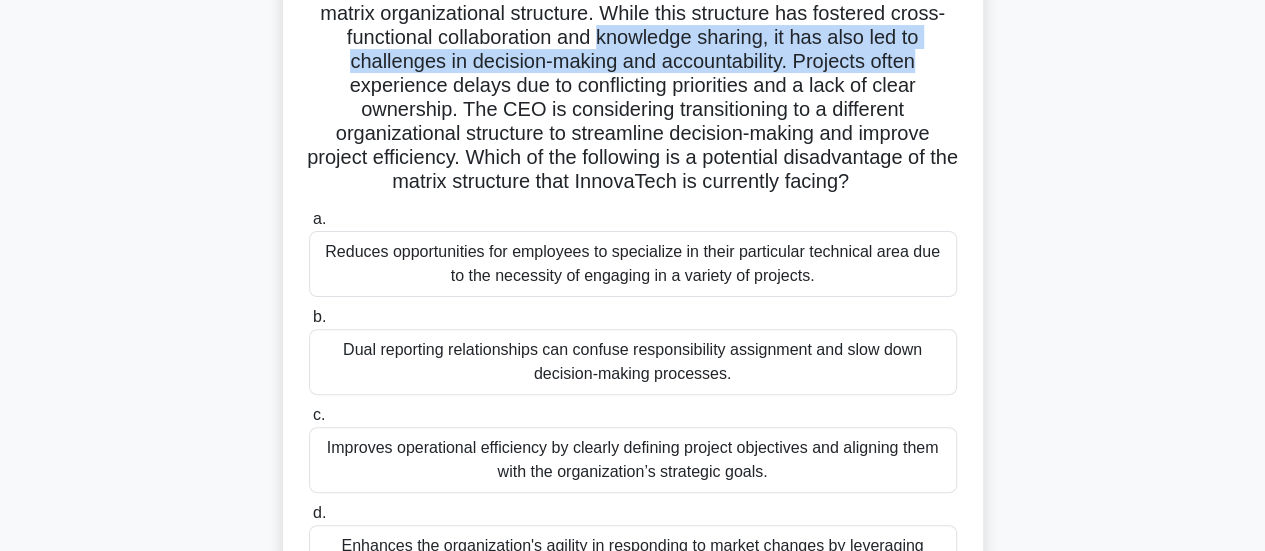 drag, startPoint x: 958, startPoint y: 58, endPoint x: 604, endPoint y: 27, distance: 355.35477 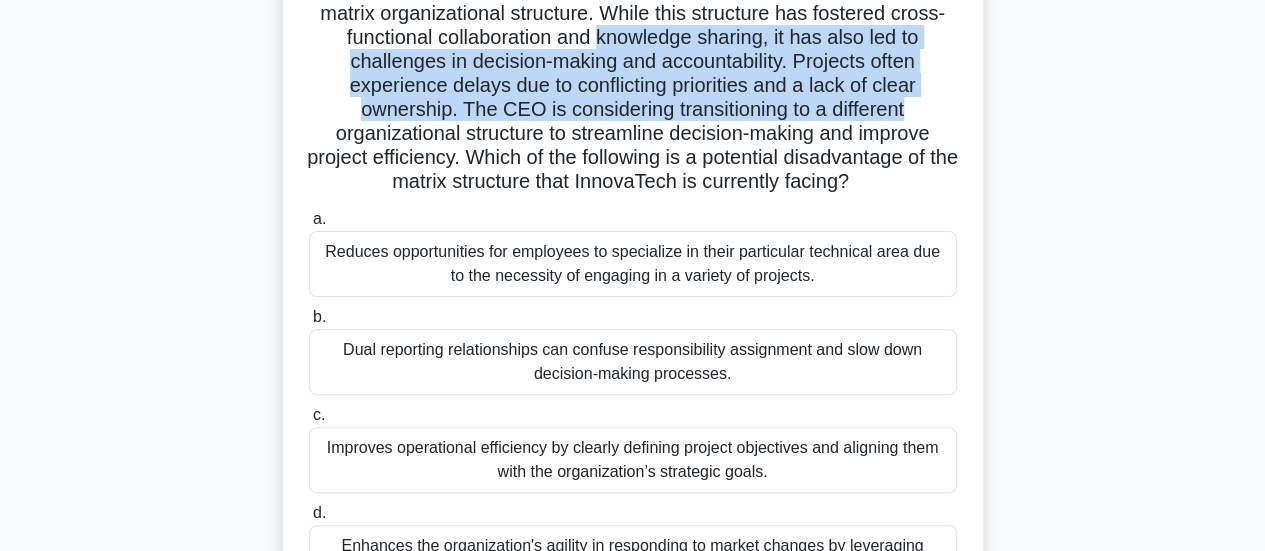 drag, startPoint x: 615, startPoint y: 37, endPoint x: 893, endPoint y: 112, distance: 287.93924 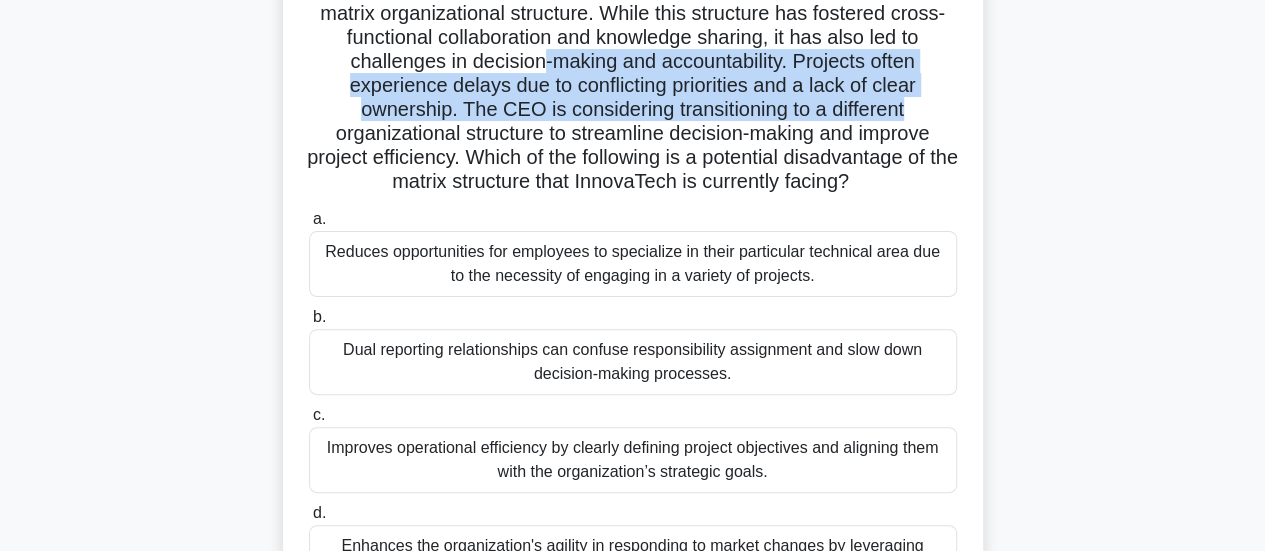 drag, startPoint x: 893, startPoint y: 112, endPoint x: 540, endPoint y: 54, distance: 357.73315 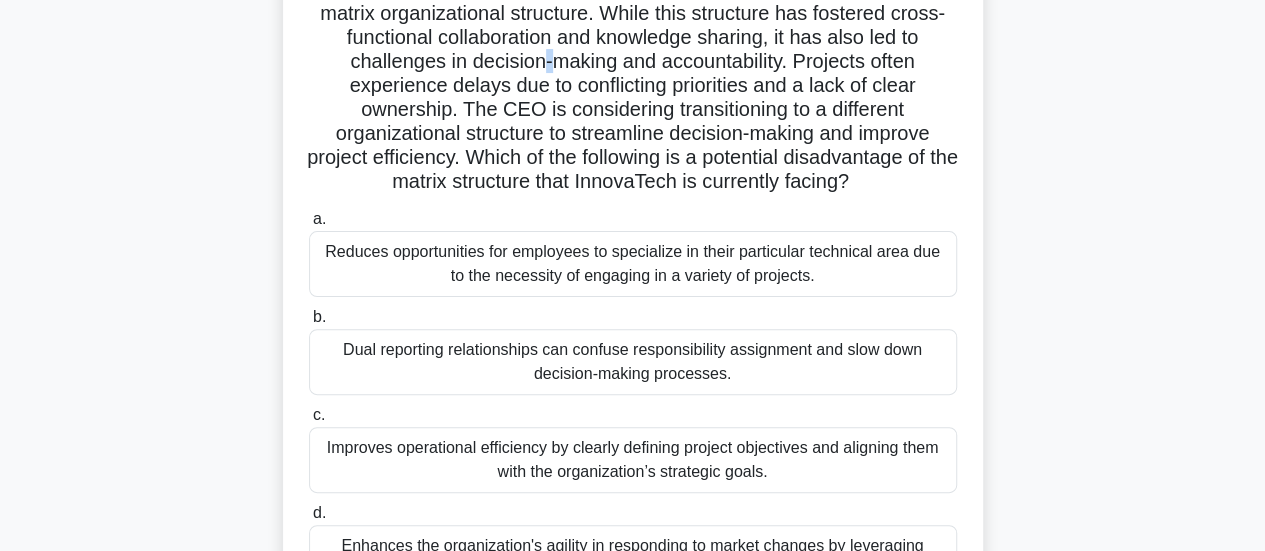 click on "InnovaTech, a global technology company, currently operates with a matrix organizational structure. While this structure has fostered cross-functional collaboration and knowledge sharing, it has also led to challenges in decision-making and accountability. Projects often experience delays due to conflicting priorities and a lack of clear ownership. The CEO is considering transitioning to a different organizational structure to streamline decision-making and improve project efficiency. Which of the following is a potential disadvantage of the matrix structure that InnovaTech is currently facing?
.spinner_0XTQ{transform-origin:center;animation:spinner_y6GP .75s linear infinite}@keyframes spinner_y6GP{100%{transform:rotate(360deg)}}" at bounding box center (633, 86) 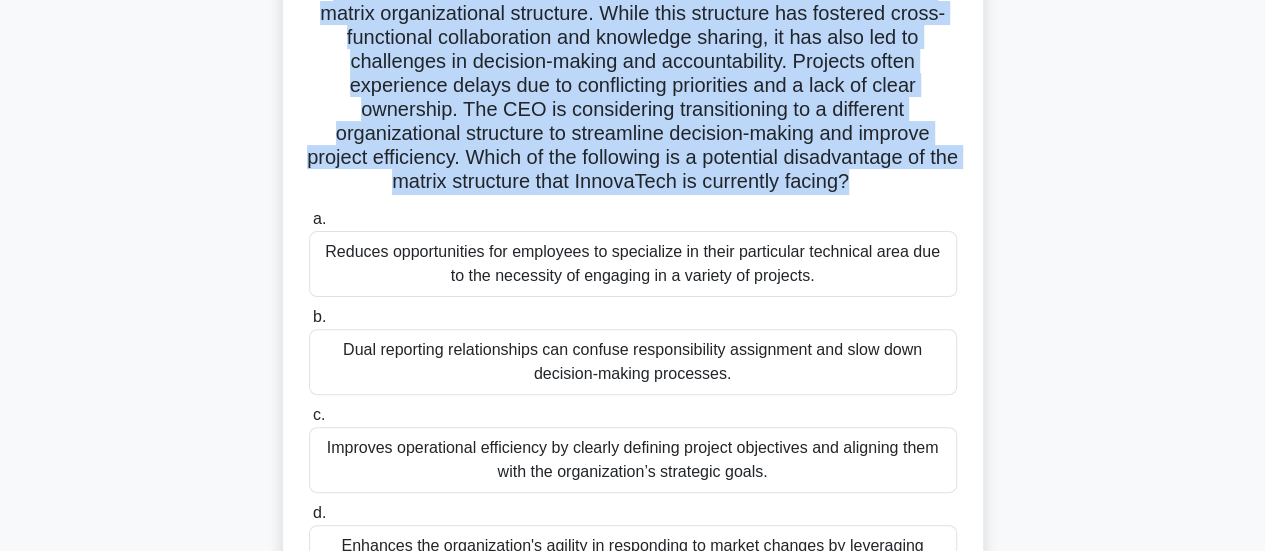 drag, startPoint x: 540, startPoint y: 54, endPoint x: 656, endPoint y: 125, distance: 136.00368 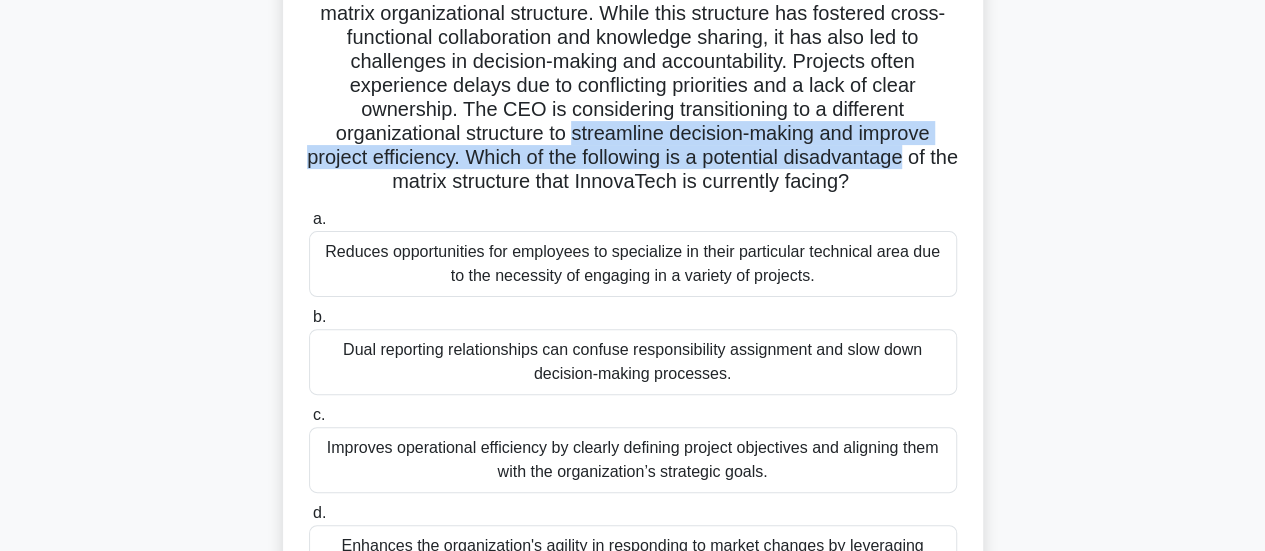 drag, startPoint x: 656, startPoint y: 125, endPoint x: 869, endPoint y: 165, distance: 216.72333 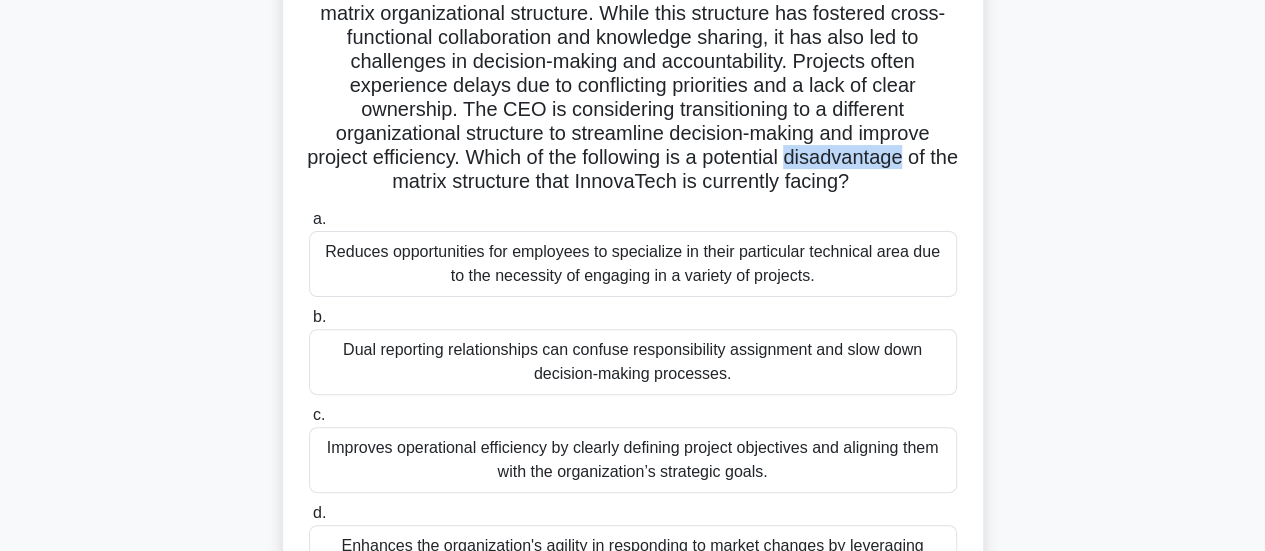click on "InnovaTech, a global technology company, currently operates with a matrix organizational structure. While this structure has fostered cross-functional collaboration and knowledge sharing, it has also led to challenges in decision-making and accountability. Projects often experience delays due to conflicting priorities and a lack of clear ownership. The CEO is considering transitioning to a different organizational structure to streamline decision-making and improve project efficiency. Which of the following is a potential disadvantage of the matrix structure that InnovaTech is currently facing?
.spinner_0XTQ{transform-origin:center;animation:spinner_y6GP .75s linear infinite}@keyframes spinner_y6GP{100%{transform:rotate(360deg)}}" at bounding box center (633, 86) 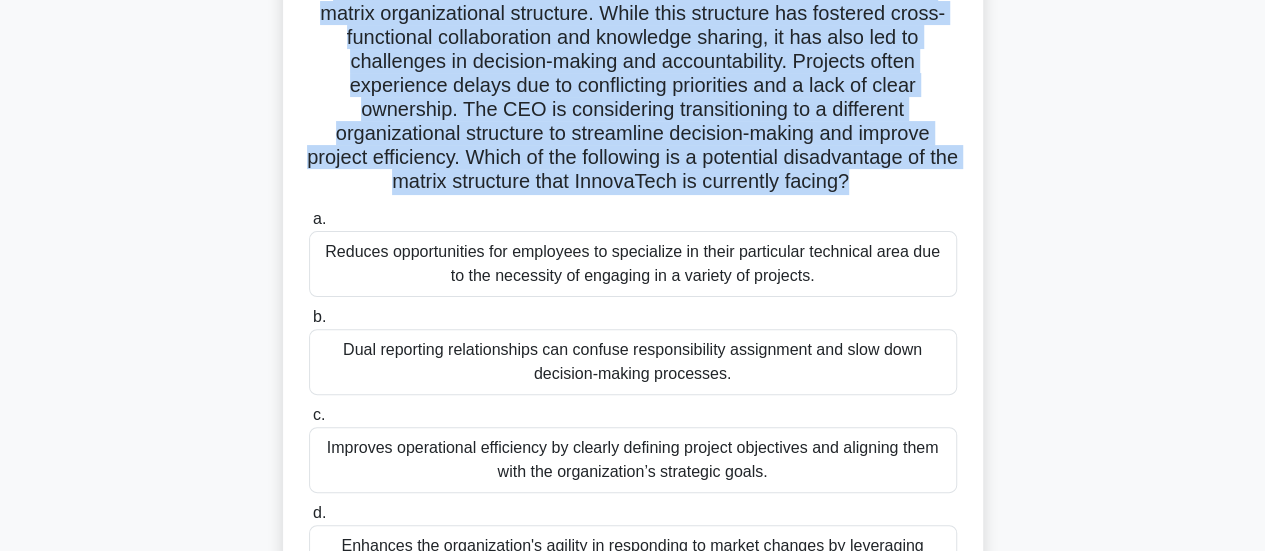 drag, startPoint x: 869, startPoint y: 165, endPoint x: 786, endPoint y: 106, distance: 101.8332 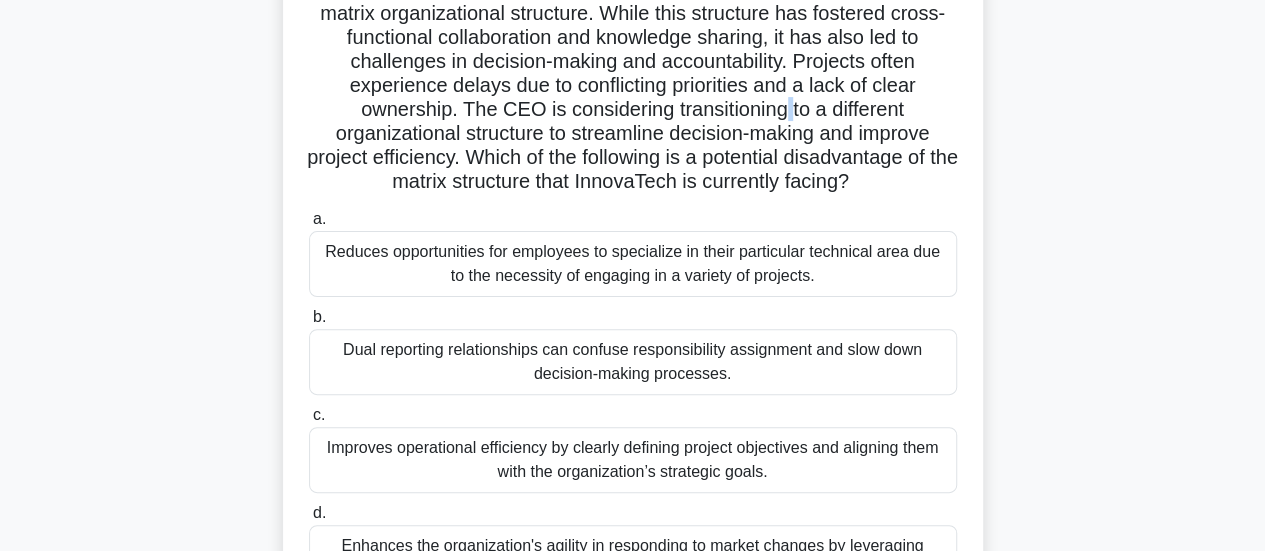 click on "InnovaTech, a global technology company, currently operates with a matrix organizational structure. While this structure has fostered cross-functional collaboration and knowledge sharing, it has also led to challenges in decision-making and accountability. Projects often experience delays due to conflicting priorities and a lack of clear ownership. The CEO is considering transitioning to a different organizational structure to streamline decision-making and improve project efficiency. Which of the following is a potential disadvantage of the matrix structure that InnovaTech is currently facing?
.spinner_0XTQ{transform-origin:center;animation:spinner_y6GP .75s linear infinite}@keyframes spinner_y6GP{100%{transform:rotate(360deg)}}" at bounding box center [633, 86] 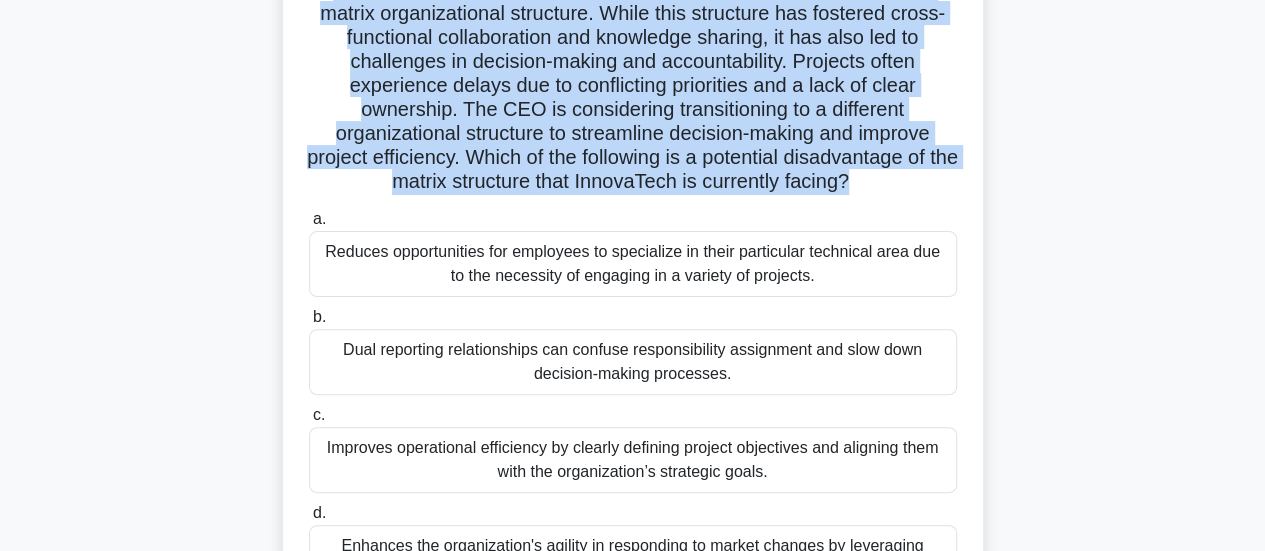 drag, startPoint x: 786, startPoint y: 106, endPoint x: 856, endPoint y: 171, distance: 95.524864 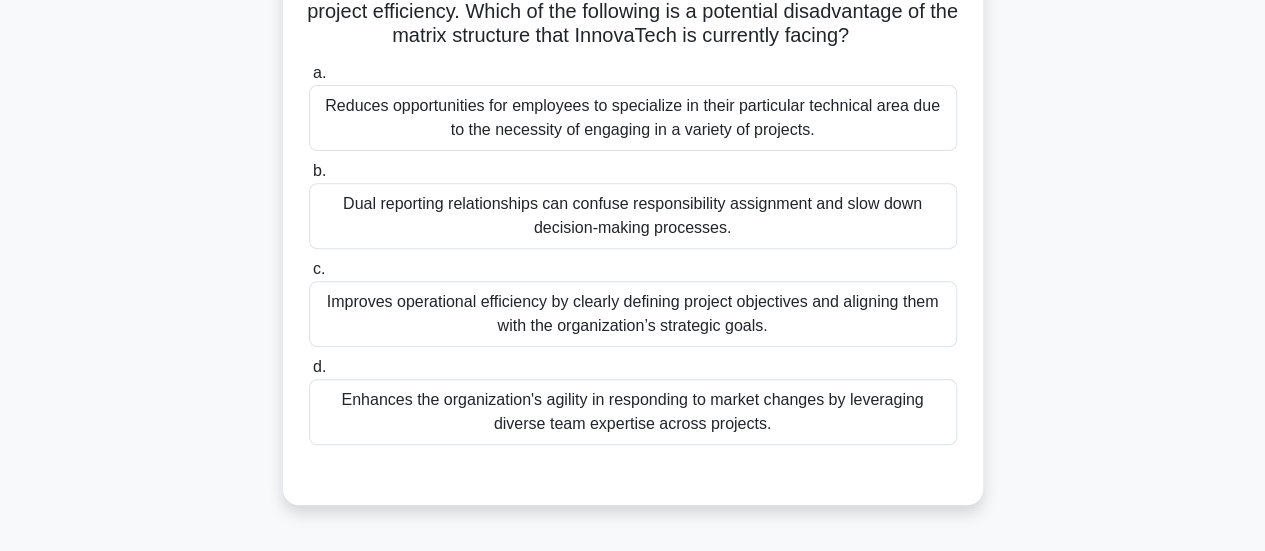 scroll, scrollTop: 314, scrollLeft: 0, axis: vertical 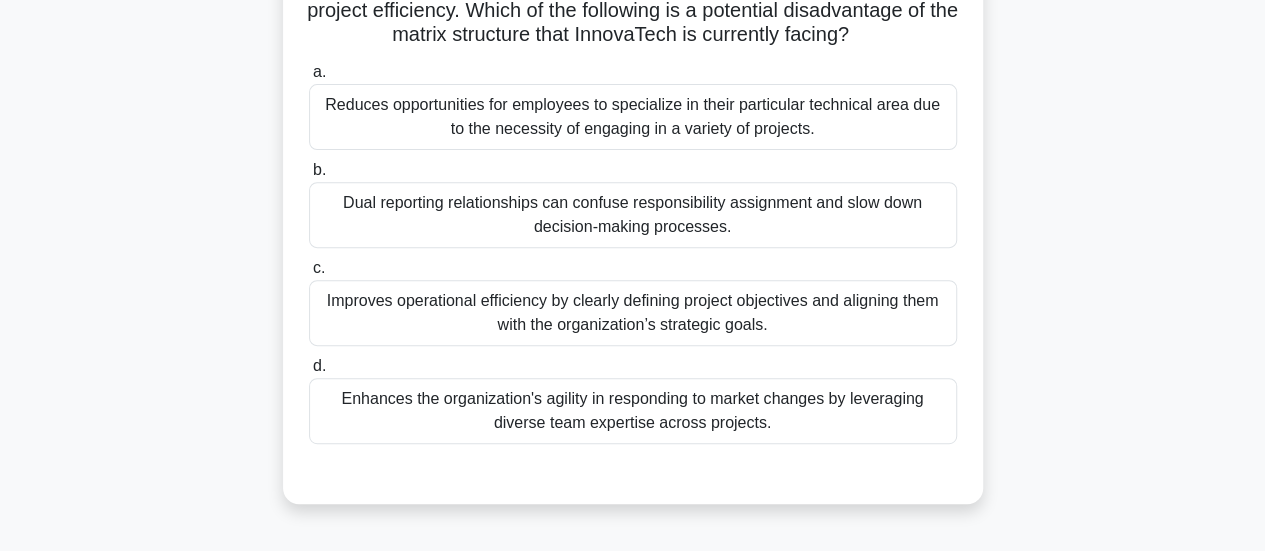 click on "Dual reporting relationships can confuse responsibility assignment and slow down decision-making processes." at bounding box center (633, 215) 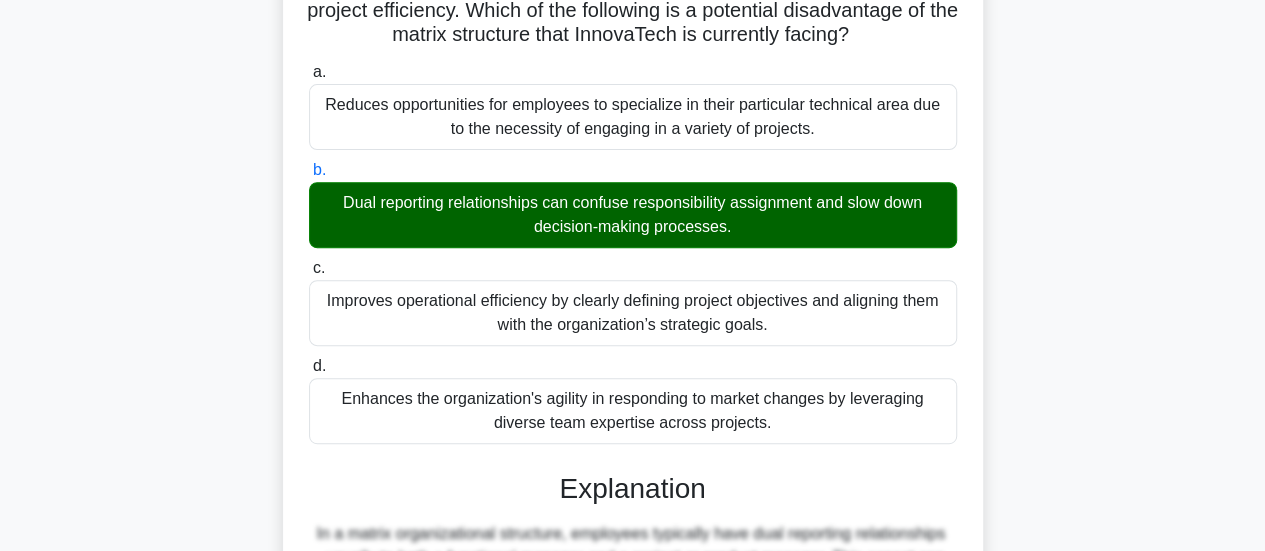 scroll, scrollTop: 703, scrollLeft: 0, axis: vertical 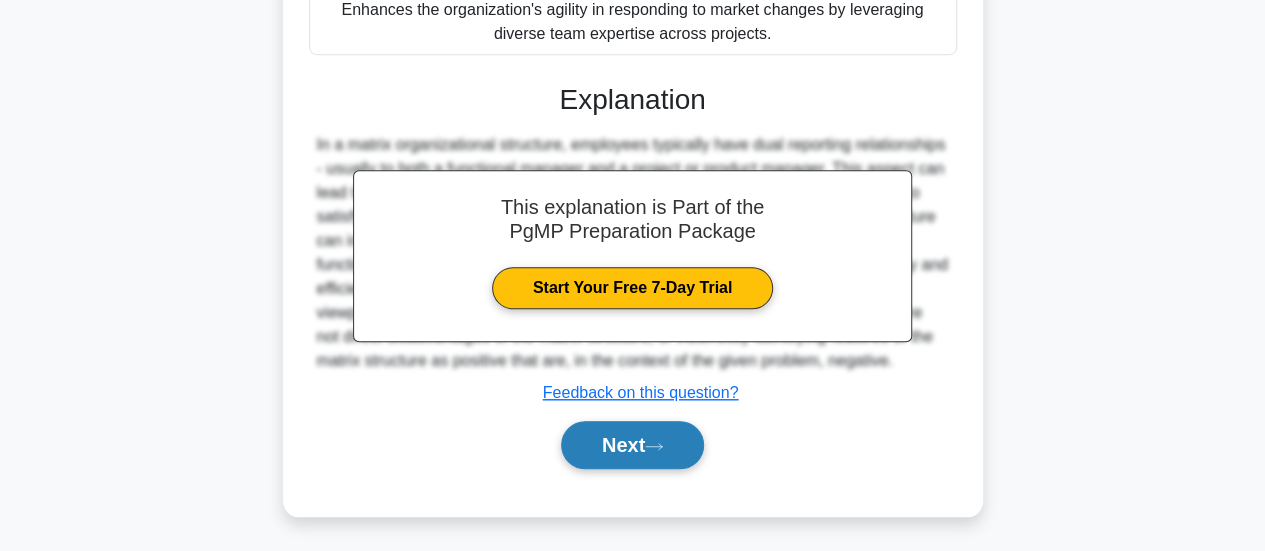 click on "Next" at bounding box center [632, 445] 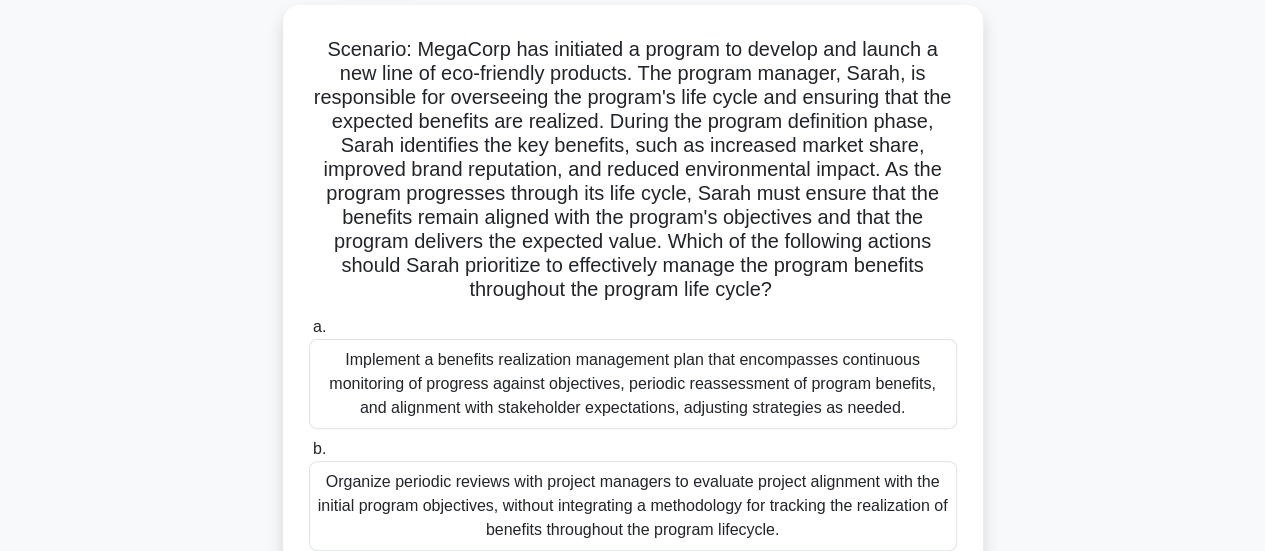 scroll, scrollTop: 111, scrollLeft: 0, axis: vertical 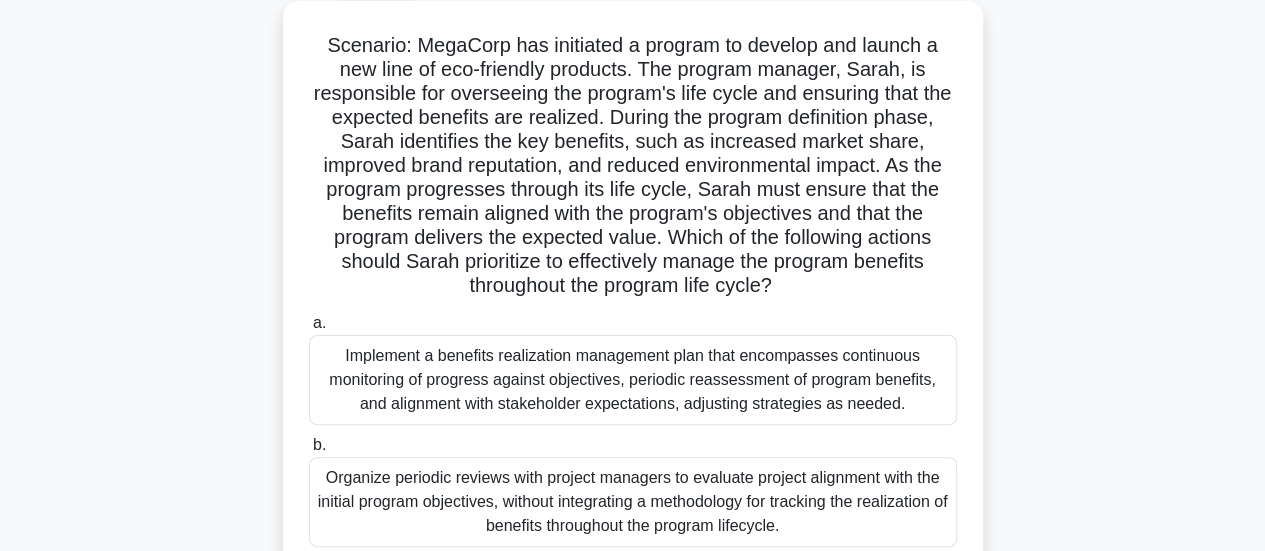 click on "Scenario: MegaCorp has initiated a program to develop and launch a new line of eco-friendly products. The program manager, Sarah, is responsible for overseeing the program's life cycle and ensuring that the expected benefits are realized. During the program definition phase, Sarah identifies the key benefits, such as increased market share, improved brand reputation, and reduced environmental impact. As the program progresses through its life cycle, Sarah must ensure that the benefits remain aligned with the program's objectives and that the program delivers the expected value. Which of the following actions should Sarah prioritize to effectively manage the program benefits throughout the program life cycle?
.spinner_0XTQ{transform-origin:center;animation:spinner_y6GP .75s linear infinite}@keyframes spinner_y6GP{100%{transform:rotate(360deg)}}" at bounding box center (633, 166) 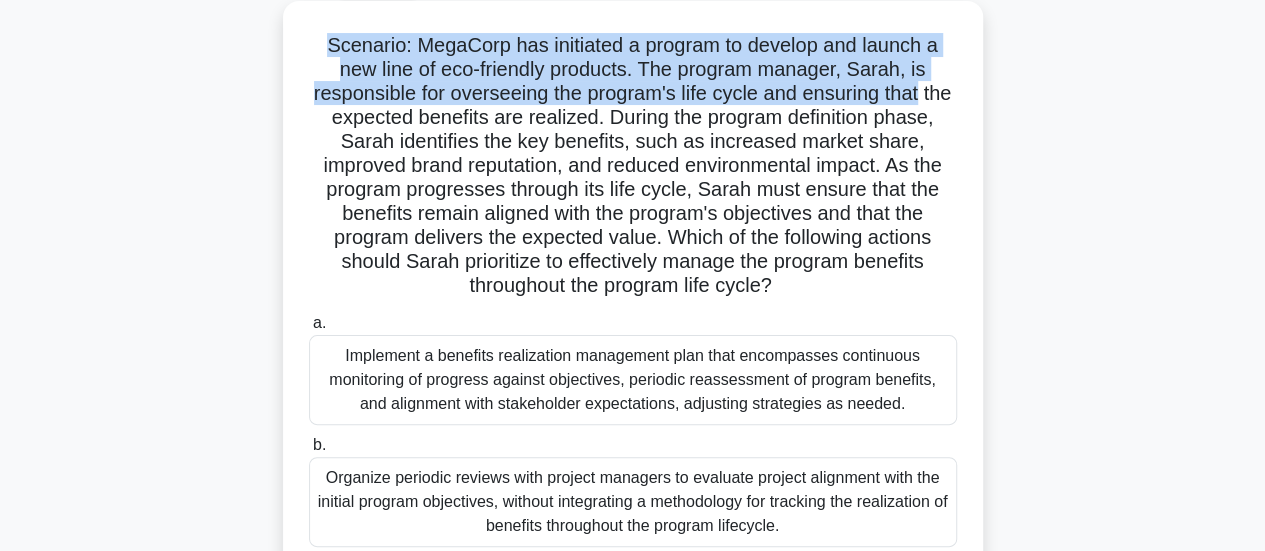 drag, startPoint x: 349, startPoint y: 34, endPoint x: 943, endPoint y: 82, distance: 595.9362 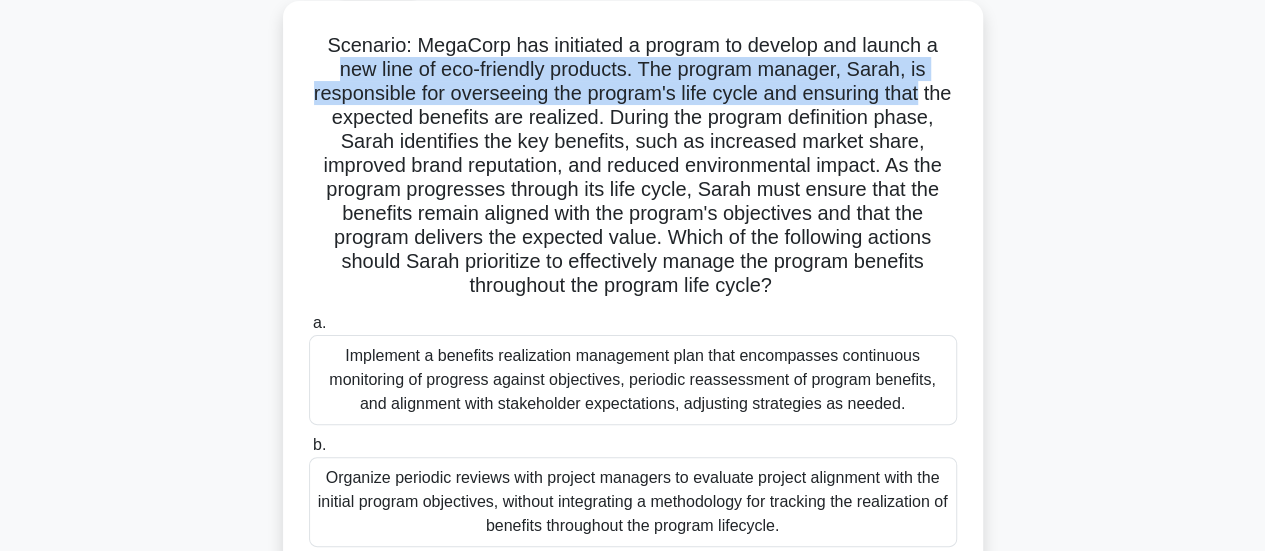 drag, startPoint x: 943, startPoint y: 82, endPoint x: 361, endPoint y: 65, distance: 582.2482 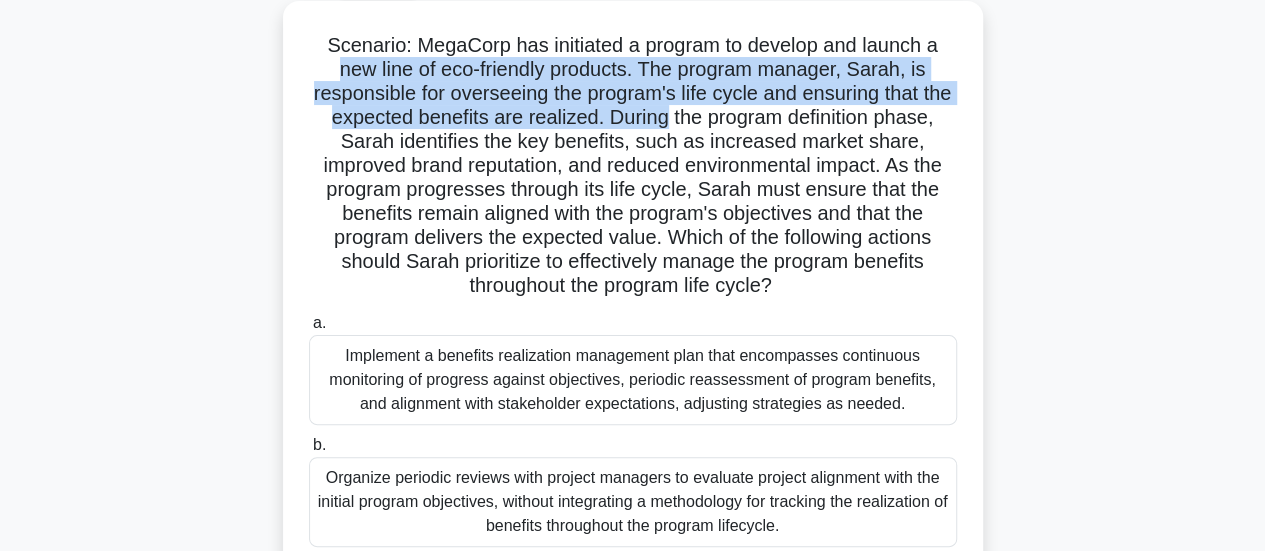 drag, startPoint x: 361, startPoint y: 65, endPoint x: 663, endPoint y: 128, distance: 308.50122 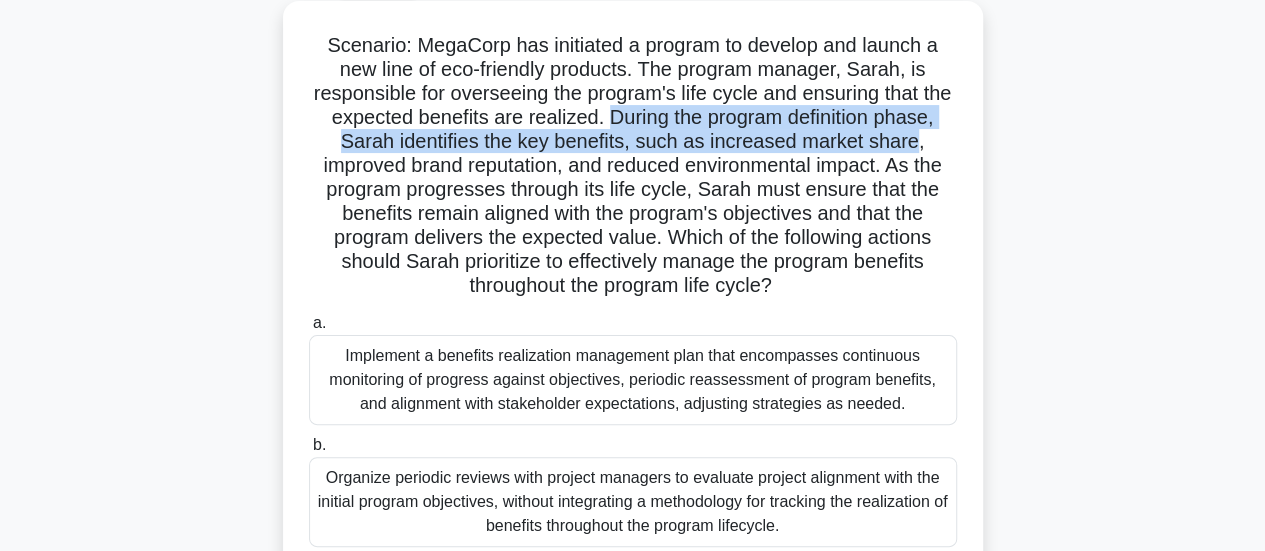 drag, startPoint x: 663, startPoint y: 128, endPoint x: 932, endPoint y: 129, distance: 269.00186 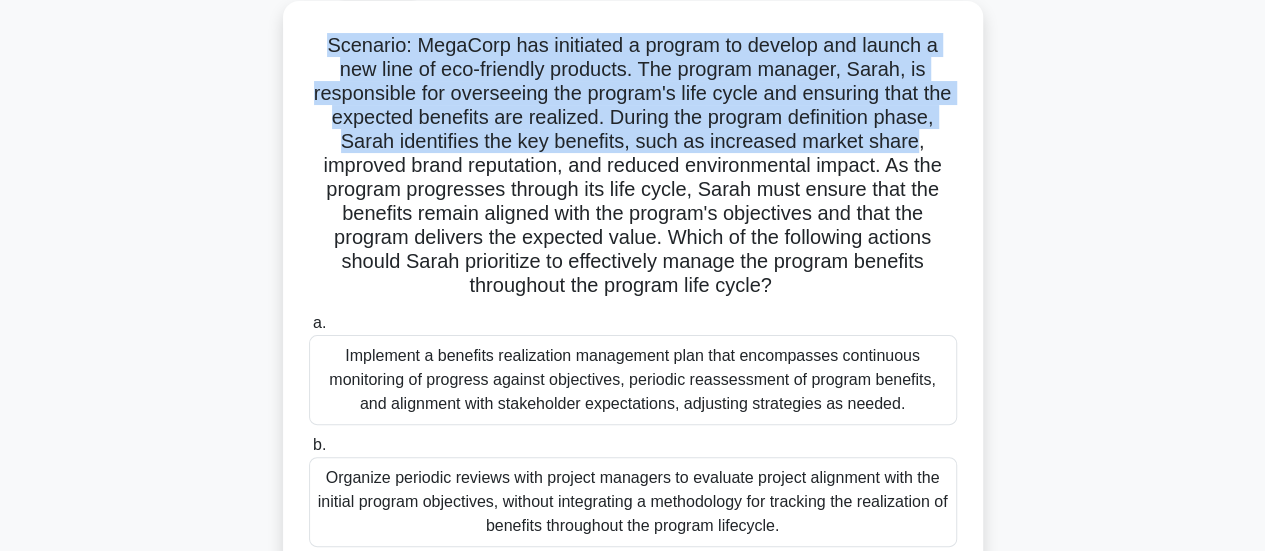 drag, startPoint x: 932, startPoint y: 129, endPoint x: 346, endPoint y: 53, distance: 590.9078 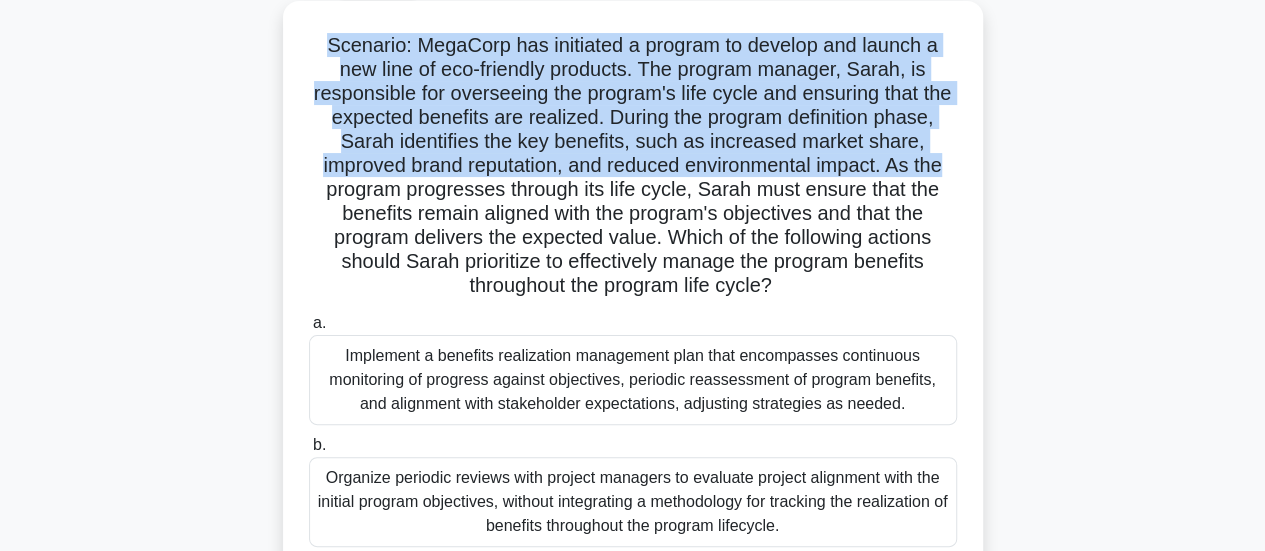 drag, startPoint x: 346, startPoint y: 53, endPoint x: 940, endPoint y: 155, distance: 602.694 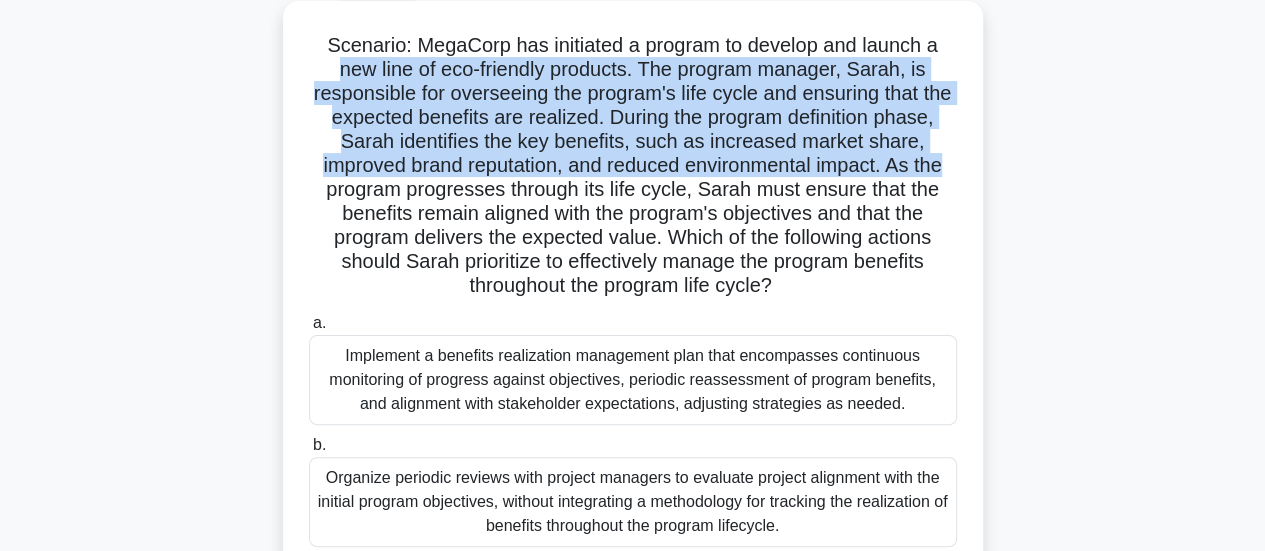 drag, startPoint x: 940, startPoint y: 155, endPoint x: 285, endPoint y: 49, distance: 663.52167 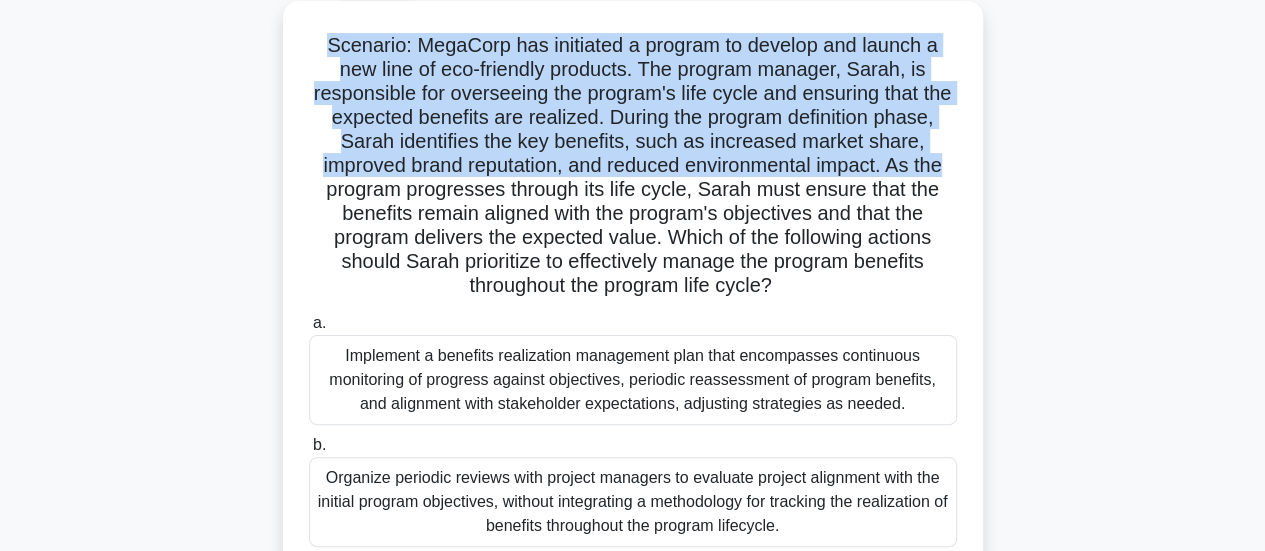 click on "Scenario: MegaCorp has initiated a program to develop and launch a new line of eco-friendly products. The program manager, Sarah, is responsible for overseeing the program's life cycle and ensuring that the expected benefits are realized. During the program definition phase, Sarah identifies the key benefits, such as increased market share, improved brand reputation, and reduced environmental impact. As the program progresses through its life cycle, Sarah must ensure that the benefits remain aligned with the program's objectives and that the program delivers the expected value. Which of the following actions should Sarah prioritize to effectively manage the program benefits throughout the program life cycle?
.spinner_0XTQ{transform-origin:center;animation:spinner_y6GP .75s linear infinite}@keyframes spinner_y6GP{100%{transform:rotate(360deg)}}
a. b. c." at bounding box center (633, 426) 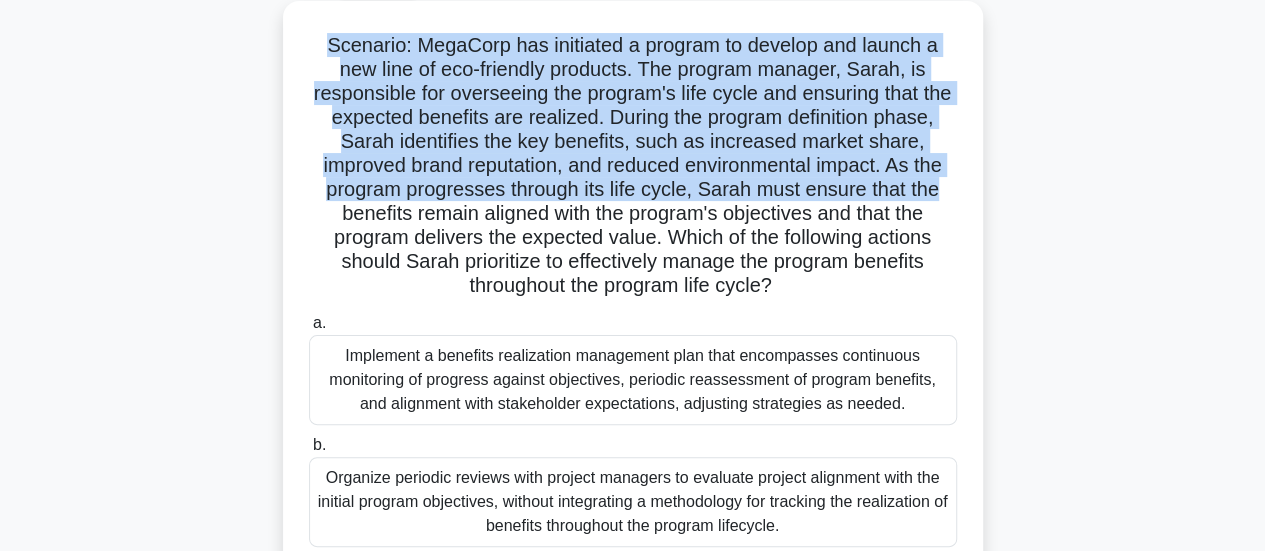 drag, startPoint x: 285, startPoint y: 49, endPoint x: 929, endPoint y: 191, distance: 659.4695 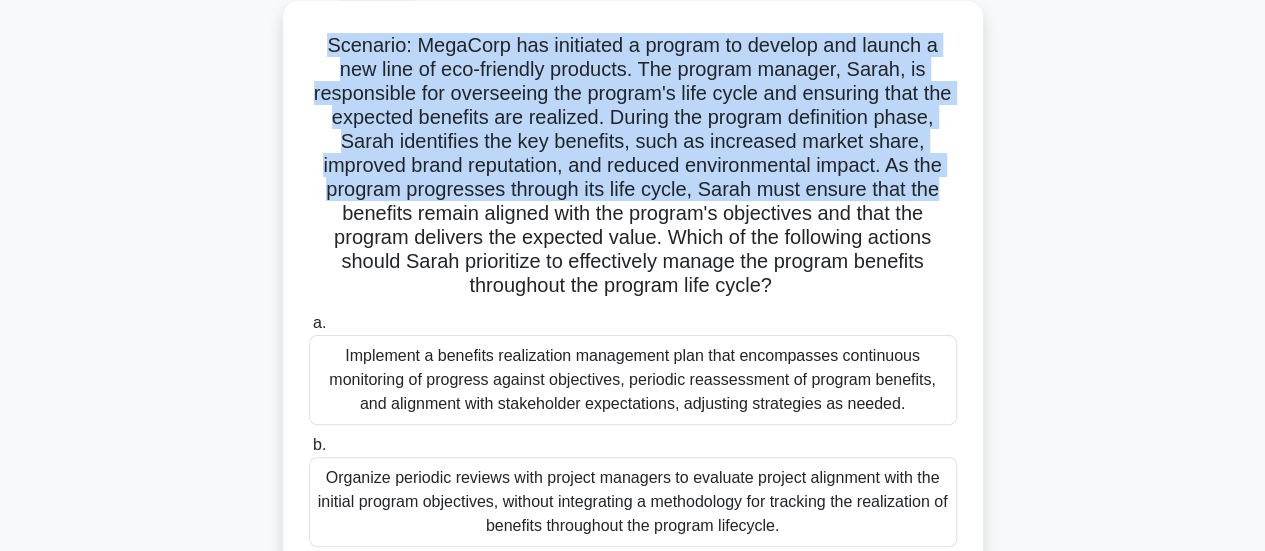 drag, startPoint x: 929, startPoint y: 191, endPoint x: 358, endPoint y: 8, distance: 599.6082 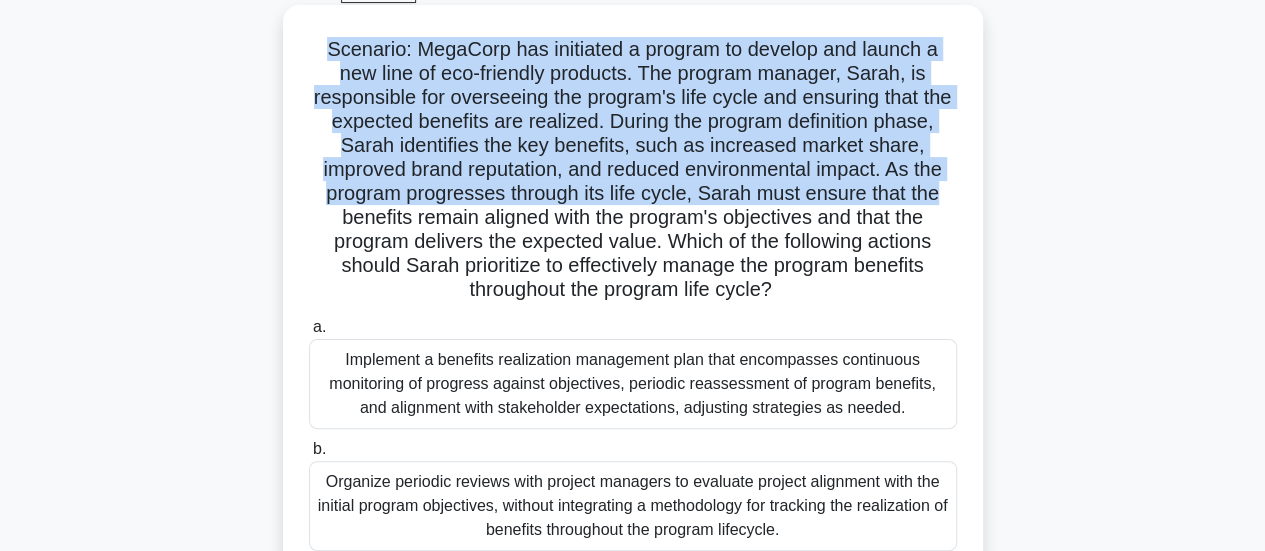 click on "Scenario: MegaCorp has initiated a program to develop and launch a new line of eco-friendly products. The program manager, [NAME], is responsible for overseeing the program's life cycle and ensuring that the expected benefits are realized. During the program definition phase, [NAME] identifies the key benefits, such as increased market share, improved brand reputation, and reduced environmental impact. As the program progresses through its life cycle, [NAME] must ensure that the benefits remain aligned with the program's objectives and that the program delivers the expected value. Which of the following actions should [NAME] prioritize to effectively manage the program benefits throughout the program life cycle?
.spinner_0XTQ{transform-origin:center;animation:spinner_y6GP .75s linear infinite}@keyframes spinner_y6GP{100%{transform:rotate(360deg)}}
a. b. c. d." at bounding box center [633, 430] 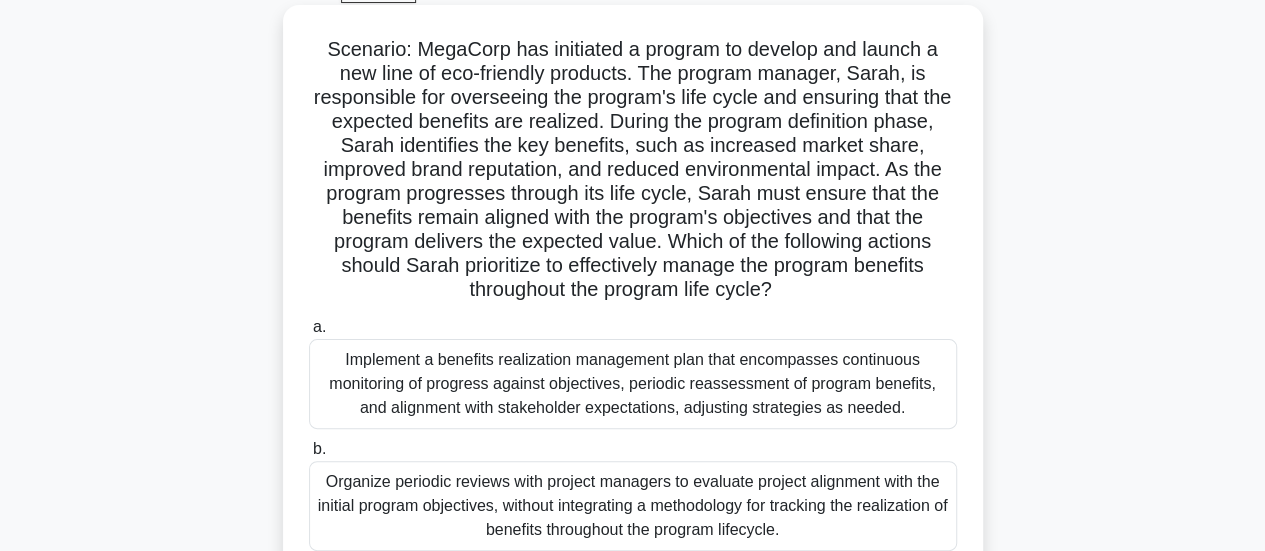 click on "Scenario: MegaCorp has initiated a program to develop and launch a new line of eco-friendly products. The program manager, Sarah, is responsible for overseeing the program's life cycle and ensuring that the expected benefits are realized. During the program definition phase, Sarah identifies the key benefits, such as increased market share, improved brand reputation, and reduced environmental impact. As the program progresses through its life cycle, Sarah must ensure that the benefits remain aligned with the program's objectives and that the program delivers the expected value. Which of the following actions should Sarah prioritize to effectively manage the program benefits throughout the program life cycle?
.spinner_0XTQ{transform-origin:center;animation:spinner_y6GP .75s linear infinite}@keyframes spinner_y6GP{100%{transform:rotate(360deg)}}" at bounding box center [633, 170] 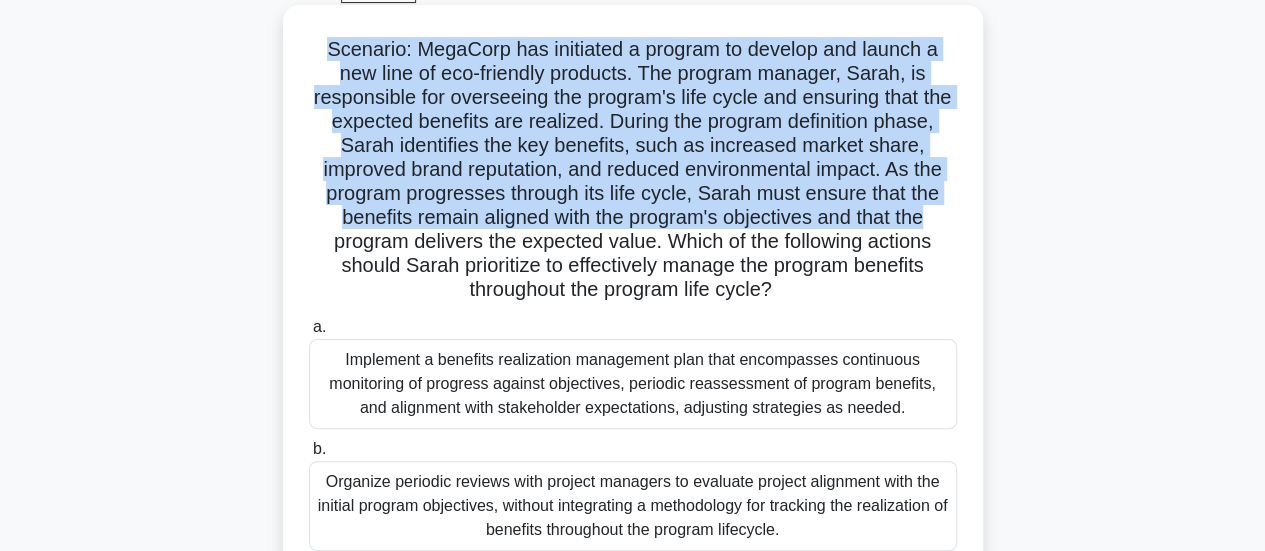 drag, startPoint x: 950, startPoint y: 223, endPoint x: 380, endPoint y: 18, distance: 605.74335 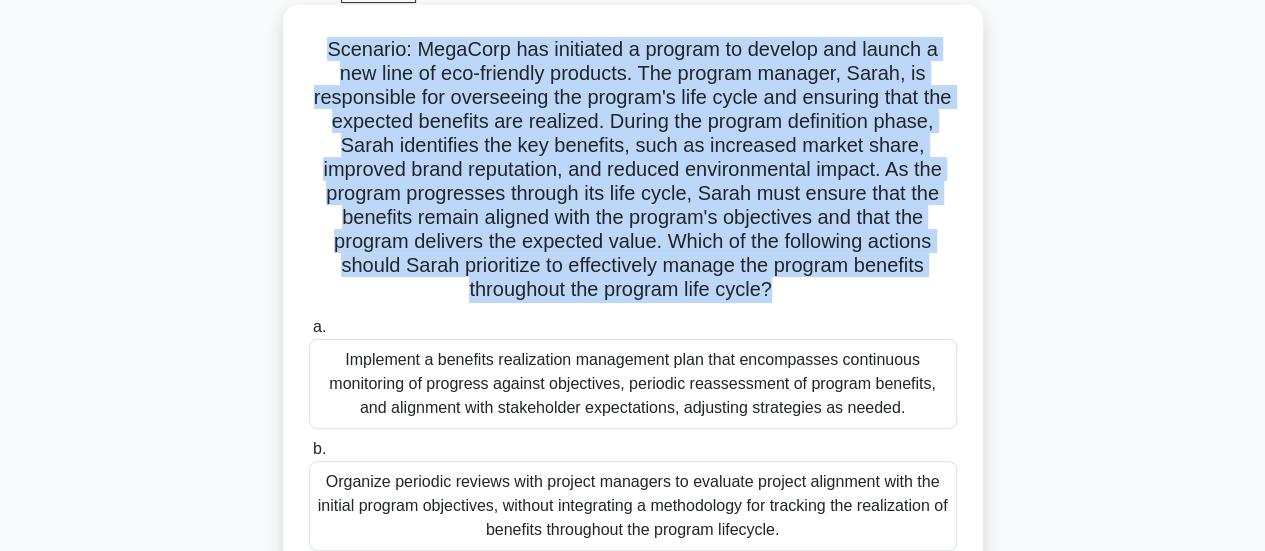 drag, startPoint x: 380, startPoint y: 18, endPoint x: 966, endPoint y: 293, distance: 647.3183 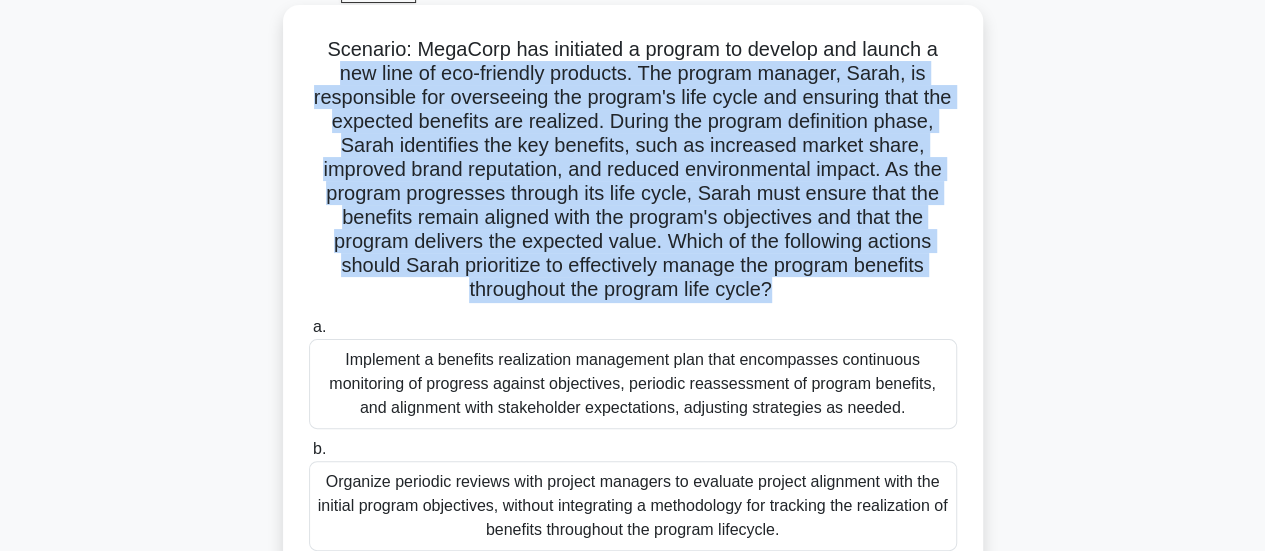 drag, startPoint x: 966, startPoint y: 293, endPoint x: 291, endPoint y: 53, distance: 716.3972 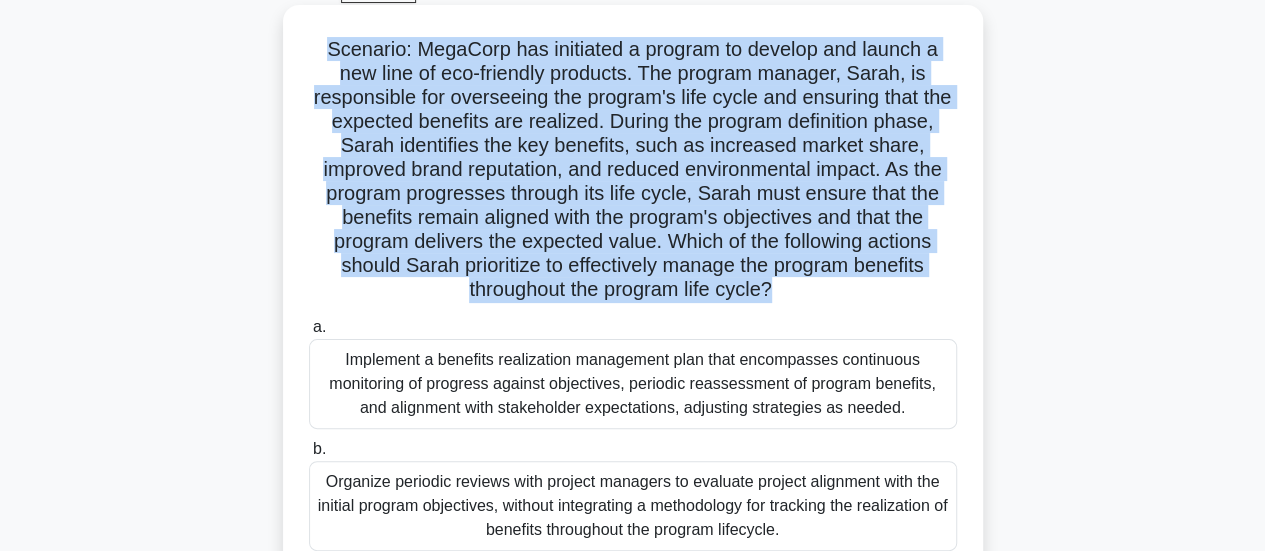 click on "Scenario: MegaCorp has initiated a program to develop and launch a new line of eco-friendly products. The program manager, [NAME], is responsible for overseeing the program's life cycle and ensuring that the expected benefits are realized. During the program definition phase, [NAME] identifies the key benefits, such as increased market share, improved brand reputation, and reduced environmental impact. As the program progresses through its life cycle, [NAME] must ensure that the benefits remain aligned with the program's objectives and that the program delivers the expected value. Which of the following actions should [NAME] prioritize to effectively manage the program benefits throughout the program life cycle?
.spinner_0XTQ{transform-origin:center;animation:spinner_y6GP .75s linear infinite}@keyframes spinner_y6GP{100%{transform:rotate(360deg)}}
a. b. c. d." at bounding box center [633, 430] 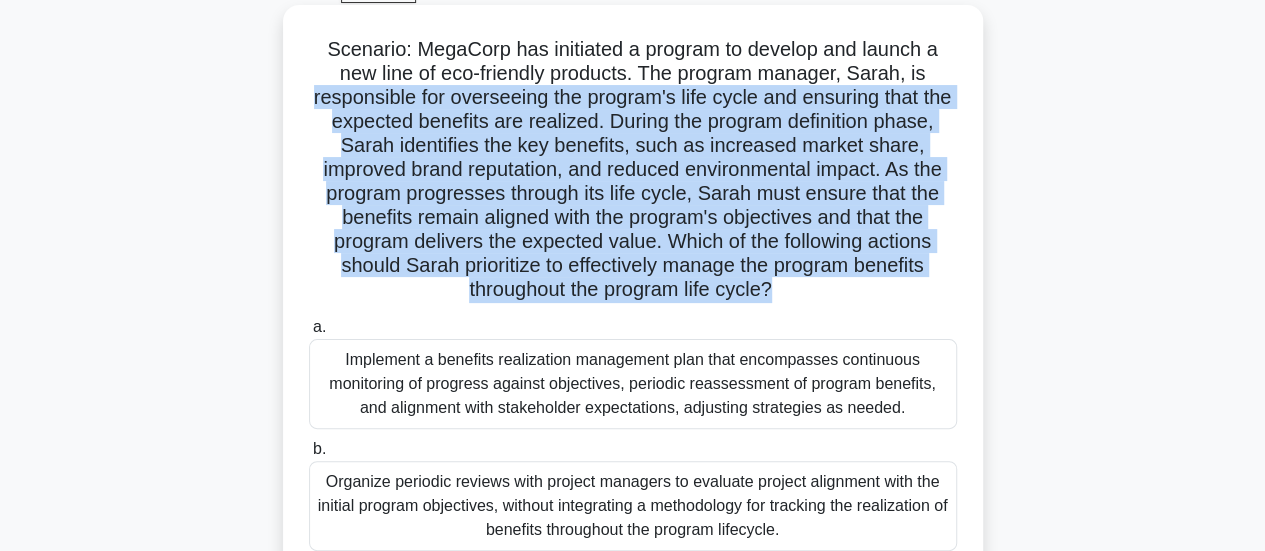 drag, startPoint x: 828, startPoint y: 293, endPoint x: 343, endPoint y: 95, distance: 523.85974 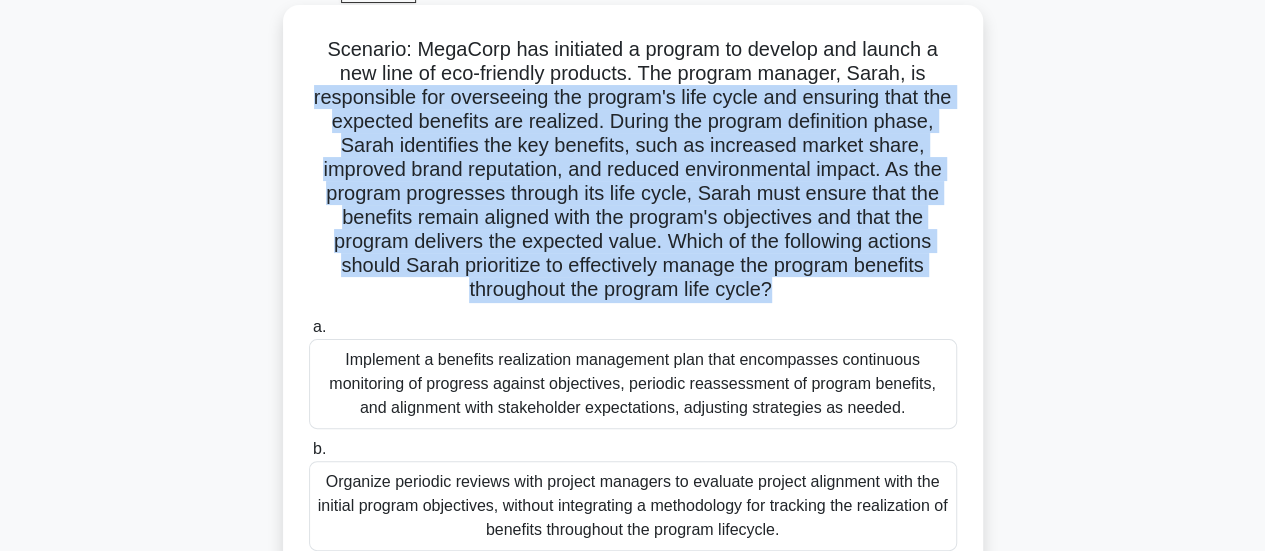 click on "Scenario: MegaCorp has initiated a program to develop and launch a new line of eco-friendly products. The program manager, Sarah, is responsible for overseeing the program's life cycle and ensuring that the expected benefits are realized. During the program definition phase, Sarah identifies the key benefits, such as increased market share, improved brand reputation, and reduced environmental impact. As the program progresses through its life cycle, Sarah must ensure that the benefits remain aligned with the program's objectives and that the program delivers the expected value. Which of the following actions should Sarah prioritize to effectively manage the program benefits throughout the program life cycle?
.spinner_0XTQ{transform-origin:center;animation:spinner_y6GP .75s linear infinite}@keyframes spinner_y6GP{100%{transform:rotate(360deg)}}" at bounding box center [633, 170] 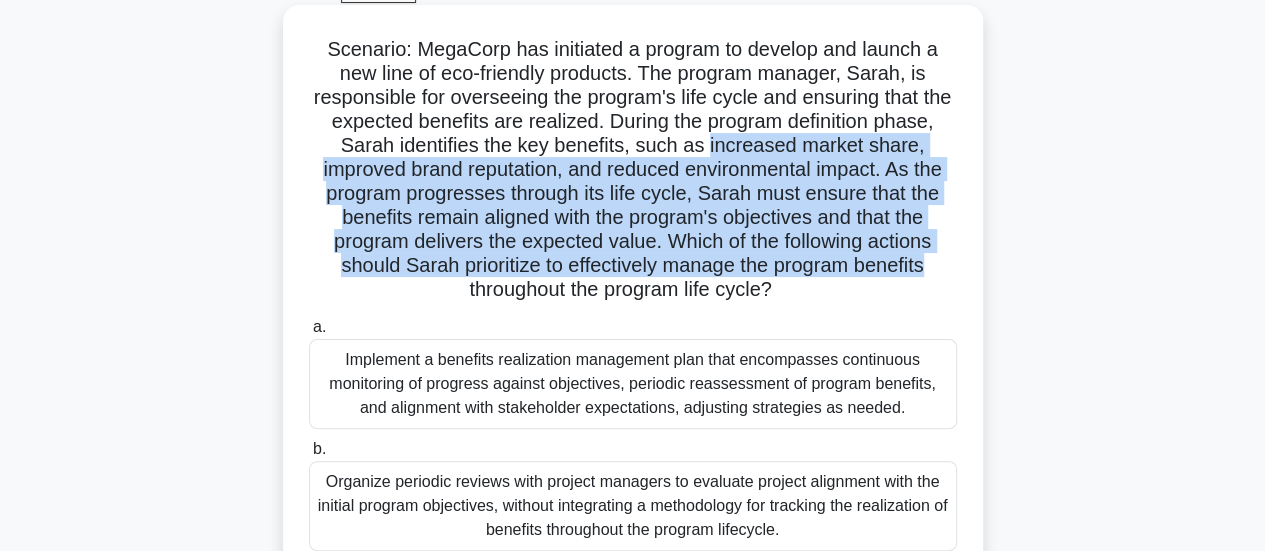 drag, startPoint x: 795, startPoint y: 147, endPoint x: 916, endPoint y: 280, distance: 179.80545 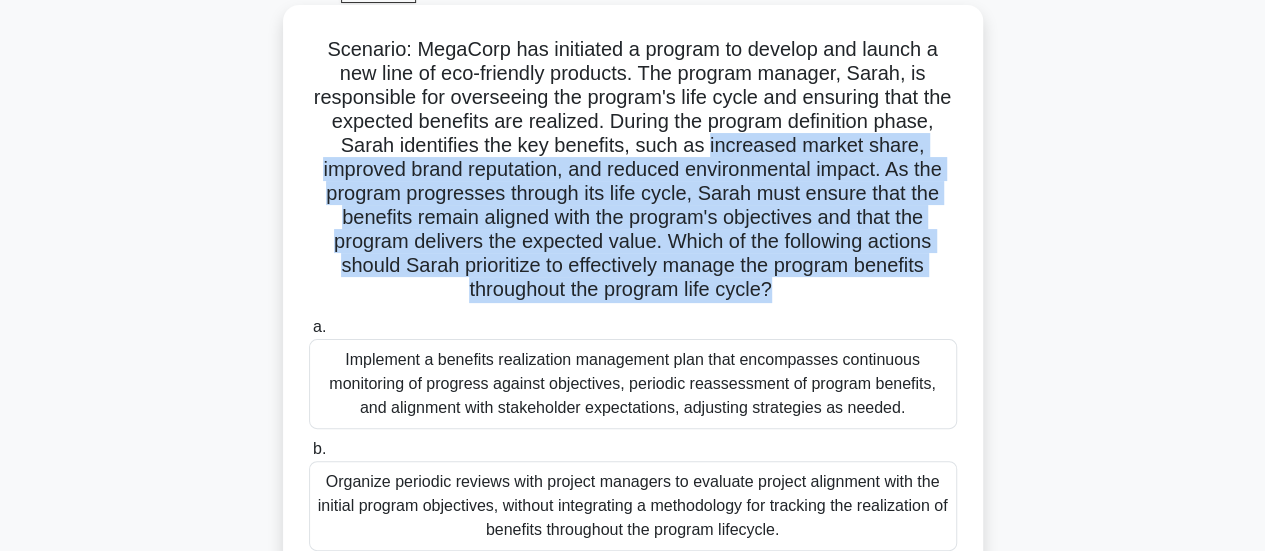 click on "Scenario: MegaCorp has initiated a program to develop and launch a new line of eco-friendly products. The program manager, Sarah, is responsible for overseeing the program's life cycle and ensuring that the expected benefits are realized. During the program definition phase, Sarah identifies the key benefits, such as increased market share, improved brand reputation, and reduced environmental impact. As the program progresses through its life cycle, Sarah must ensure that the benefits remain aligned with the program's objectives and that the program delivers the expected value. Which of the following actions should Sarah prioritize to effectively manage the program benefits throughout the program life cycle?
.spinner_0XTQ{transform-origin:center;animation:spinner_y6GP .75s linear infinite}@keyframes spinner_y6GP{100%{transform:rotate(360deg)}}" at bounding box center [633, 170] 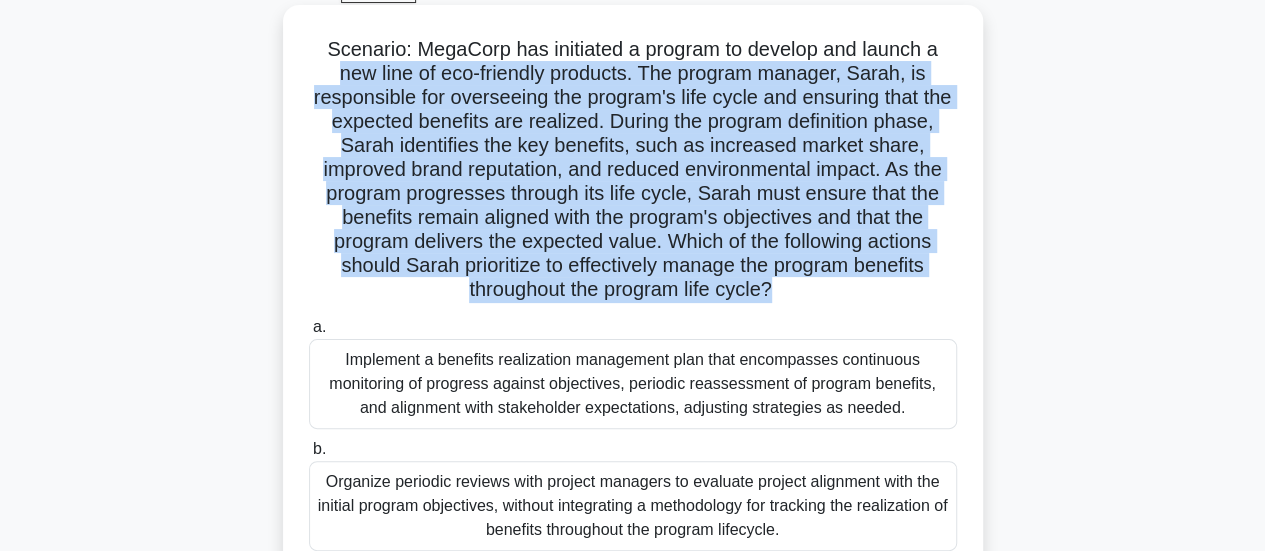 drag, startPoint x: 916, startPoint y: 280, endPoint x: 352, endPoint y: 61, distance: 605.0264 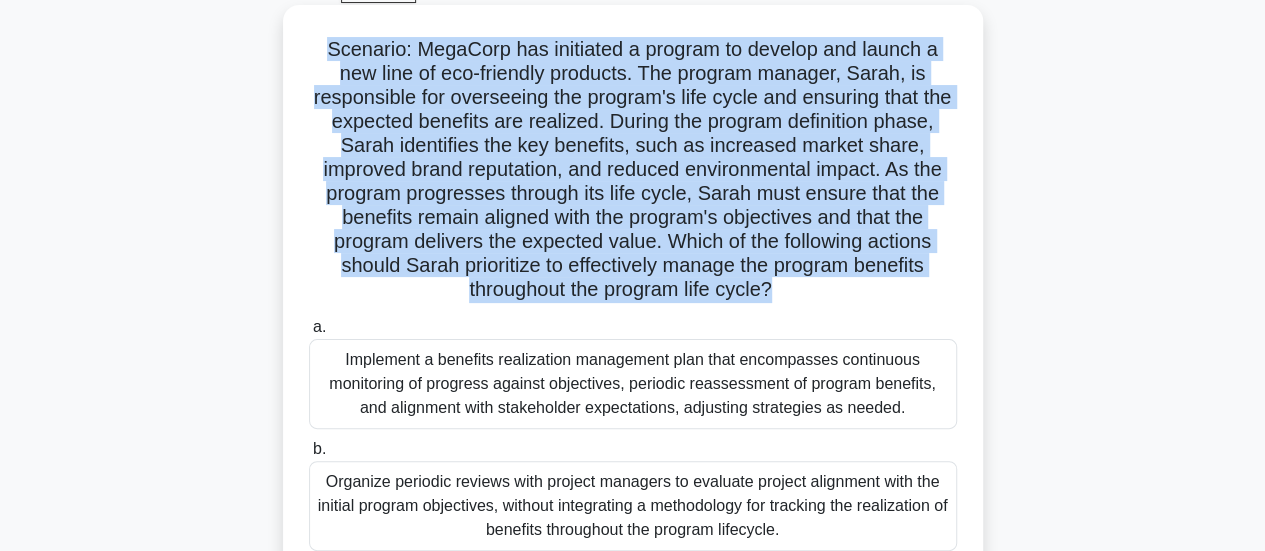 click on "Scenario: MegaCorp has initiated a program to develop and launch a new line of eco-friendly products. The program manager, Sarah, is responsible for overseeing the program's life cycle and ensuring that the expected benefits are realized. During the program definition phase, Sarah identifies the key benefits, such as increased market share, improved brand reputation, and reduced environmental impact. As the program progresses through its life cycle, Sarah must ensure that the benefits remain aligned with the program's objectives and that the program delivers the expected value. Which of the following actions should Sarah prioritize to effectively manage the program benefits throughout the program life cycle?
.spinner_0XTQ{transform-origin:center;animation:spinner_y6GP .75s linear infinite}@keyframes spinner_y6GP{100%{transform:rotate(360deg)}}" at bounding box center (633, 170) 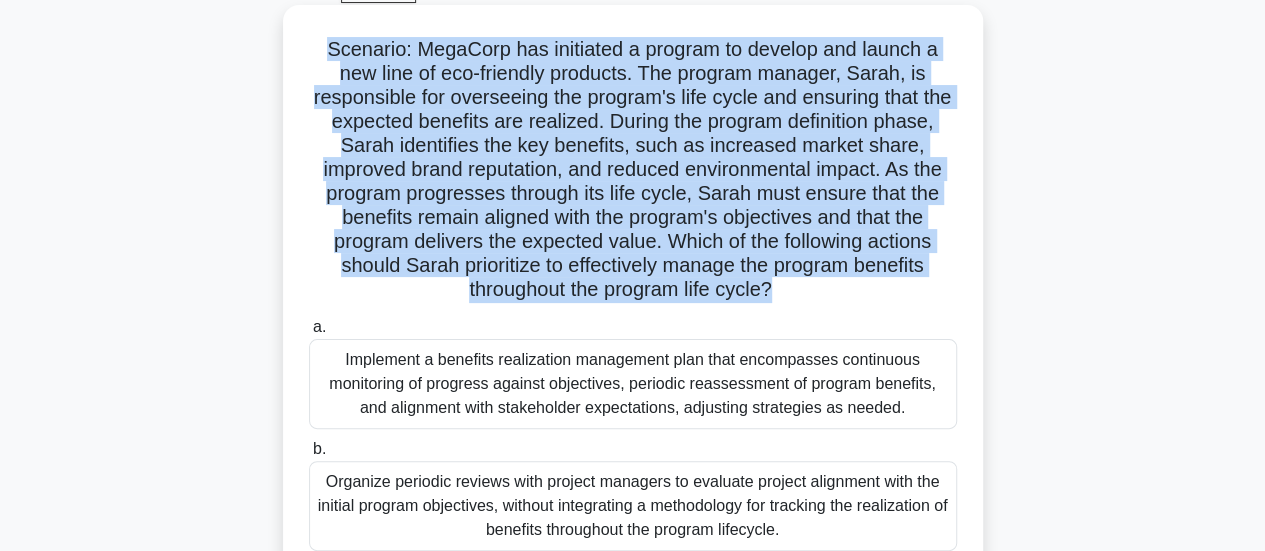 drag, startPoint x: 352, startPoint y: 61, endPoint x: 928, endPoint y: 280, distance: 616.228 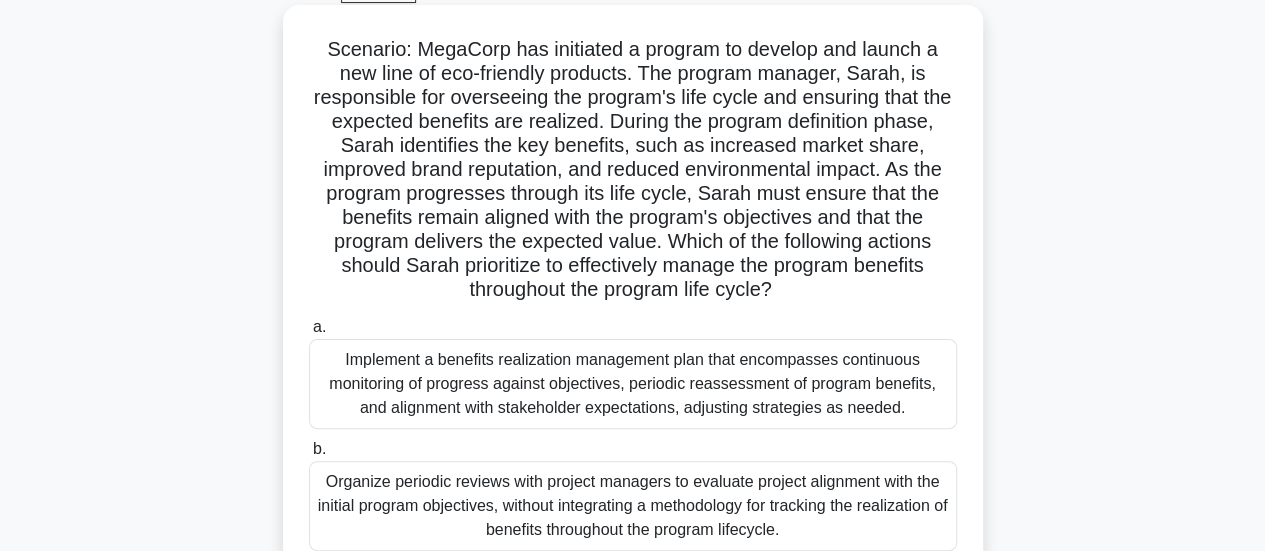click on "Scenario: MegaCorp has initiated a program to develop and launch a new line of eco-friendly products. The program manager, Sarah, is responsible for overseeing the program's life cycle and ensuring that the expected benefits are realized. During the program definition phase, Sarah identifies the key benefits, such as increased market share, improved brand reputation, and reduced environmental impact. As the program progresses through its life cycle, Sarah must ensure that the benefits remain aligned with the program's objectives and that the program delivers the expected value. Which of the following actions should Sarah prioritize to effectively manage the program benefits throughout the program life cycle?
.spinner_0XTQ{transform-origin:center;animation:spinner_y6GP .75s linear infinite}@keyframes spinner_y6GP{100%{transform:rotate(360deg)}}" at bounding box center (633, 170) 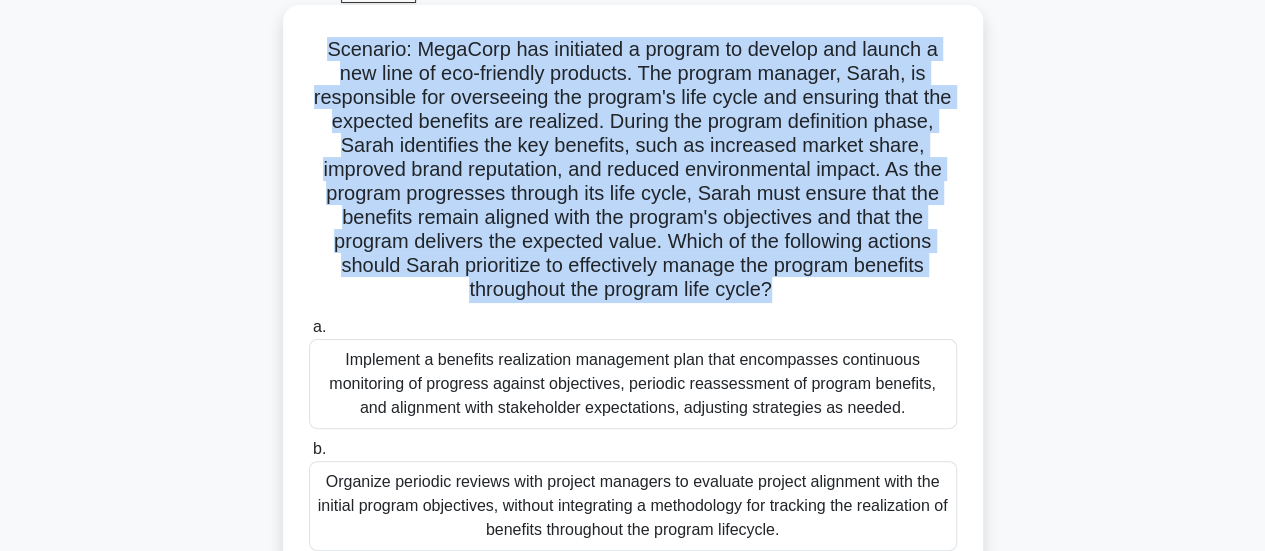 drag, startPoint x: 928, startPoint y: 280, endPoint x: 912, endPoint y: 229, distance: 53.450912 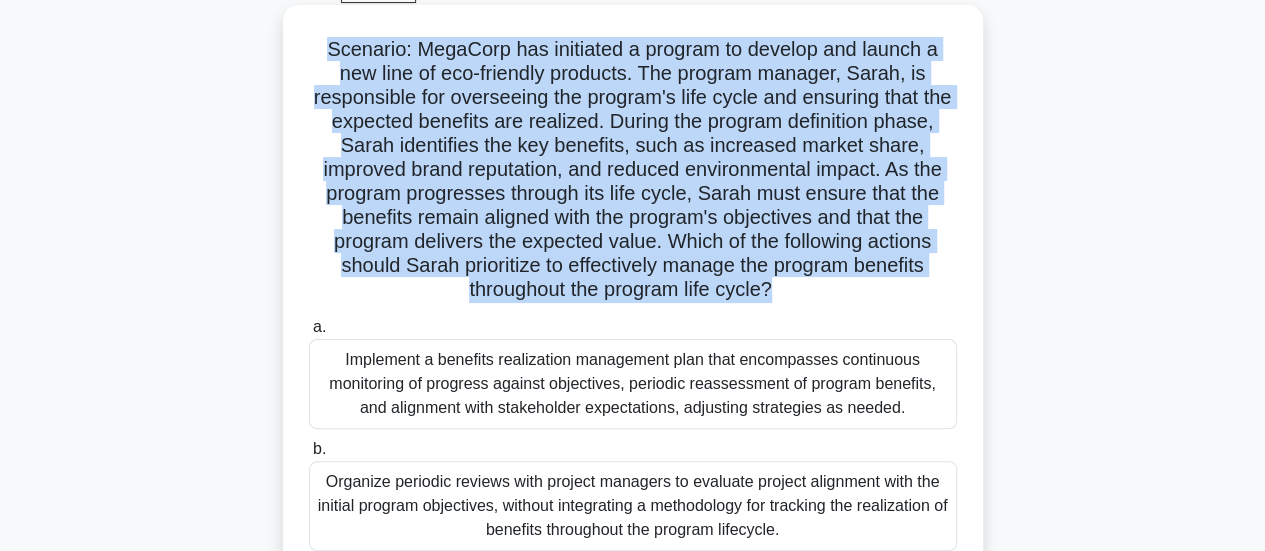 click on "Scenario: MegaCorp has initiated a program to develop and launch a new line of eco-friendly products. The program manager, Sarah, is responsible for overseeing the program's life cycle and ensuring that the expected benefits are realized. During the program definition phase, Sarah identifies the key benefits, such as increased market share, improved brand reputation, and reduced environmental impact. As the program progresses through its life cycle, Sarah must ensure that the benefits remain aligned with the program's objectives and that the program delivers the expected value. Which of the following actions should Sarah prioritize to effectively manage the program benefits throughout the program life cycle?
.spinner_0XTQ{transform-origin:center;animation:spinner_y6GP .75s linear infinite}@keyframes spinner_y6GP{100%{transform:rotate(360deg)}}" at bounding box center (633, 170) 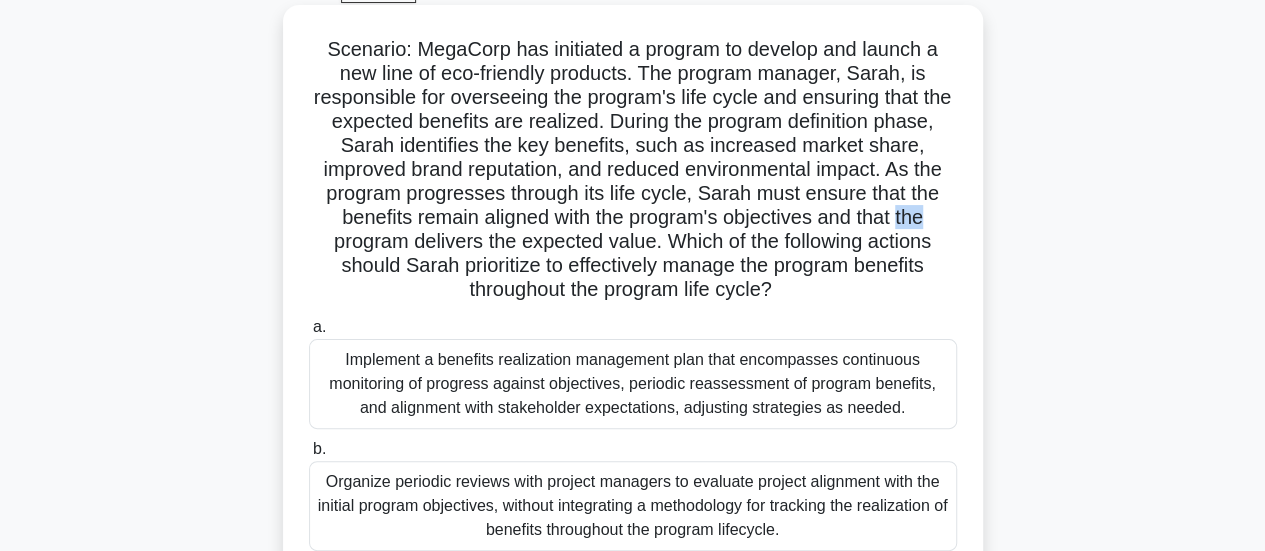 click on "Scenario: MegaCorp has initiated a program to develop and launch a new line of eco-friendly products. The program manager, Sarah, is responsible for overseeing the program's life cycle and ensuring that the expected benefits are realized. During the program definition phase, Sarah identifies the key benefits, such as increased market share, improved brand reputation, and reduced environmental impact. As the program progresses through its life cycle, Sarah must ensure that the benefits remain aligned with the program's objectives and that the program delivers the expected value. Which of the following actions should Sarah prioritize to effectively manage the program benefits throughout the program life cycle?
.spinner_0XTQ{transform-origin:center;animation:spinner_y6GP .75s linear infinite}@keyframes spinner_y6GP{100%{transform:rotate(360deg)}}" at bounding box center (633, 170) 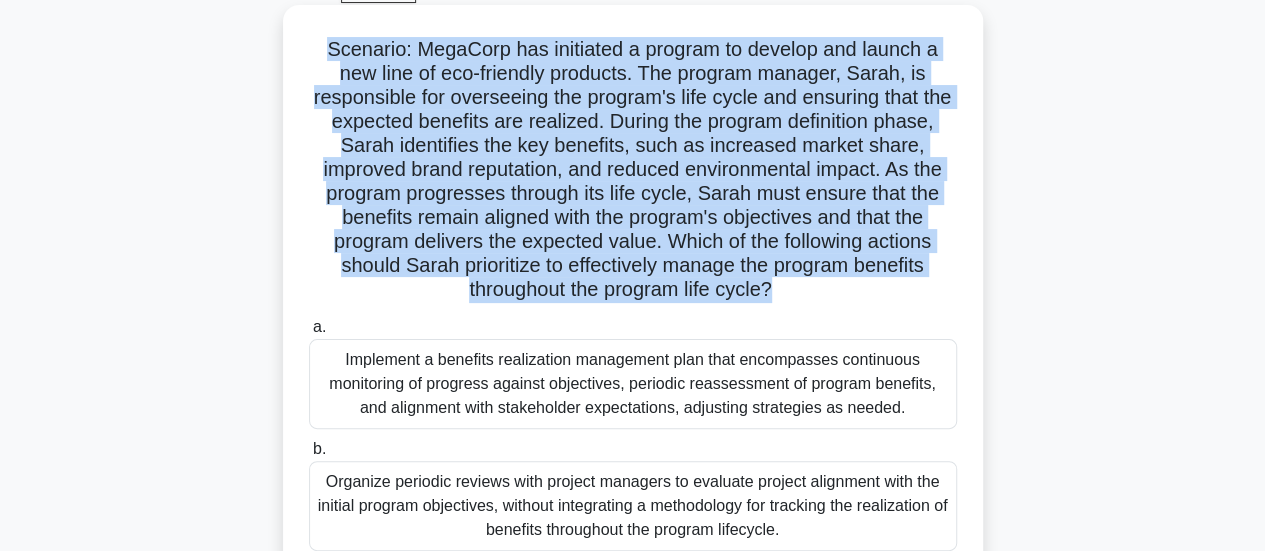 drag, startPoint x: 912, startPoint y: 229, endPoint x: 910, endPoint y: 276, distance: 47.042534 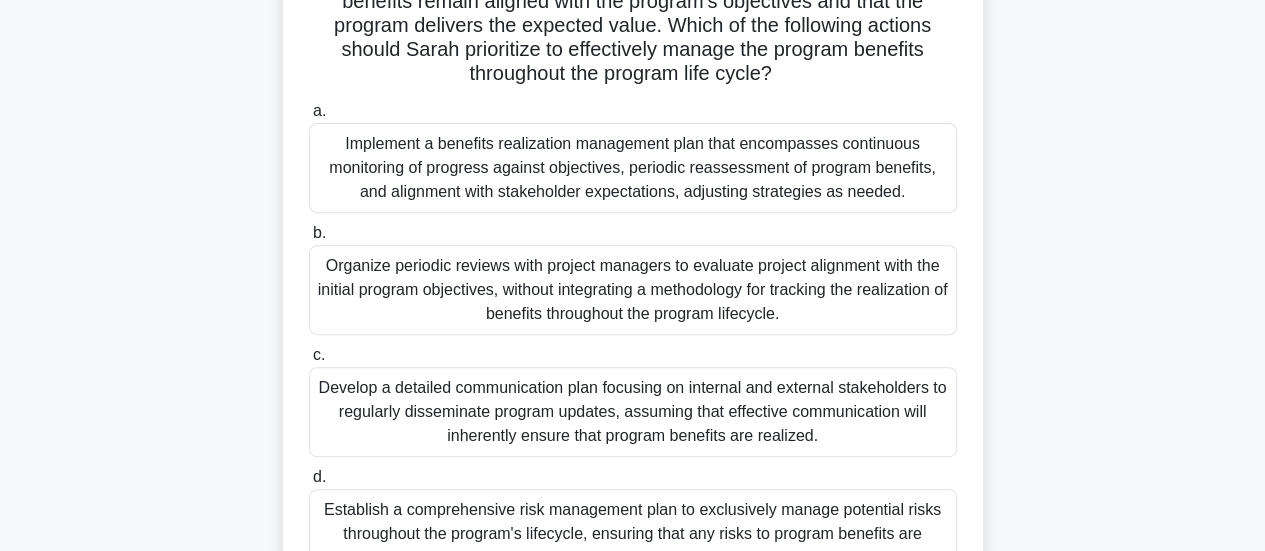 scroll, scrollTop: 322, scrollLeft: 0, axis: vertical 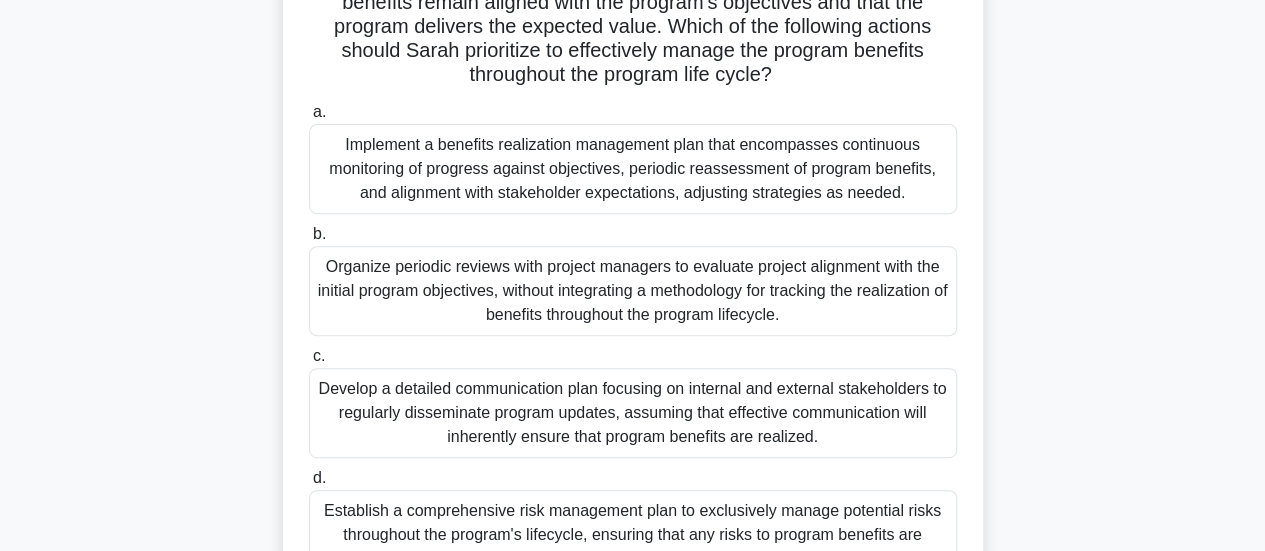 click on "Implement a benefits realization management plan that encompasses continuous monitoring of progress against objectives, periodic reassessment of program benefits, and alignment with stakeholder expectations, adjusting strategies as needed." at bounding box center [633, 169] 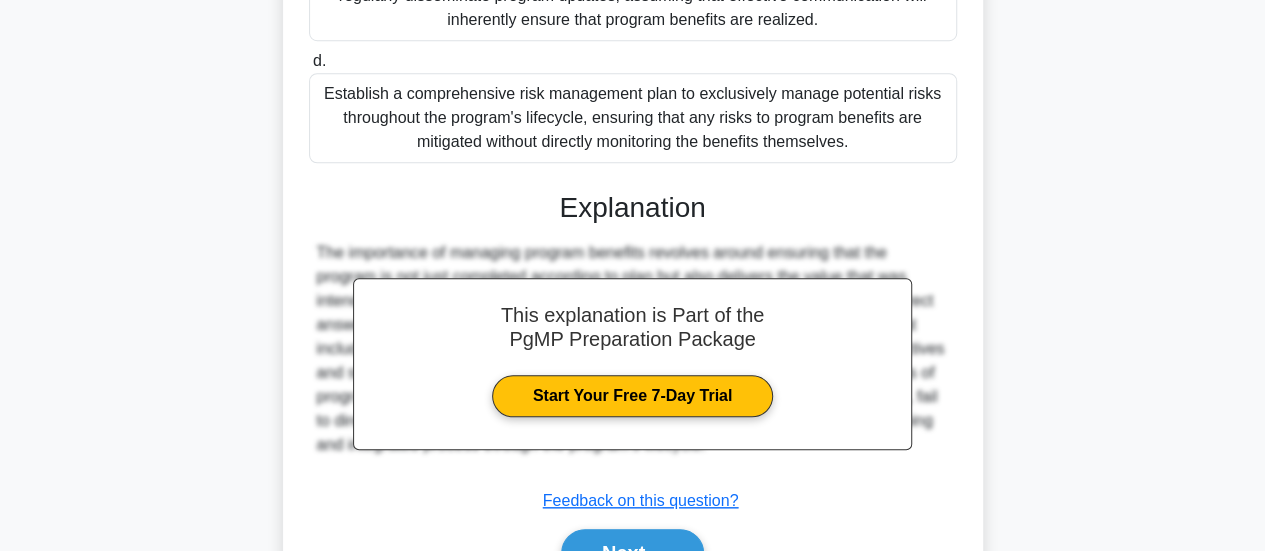 scroll, scrollTop: 745, scrollLeft: 0, axis: vertical 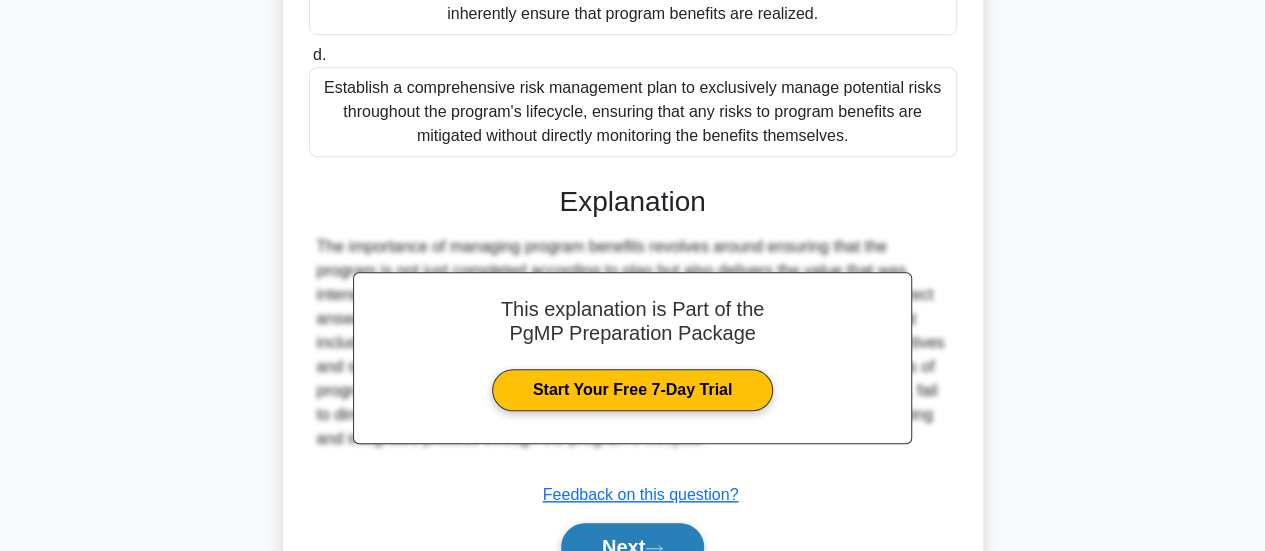 click on "Next" at bounding box center (632, 547) 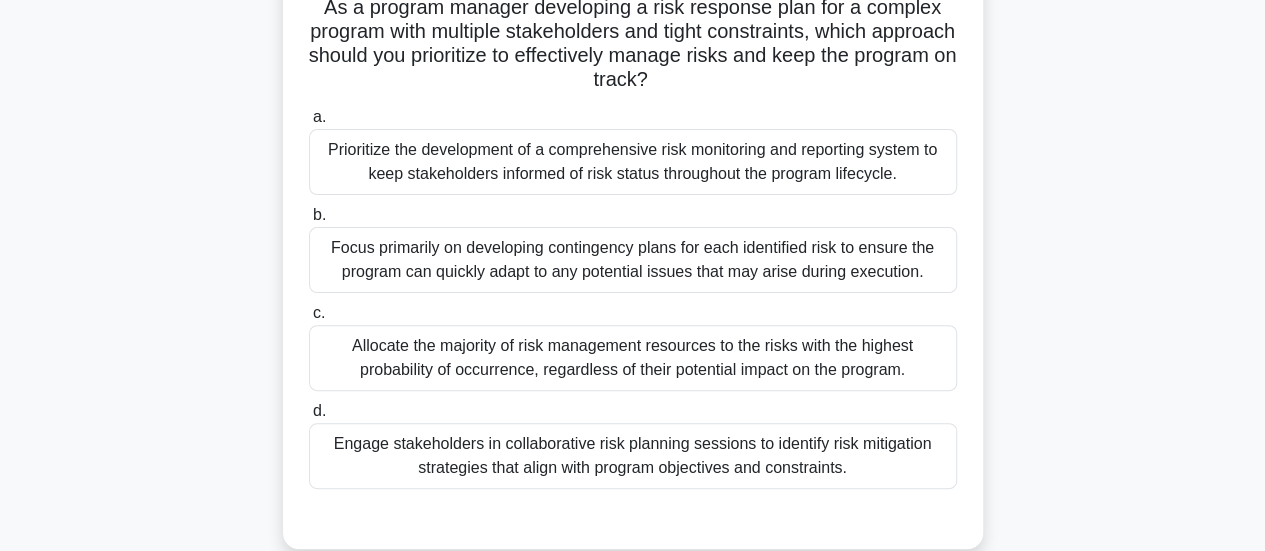 scroll, scrollTop: 144, scrollLeft: 0, axis: vertical 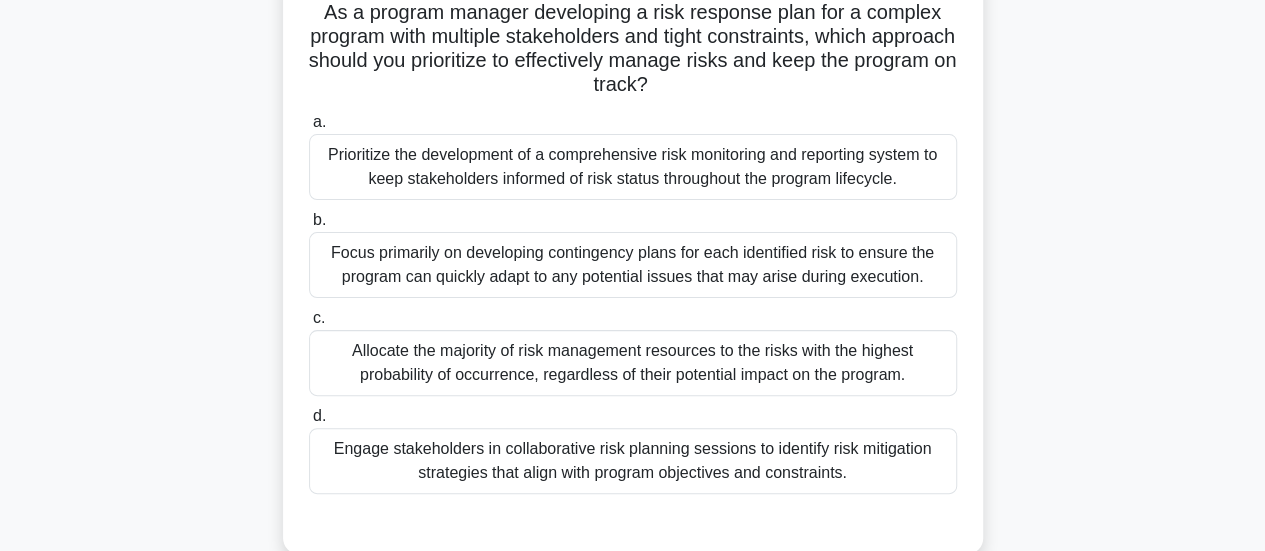 click on "As a program manager developing a risk response plan for a complex program with multiple stakeholders and tight constraints, which approach should you prioritize to effectively manage risks and keep the program on track?
.spinner_0XTQ{transform-origin:center;animation:spinner_y6GP .75s linear infinite}@keyframes spinner_y6GP{100%{transform:rotate(360deg)}}" at bounding box center (633, 49) 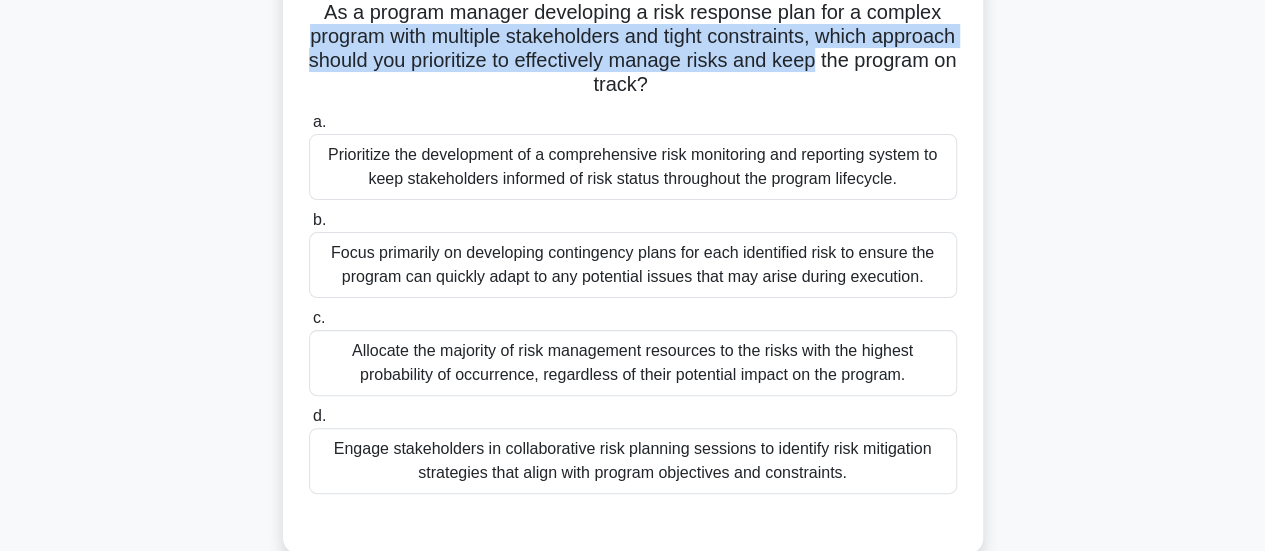 drag, startPoint x: 388, startPoint y: 37, endPoint x: 878, endPoint y: 59, distance: 490.49362 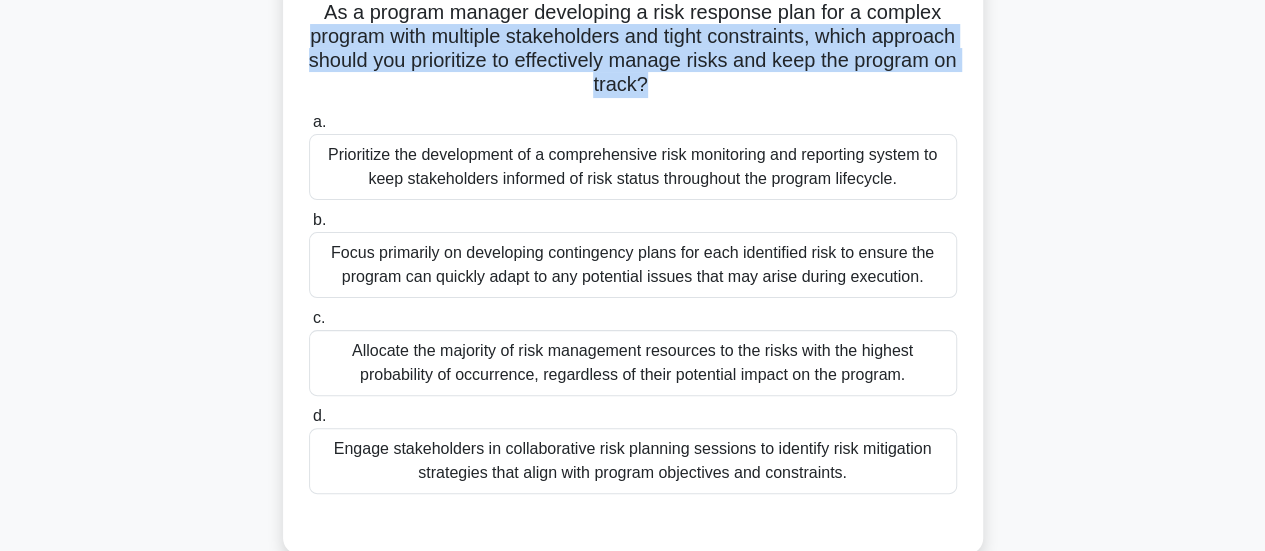 drag, startPoint x: 368, startPoint y: 41, endPoint x: 820, endPoint y: 91, distance: 454.75708 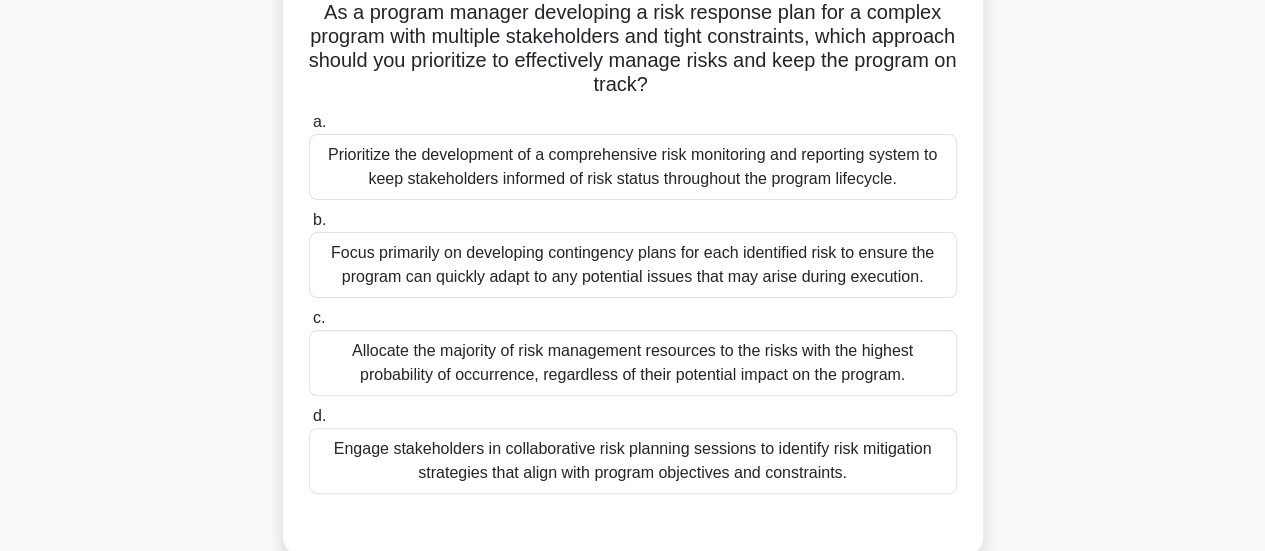 click on "As a program manager developing a risk response plan for a complex program with multiple stakeholders and tight constraints, which approach should you prioritize to effectively manage risks and keep the program on track?
.spinner_0XTQ{transform-origin:center;animation:spinner_y6GP .75s linear infinite}@keyframes spinner_y6GP{100%{transform:rotate(360deg)}}" at bounding box center (633, 49) 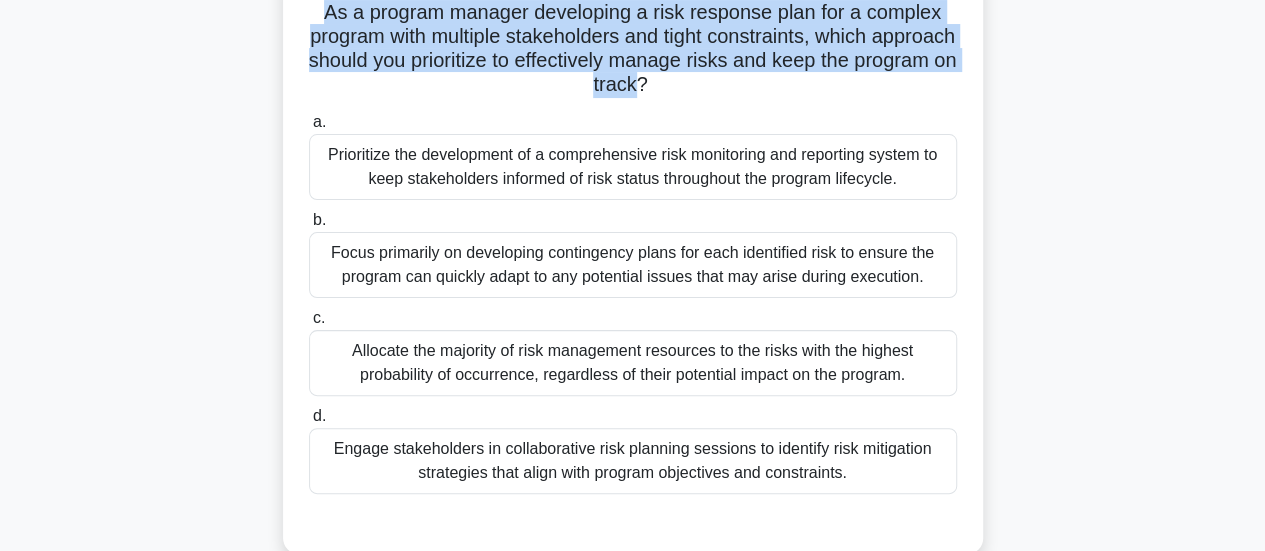 drag, startPoint x: 316, startPoint y: 17, endPoint x: 652, endPoint y: 81, distance: 342.04092 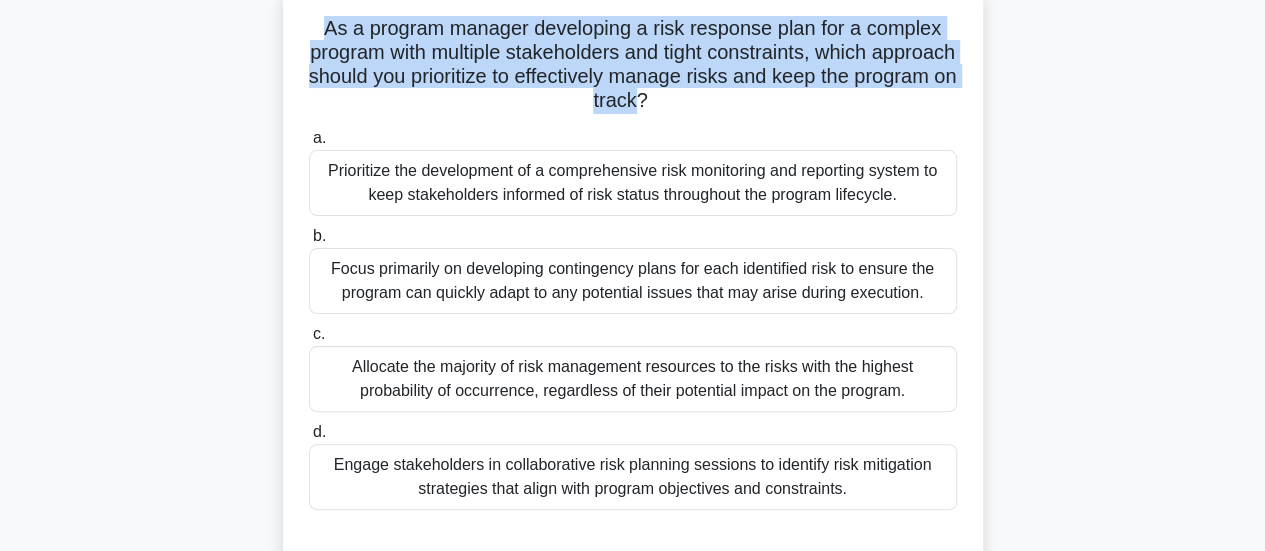 click on "As a program manager developing a risk response plan for a complex program with multiple stakeholders and tight constraints, which approach should you prioritize to effectively manage risks and keep the program on track?
.spinner_0XTQ{transform-origin:center;animation:spinner_y6GP .75s linear infinite}@keyframes spinner_y6GP{100%{transform:rotate(360deg)}}" at bounding box center (633, 65) 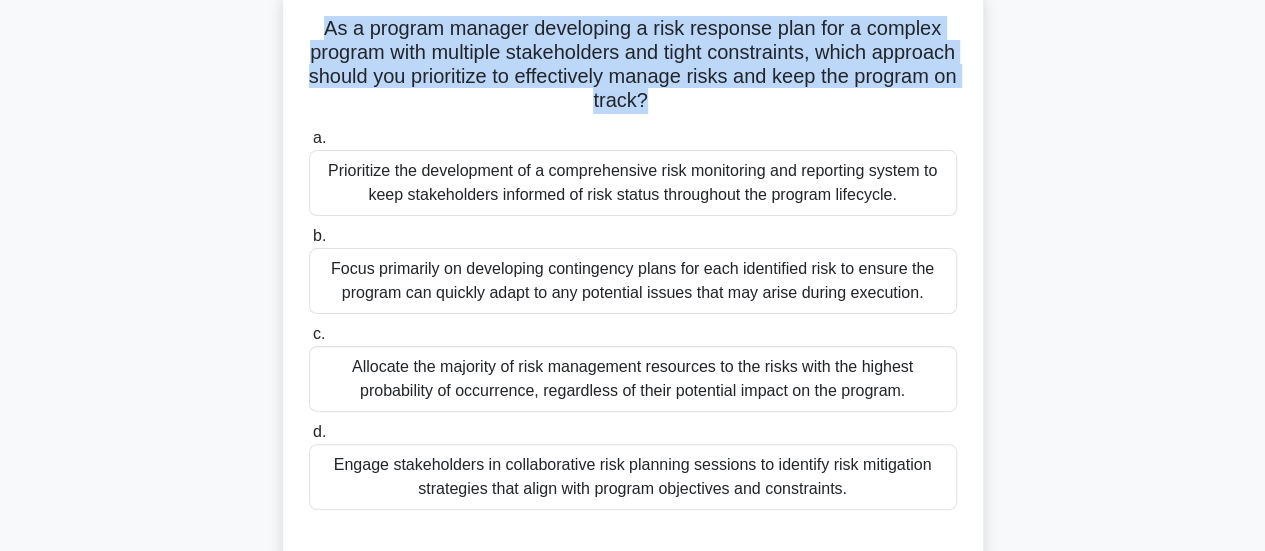 drag, startPoint x: 316, startPoint y: 26, endPoint x: 754, endPoint y: 107, distance: 445.42676 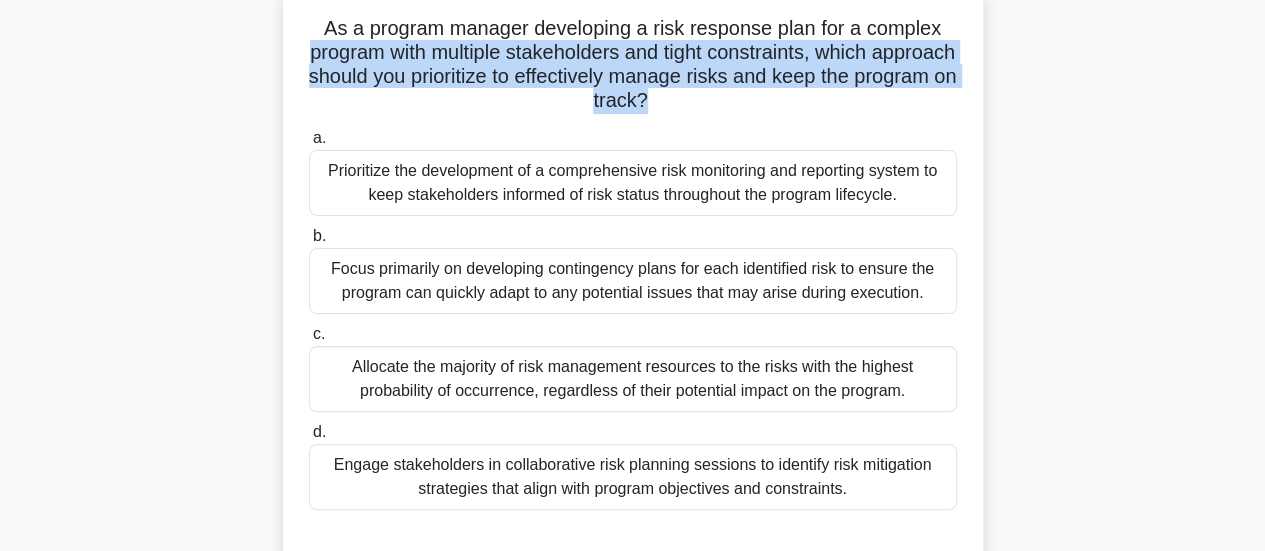 drag, startPoint x: 754, startPoint y: 107, endPoint x: 314, endPoint y: 49, distance: 443.80627 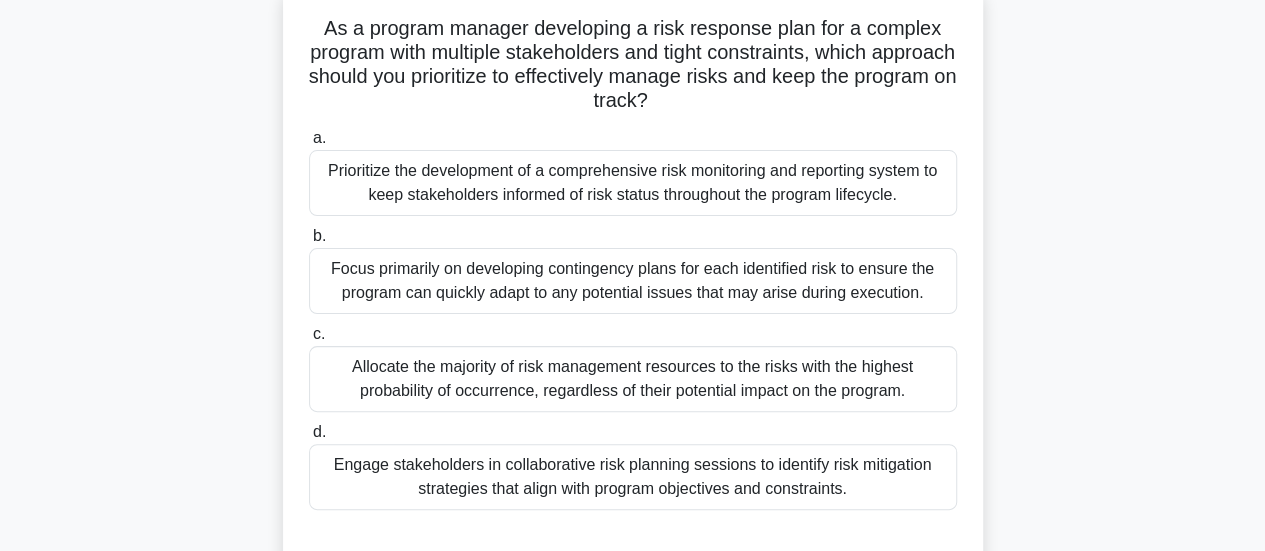 click on "As a program manager developing a risk response plan for a complex program with multiple stakeholders and tight constraints, which approach should you prioritize to effectively manage risks and keep the program on track?
.spinner_0XTQ{transform-origin:center;animation:spinner_y6GP .75s linear infinite}@keyframes spinner_y6GP{100%{transform:rotate(360deg)}}" at bounding box center [633, 65] 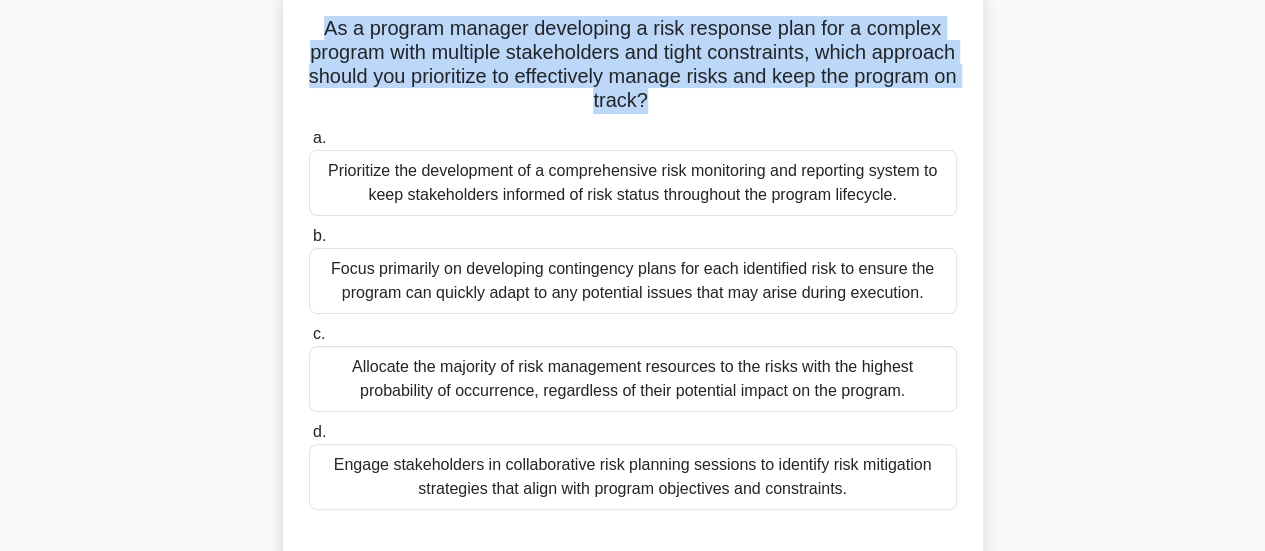 drag, startPoint x: 310, startPoint y: 39, endPoint x: 777, endPoint y: 95, distance: 470.3456 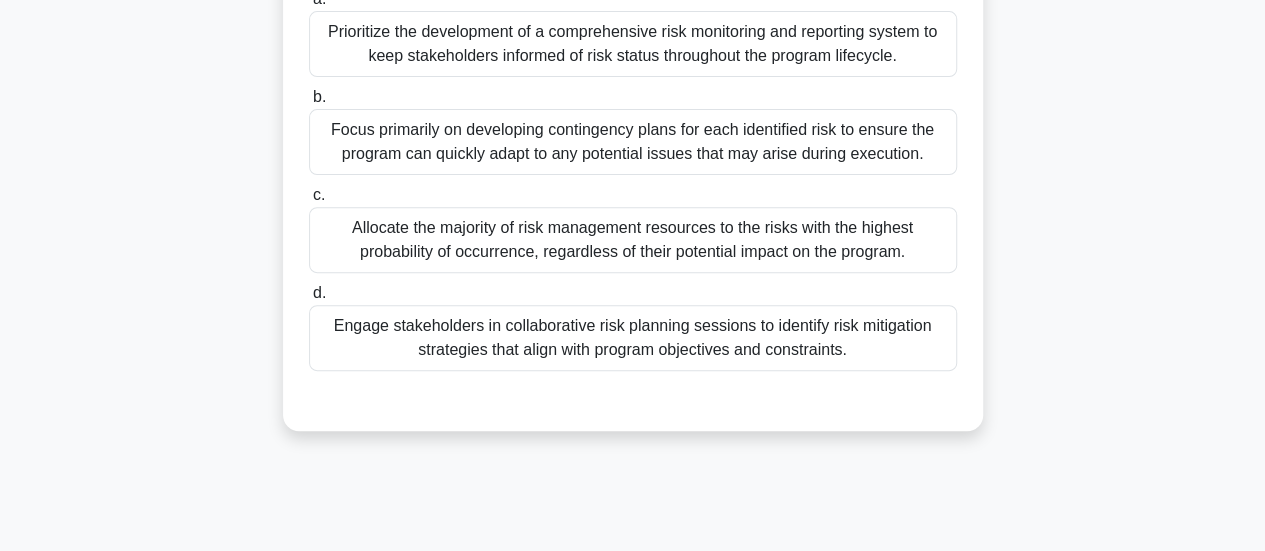 scroll, scrollTop: 275, scrollLeft: 0, axis: vertical 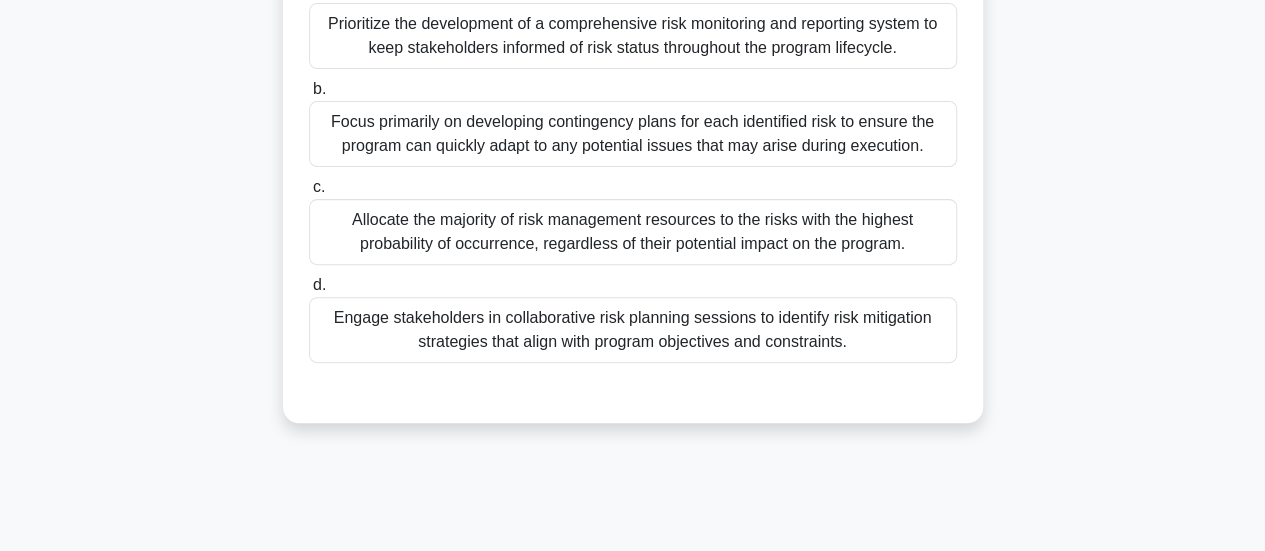 click on "Engage stakeholders in collaborative risk planning sessions to identify risk mitigation strategies that align with program objectives and constraints." at bounding box center (633, 330) 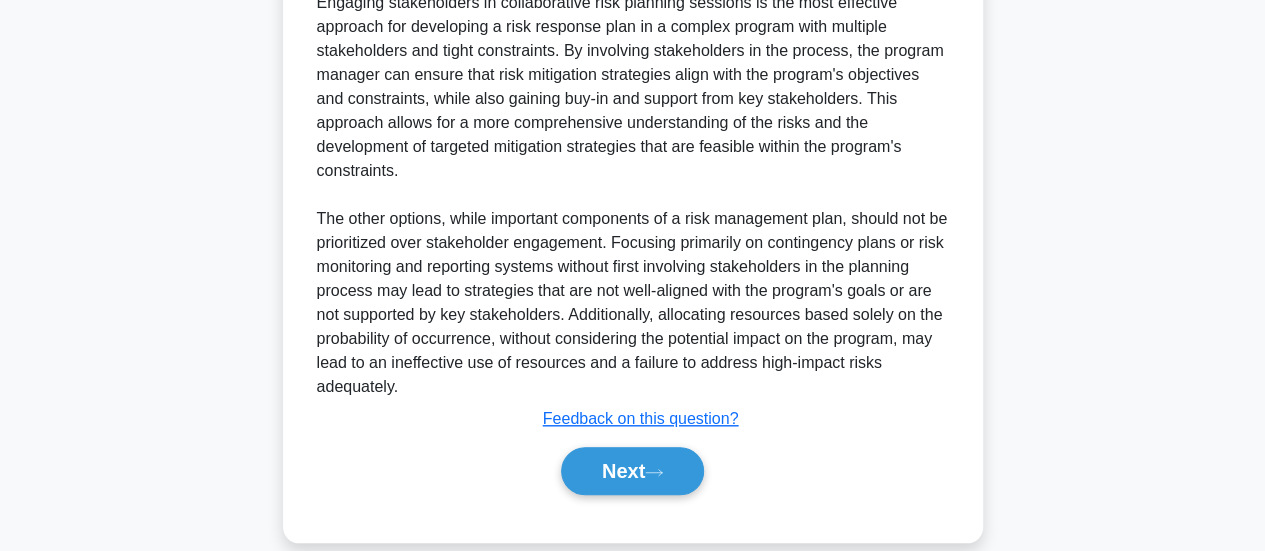 scroll, scrollTop: 729, scrollLeft: 0, axis: vertical 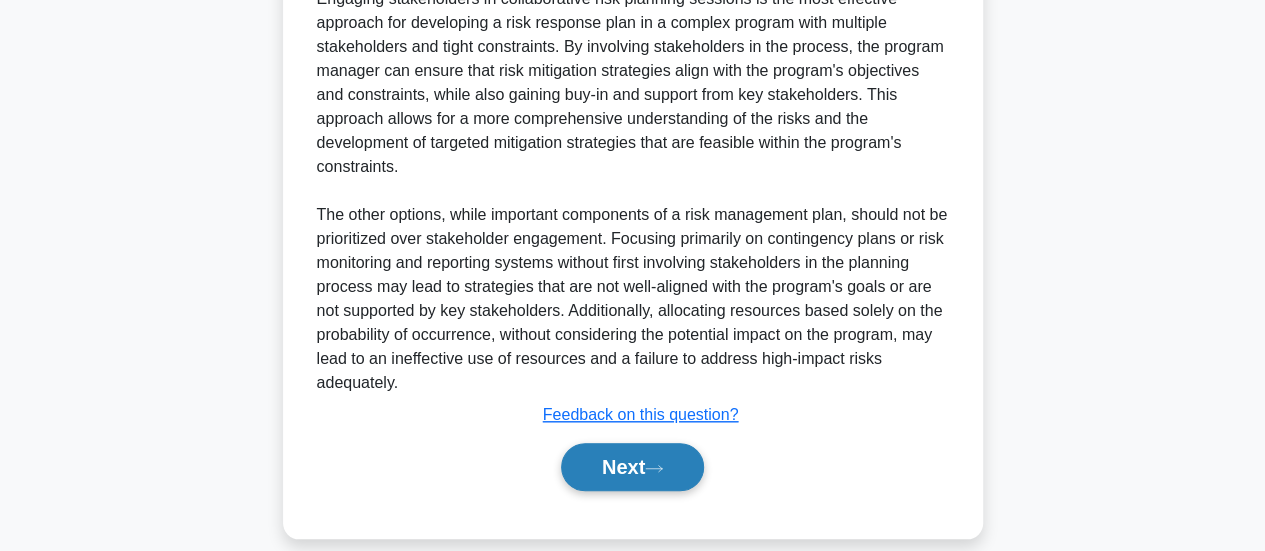 click on "Next" at bounding box center (632, 467) 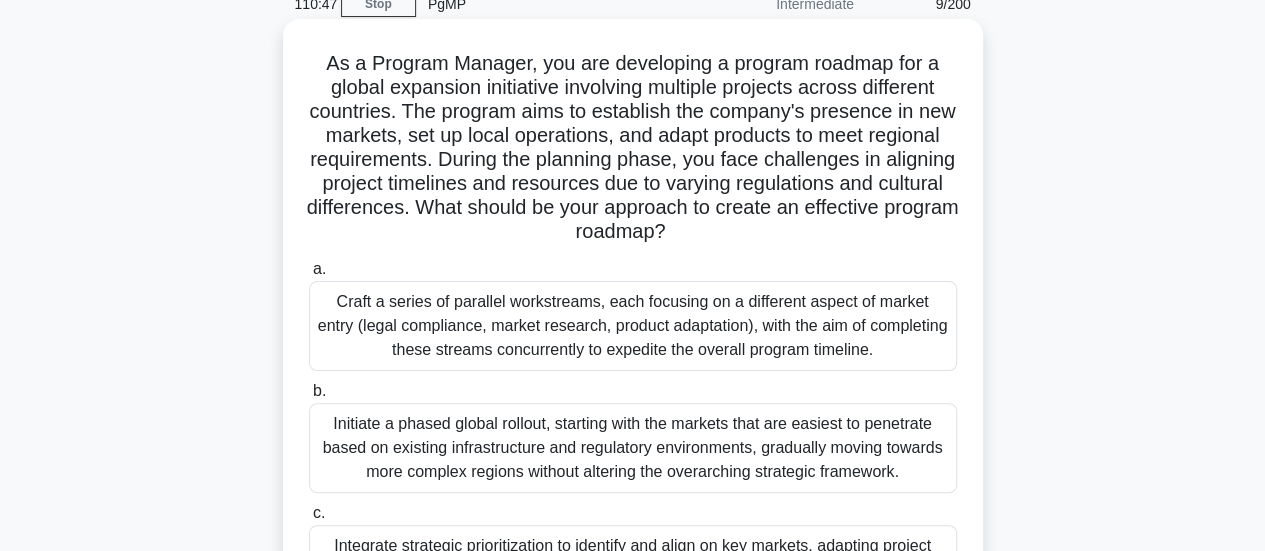 scroll, scrollTop: 95, scrollLeft: 0, axis: vertical 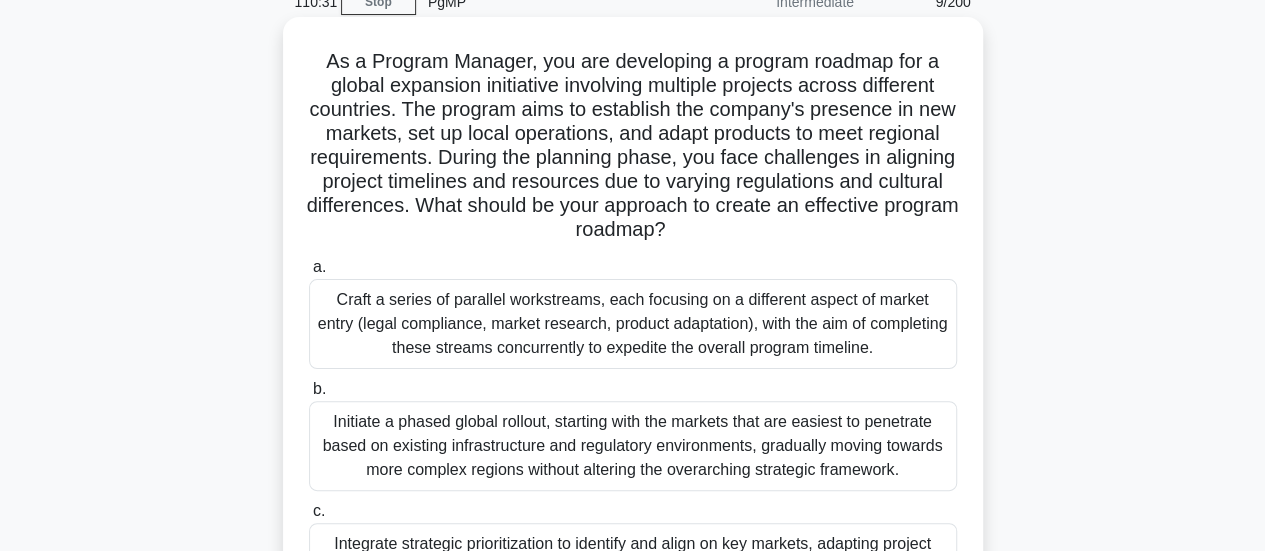 click on "As a Program Manager, you are developing a program roadmap for a global expansion initiative involving multiple projects across different countries. The program aims to establish the company's presence in new markets, set up local operations, and adapt products to meet regional requirements. During the planning phase, you face challenges in aligning project timelines and resources due to varying regulations and cultural differences. What should be your approach to create an effective program roadmap?
.spinner_0XTQ{transform-origin:center;animation:spinner_y6GP .75s linear infinite}@keyframes spinner_y6GP{100%{transform:rotate(360deg)}}" at bounding box center (633, 146) 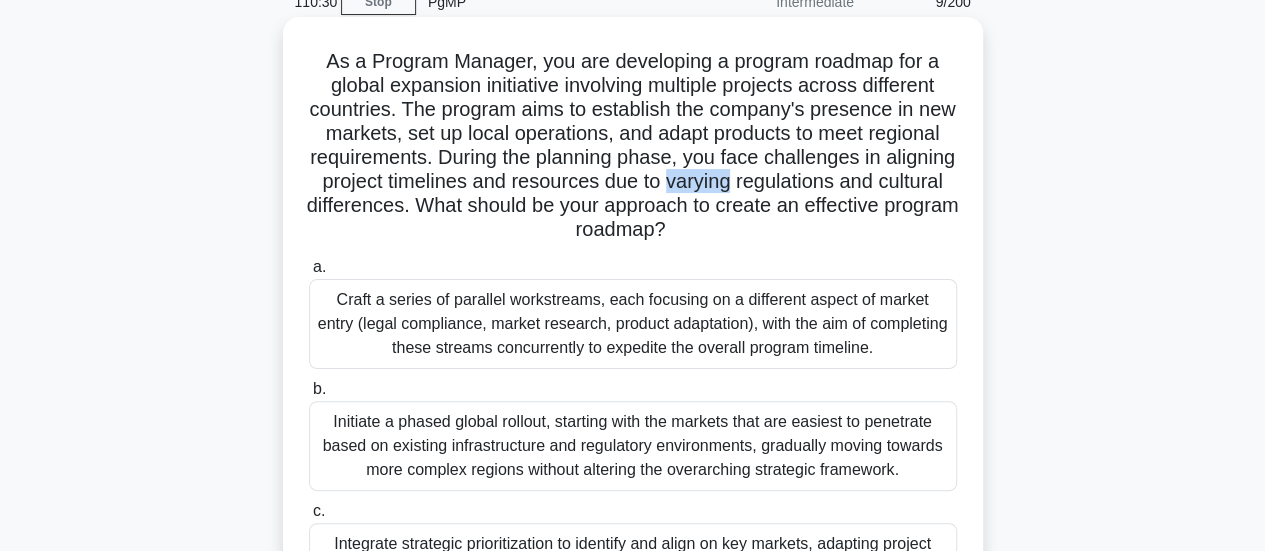 click on "As a Program Manager, you are developing a program roadmap for a global expansion initiative involving multiple projects across different countries. The program aims to establish the company's presence in new markets, set up local operations, and adapt products to meet regional requirements. During the planning phase, you face challenges in aligning project timelines and resources due to varying regulations and cultural differences. What should be your approach to create an effective program roadmap?
.spinner_0XTQ{transform-origin:center;animation:spinner_y6GP .75s linear infinite}@keyframes spinner_y6GP{100%{transform:rotate(360deg)}}" at bounding box center (633, 146) 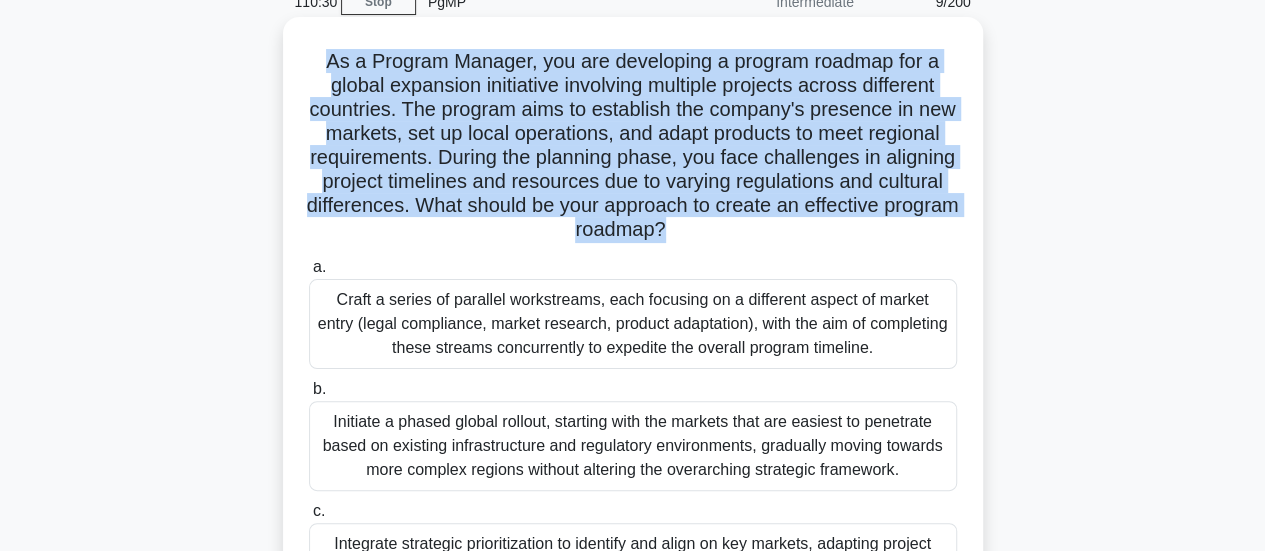 drag, startPoint x: 804, startPoint y: 179, endPoint x: 800, endPoint y: 169, distance: 10.770329 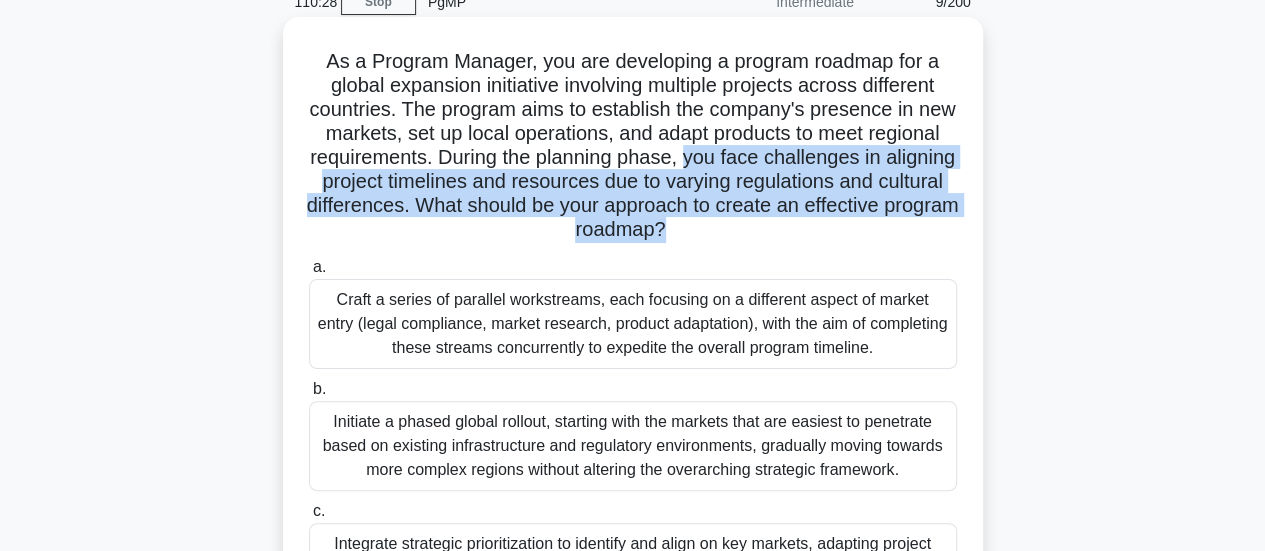 drag, startPoint x: 800, startPoint y: 169, endPoint x: 829, endPoint y: 219, distance: 57.801384 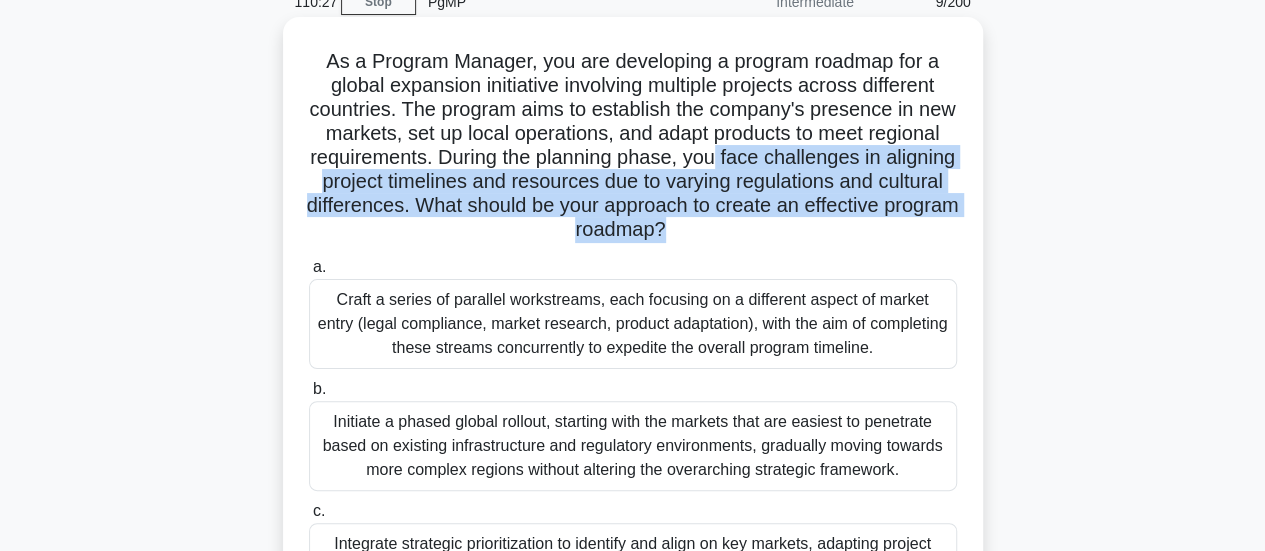 drag, startPoint x: 829, startPoint y: 219, endPoint x: 806, endPoint y: 149, distance: 73.68175 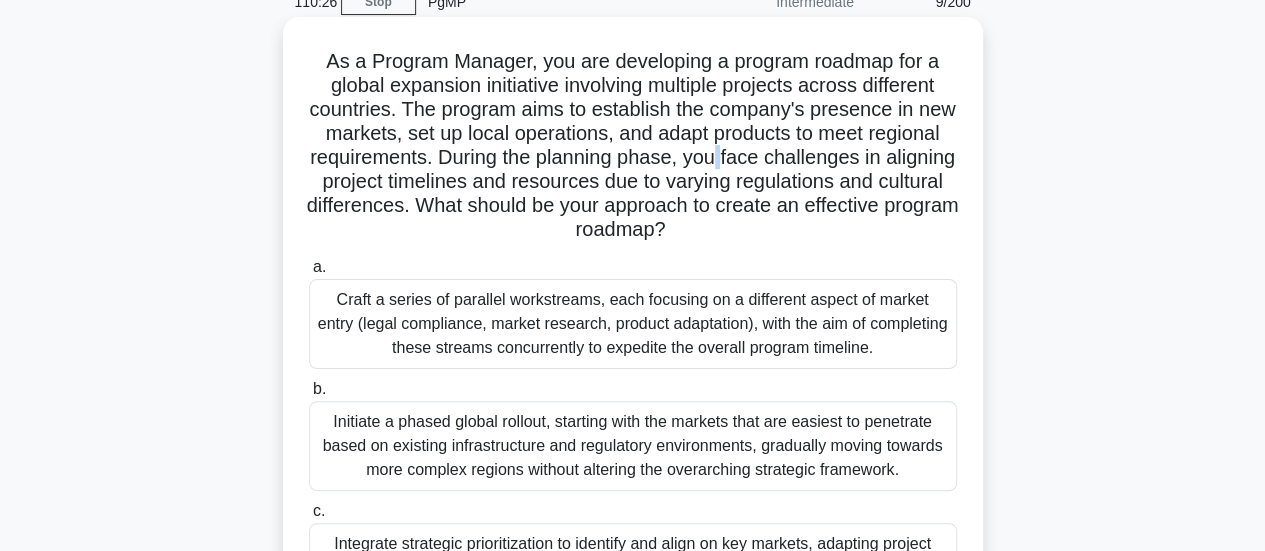 click on "As a Program Manager, you are developing a program roadmap for a global expansion initiative involving multiple projects across different countries. The program aims to establish the company's presence in new markets, set up local operations, and adapt products to meet regional requirements. During the planning phase, you face challenges in aligning project timelines and resources due to varying regulations and cultural differences. What should be your approach to create an effective program roadmap?
.spinner_0XTQ{transform-origin:center;animation:spinner_y6GP .75s linear infinite}@keyframes spinner_y6GP{100%{transform:rotate(360deg)}}" at bounding box center [633, 146] 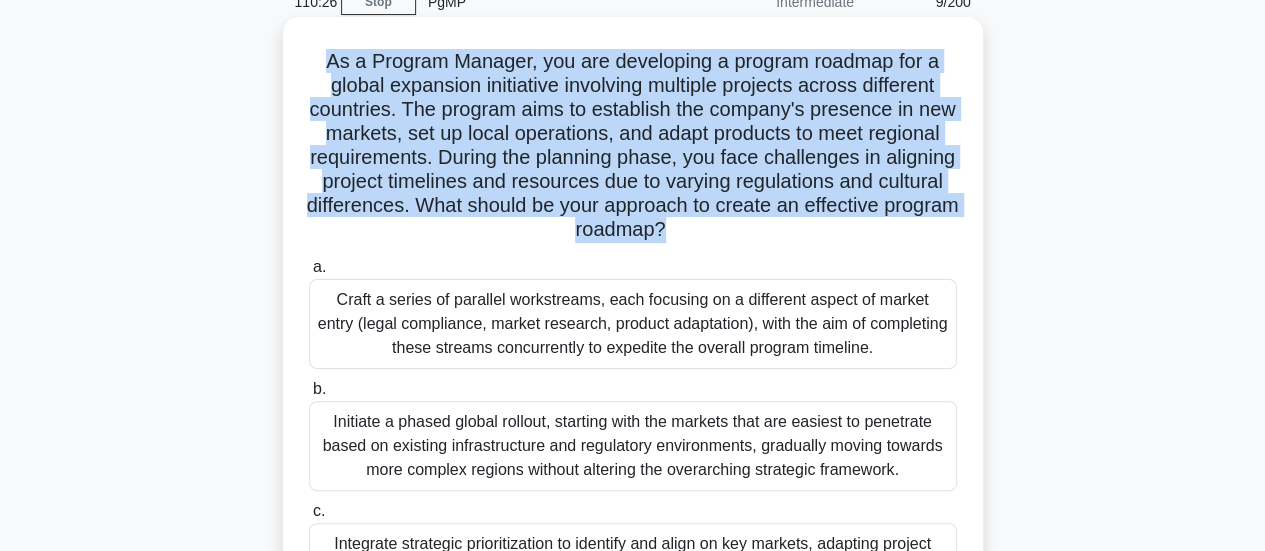 drag, startPoint x: 806, startPoint y: 149, endPoint x: 821, endPoint y: 193, distance: 46.486557 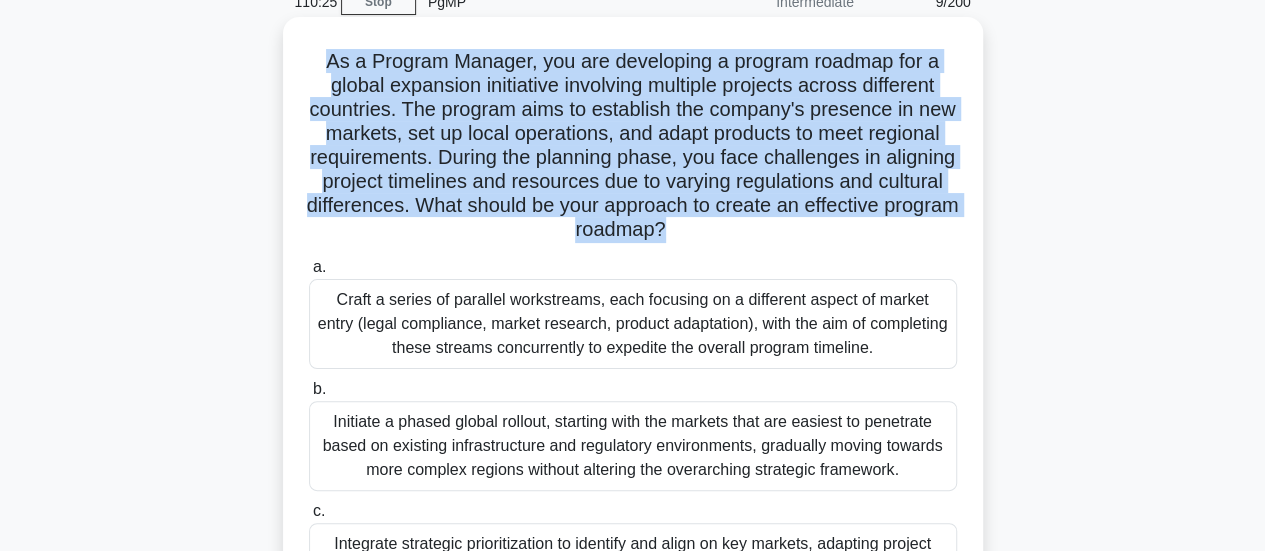 click on "As a Program Manager, you are developing a program roadmap for a global expansion initiative involving multiple projects across different countries. The program aims to establish the company's presence in new markets, set up local operations, and adapt products to meet regional requirements. During the planning phase, you face challenges in aligning project timelines and resources due to varying regulations and cultural differences. What should be your approach to create an effective program roadmap?
.spinner_0XTQ{transform-origin:center;animation:spinner_y6GP .75s linear infinite}@keyframes spinner_y6GP{100%{transform:rotate(360deg)}}" at bounding box center (633, 146) 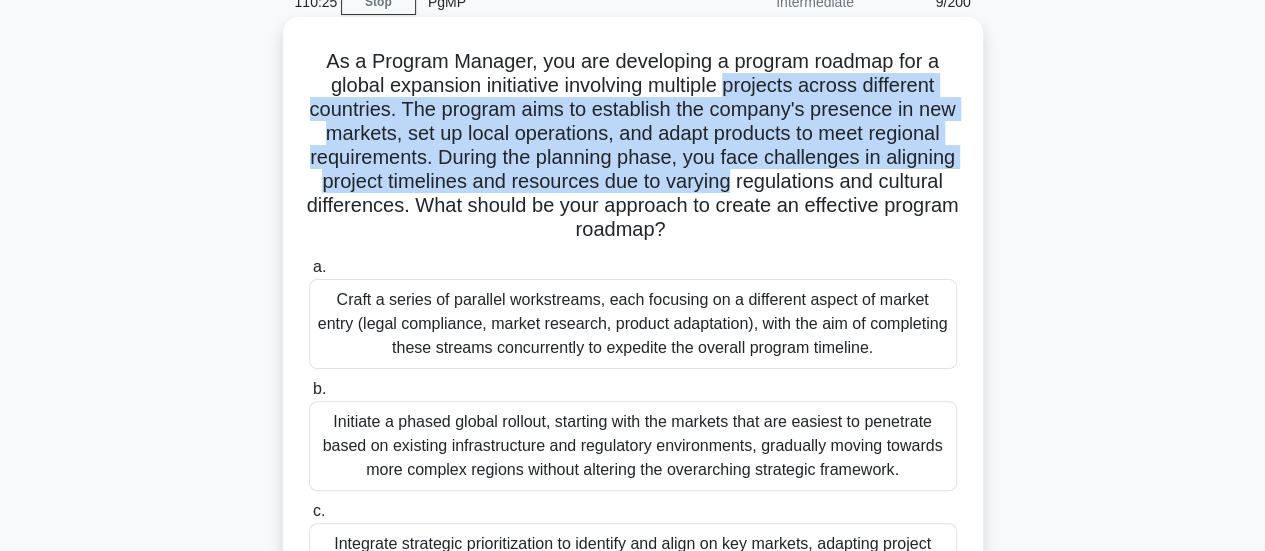 drag, startPoint x: 821, startPoint y: 193, endPoint x: 765, endPoint y: 79, distance: 127.01181 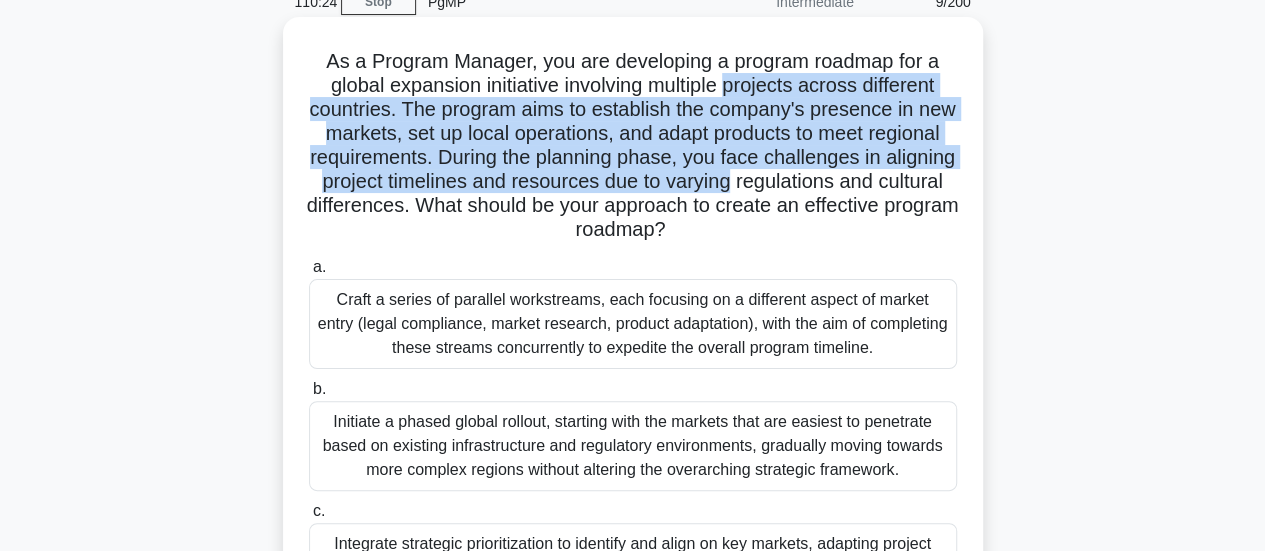 click on "As a Program Manager, you are developing a program roadmap for a global expansion initiative involving multiple projects across different countries. The program aims to establish the company's presence in new markets, set up local operations, and adapt products to meet regional requirements. During the planning phase, you face challenges in aligning project timelines and resources due to varying regulations and cultural differences. What should be your approach to create an effective program roadmap?
.spinner_0XTQ{transform-origin:center;animation:spinner_y6GP .75s linear infinite}@keyframes spinner_y6GP{100%{transform:rotate(360deg)}}" at bounding box center [633, 146] 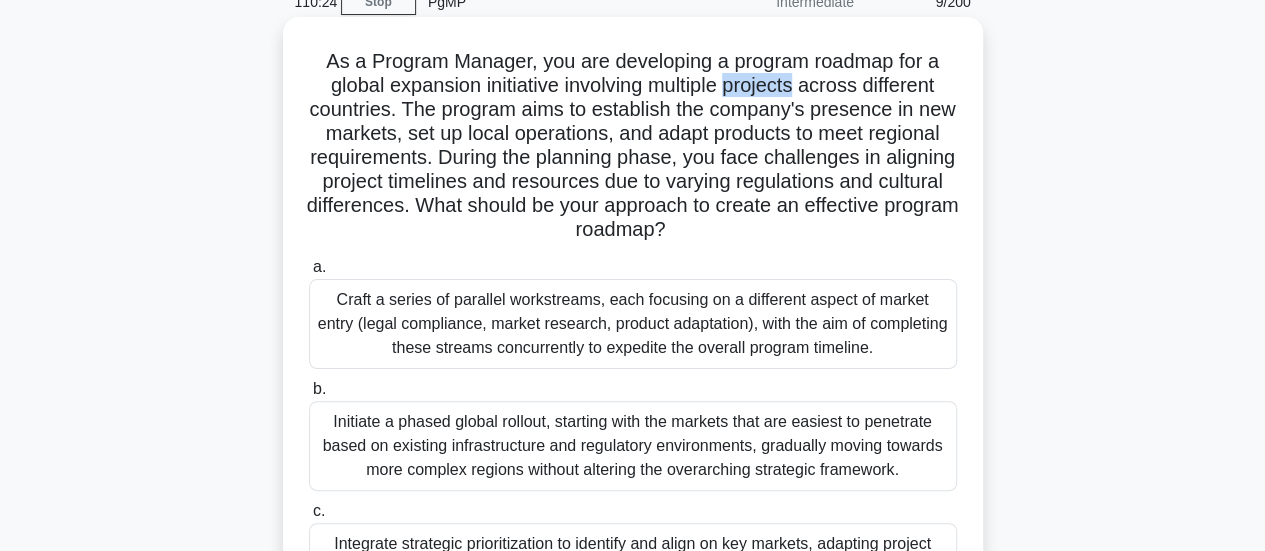 click on "As a Program Manager, you are developing a program roadmap for a global expansion initiative involving multiple projects across different countries. The program aims to establish the company's presence in new markets, set up local operations, and adapt products to meet regional requirements. During the planning phase, you face challenges in aligning project timelines and resources due to varying regulations and cultural differences. What should be your approach to create an effective program roadmap?
.spinner_0XTQ{transform-origin:center;animation:spinner_y6GP .75s linear infinite}@keyframes spinner_y6GP{100%{transform:rotate(360deg)}}" at bounding box center [633, 146] 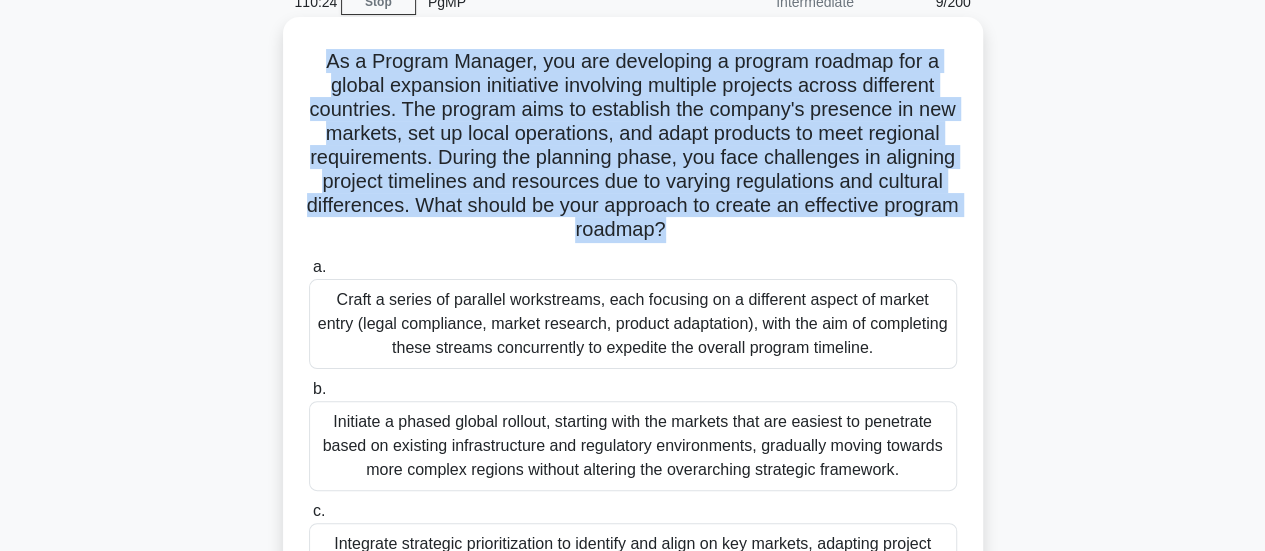 drag, startPoint x: 765, startPoint y: 79, endPoint x: 788, endPoint y: 141, distance: 66.12866 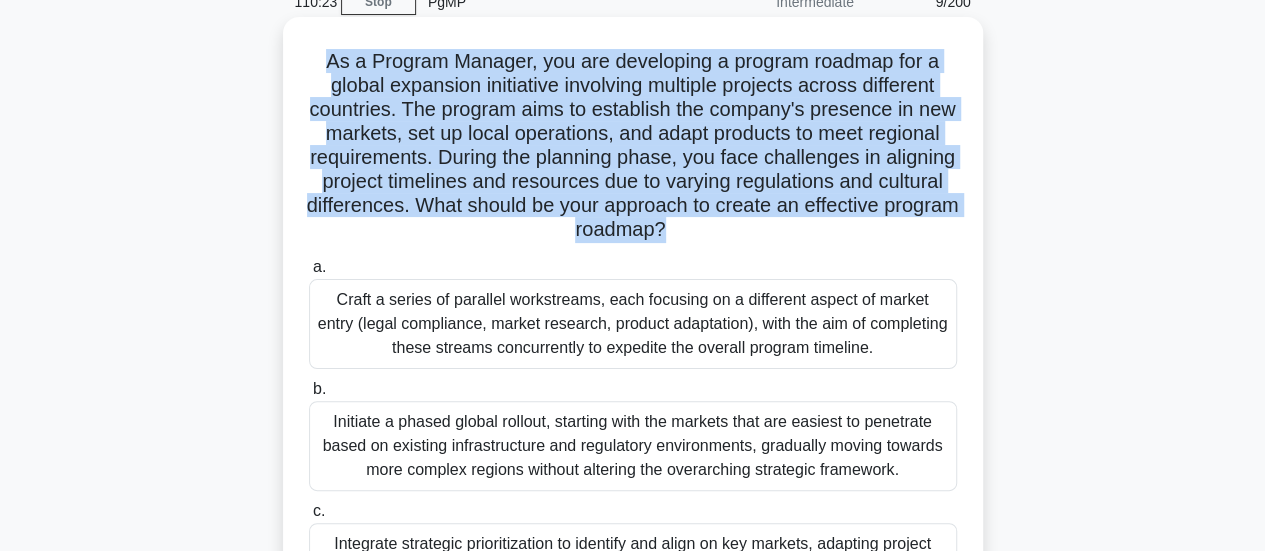 click on "As a Program Manager, you are developing a program roadmap for a global expansion initiative involving multiple projects across different countries. The program aims to establish the company's presence in new markets, set up local operations, and adapt products to meet regional requirements. During the planning phase, you face challenges in aligning project timelines and resources due to varying regulations and cultural differences. What should be your approach to create an effective program roadmap?
.spinner_0XTQ{transform-origin:center;animation:spinner_y6GP .75s linear infinite}@keyframes spinner_y6GP{100%{transform:rotate(360deg)}}" at bounding box center [633, 146] 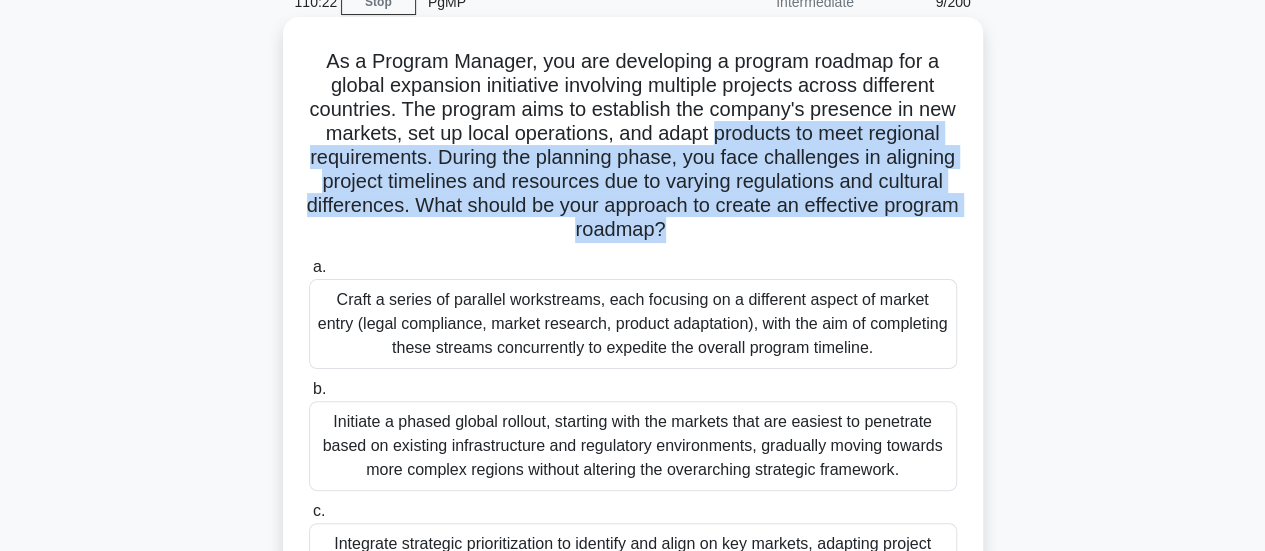 drag, startPoint x: 788, startPoint y: 141, endPoint x: 836, endPoint y: 231, distance: 102 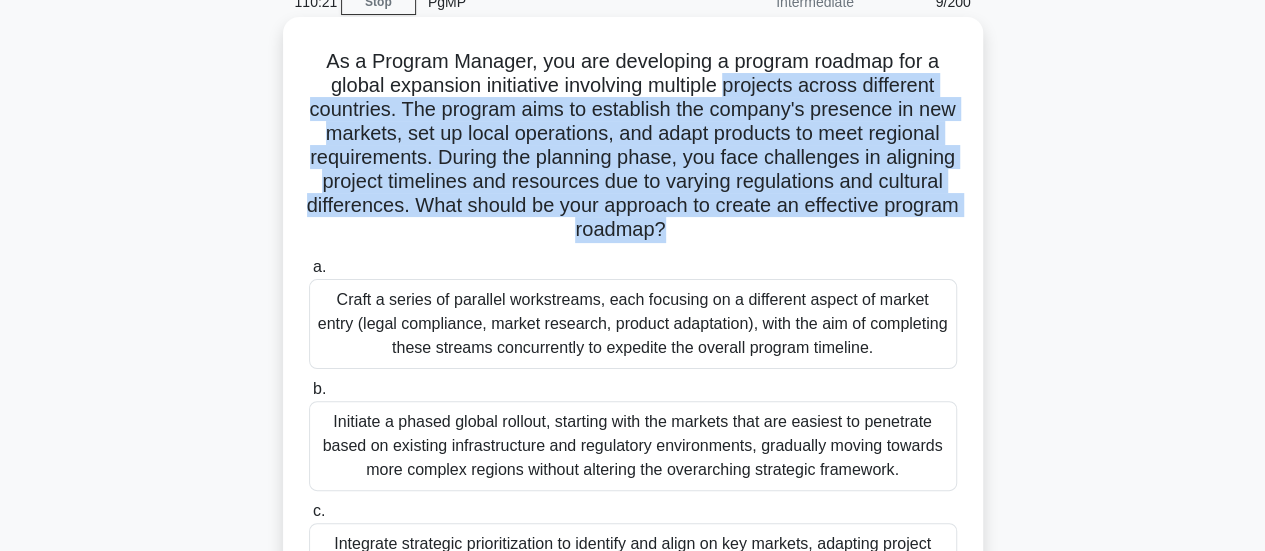 drag, startPoint x: 836, startPoint y: 231, endPoint x: 774, endPoint y: 63, distance: 179.07541 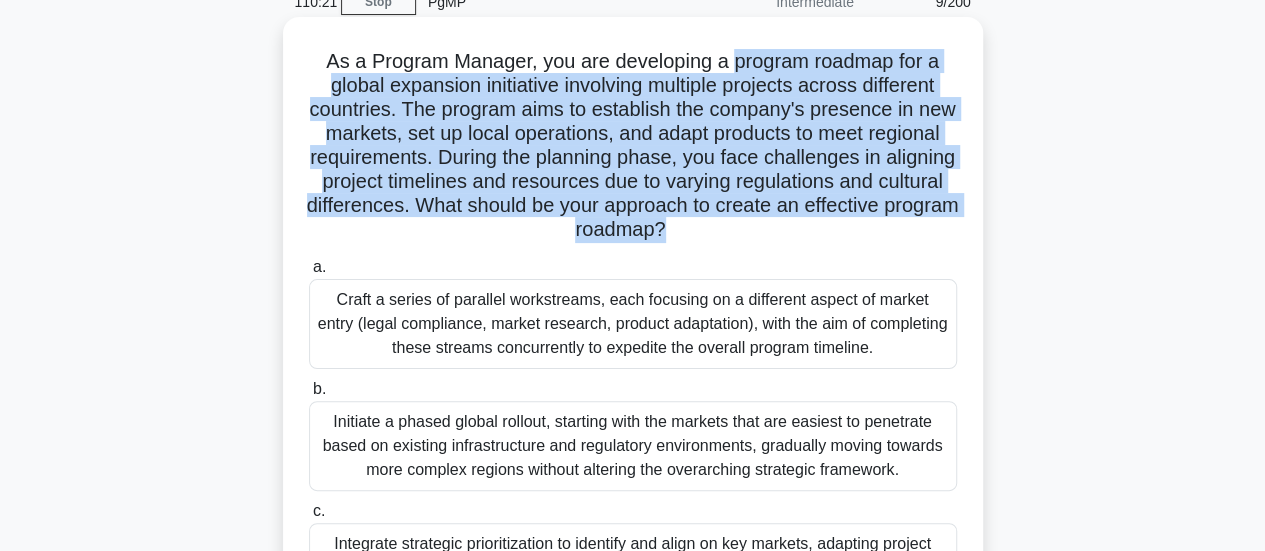 click on "As a Program Manager, you are developing a program roadmap for a global expansion initiative involving multiple projects across different countries. The program aims to establish the company's presence in new markets, set up local operations, and adapt products to meet regional requirements. During the planning phase, you face challenges in aligning project timelines and resources due to varying regulations and cultural differences. What should be your approach to create an effective program roadmap?
.spinner_0XTQ{transform-origin:center;animation:spinner_y6GP .75s linear infinite}@keyframes spinner_y6GP{100%{transform:rotate(360deg)}}" at bounding box center [633, 146] 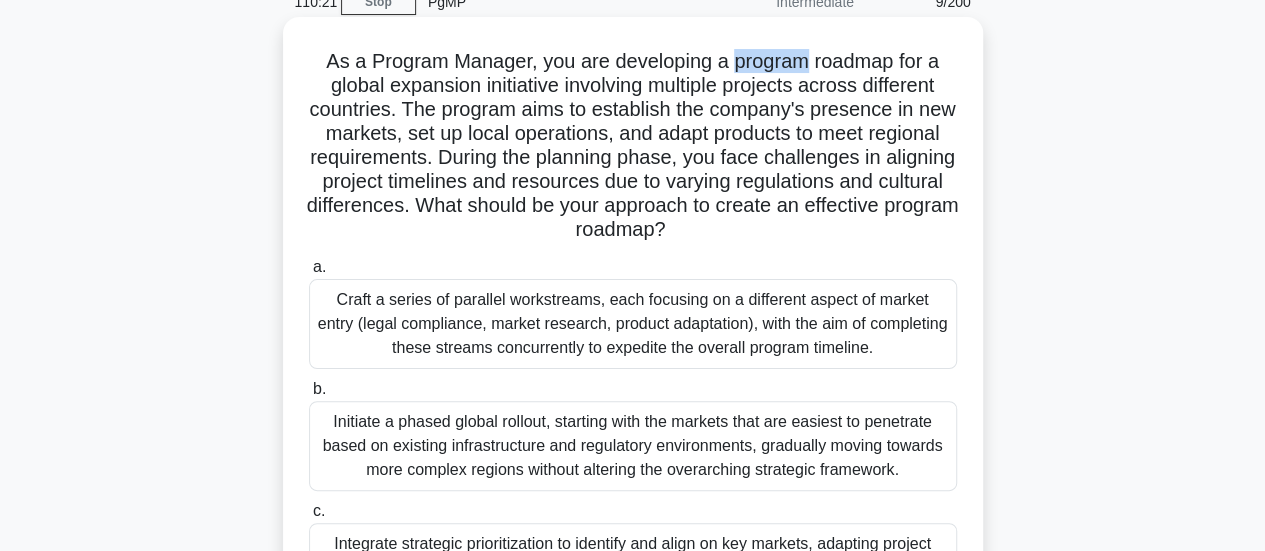 click on "As a Program Manager, you are developing a program roadmap for a global expansion initiative involving multiple projects across different countries. The program aims to establish the company's presence in new markets, set up local operations, and adapt products to meet regional requirements. During the planning phase, you face challenges in aligning project timelines and resources due to varying regulations and cultural differences. What should be your approach to create an effective program roadmap?
.spinner_0XTQ{transform-origin:center;animation:spinner_y6GP .75s linear infinite}@keyframes spinner_y6GP{100%{transform:rotate(360deg)}}" at bounding box center (633, 146) 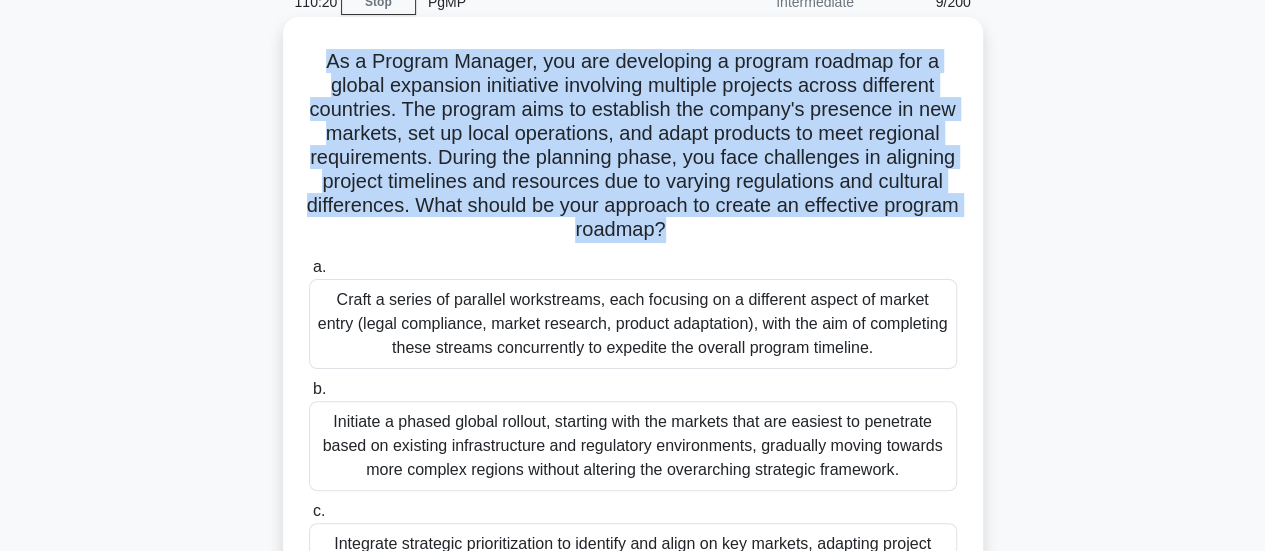 click on "As a Program Manager, you are developing a program roadmap for a global expansion initiative involving multiple projects across different countries. The program aims to establish the company's presence in new markets, set up local operations, and adapt products to meet regional requirements. During the planning phase, you face challenges in aligning project timelines and resources due to varying regulations and cultural differences. What should be your approach to create an effective program roadmap?
.spinner_0XTQ{transform-origin:center;animation:spinner_y6GP .75s linear infinite}@keyframes spinner_y6GP{100%{transform:rotate(360deg)}}" at bounding box center (633, 146) 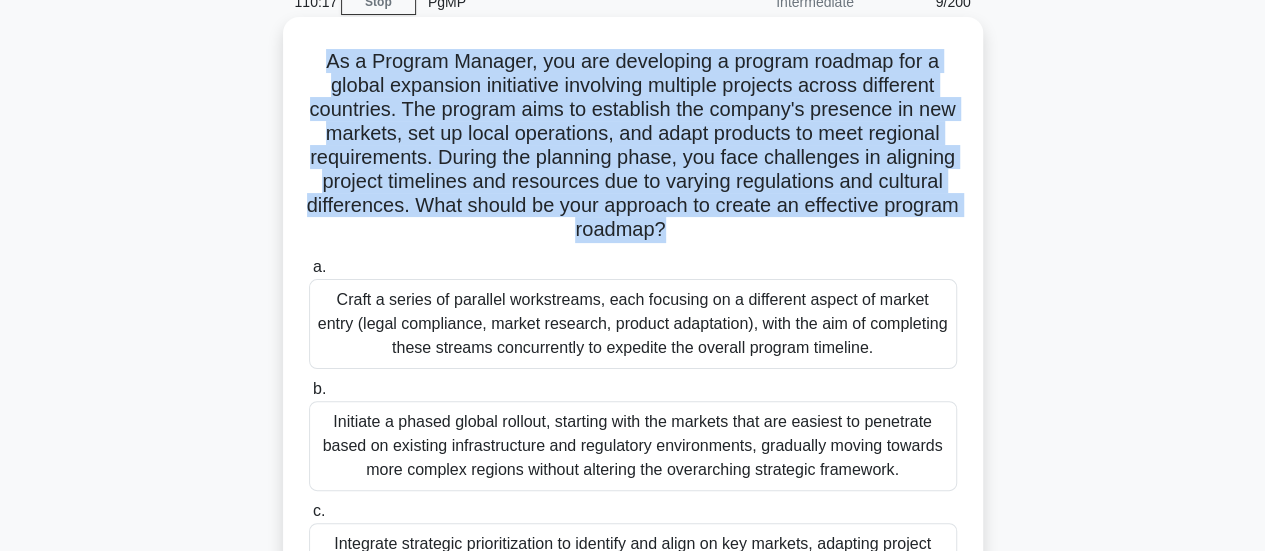 click on "As a Program Manager, you are developing a program roadmap for a global expansion initiative involving multiple projects across different countries. The program aims to establish the company's presence in new markets, set up local operations, and adapt products to meet regional requirements. During the planning phase, you face challenges in aligning project timelines and resources due to varying regulations and cultural differences. What should be your approach to create an effective program roadmap?
.spinner_0XTQ{transform-origin:center;animation:spinner_y6GP .75s linear infinite}@keyframes spinner_y6GP{100%{transform:rotate(360deg)}}" at bounding box center (633, 146) 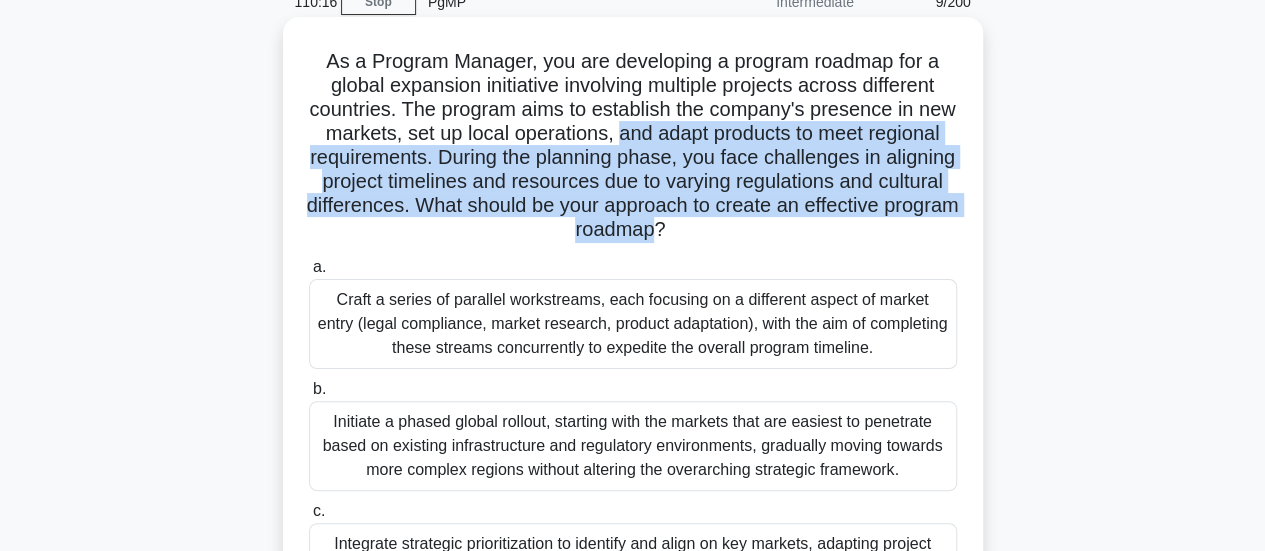 drag, startPoint x: 692, startPoint y: 131, endPoint x: 716, endPoint y: 237, distance: 108.68302 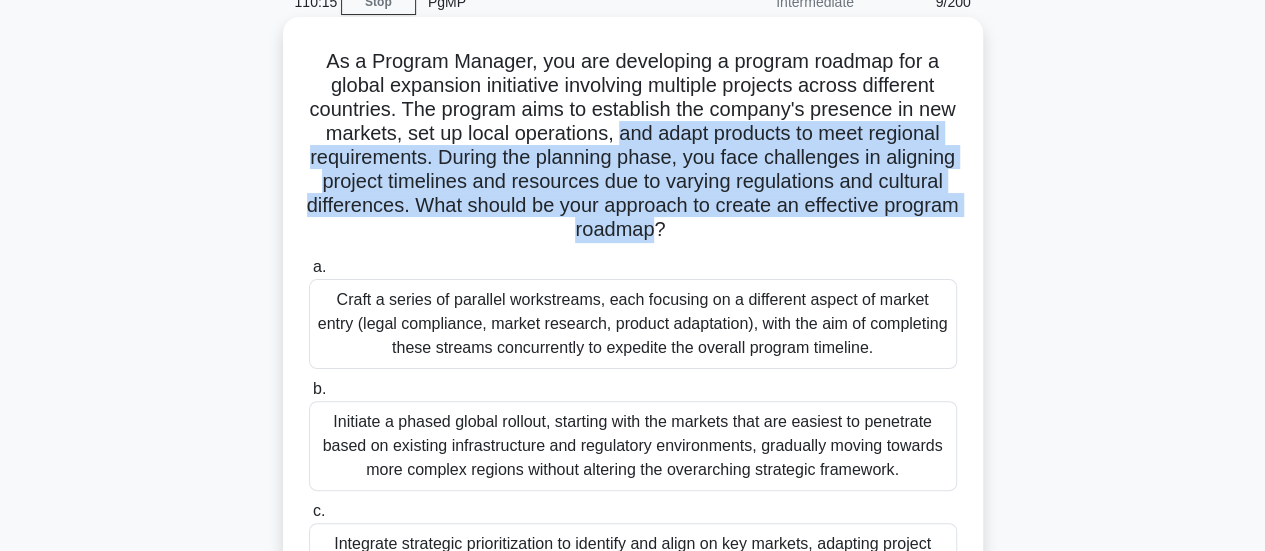 click on "As a Program Manager, you are developing a program roadmap for a global expansion initiative involving multiple projects across different countries. The program aims to establish the company's presence in new markets, set up local operations, and adapt products to meet regional requirements. During the planning phase, you face challenges in aligning project timelines and resources due to varying regulations and cultural differences. What should be your approach to create an effective program roadmap?
.spinner_0XTQ{transform-origin:center;animation:spinner_y6GP .75s linear infinite}@keyframes spinner_y6GP{100%{transform:rotate(360deg)}}" at bounding box center (633, 146) 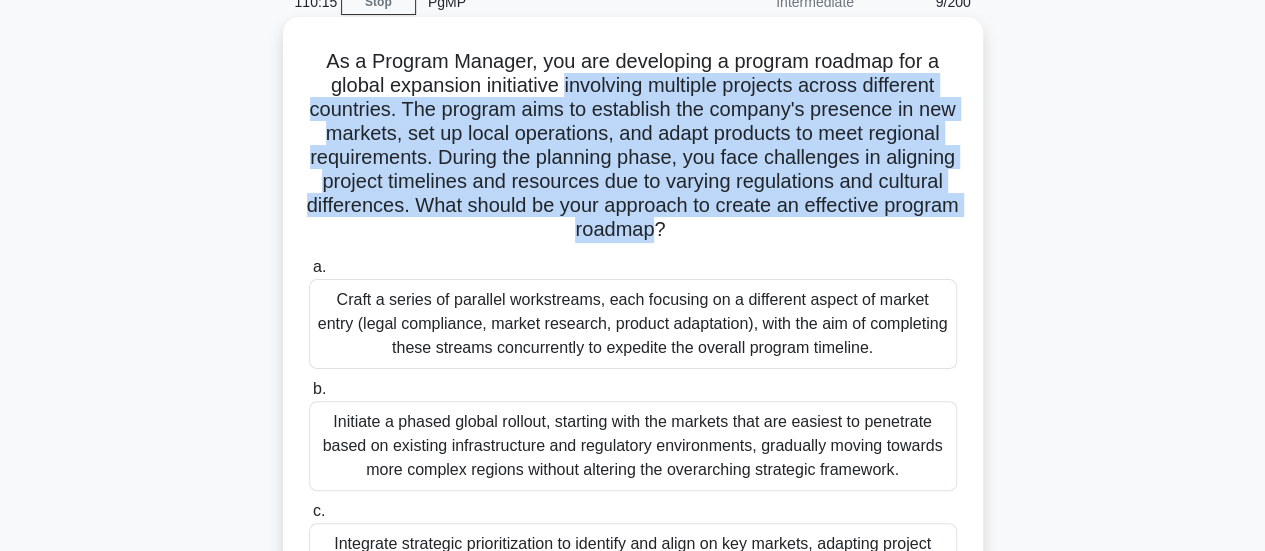drag, startPoint x: 716, startPoint y: 237, endPoint x: 637, endPoint y: 79, distance: 176.64937 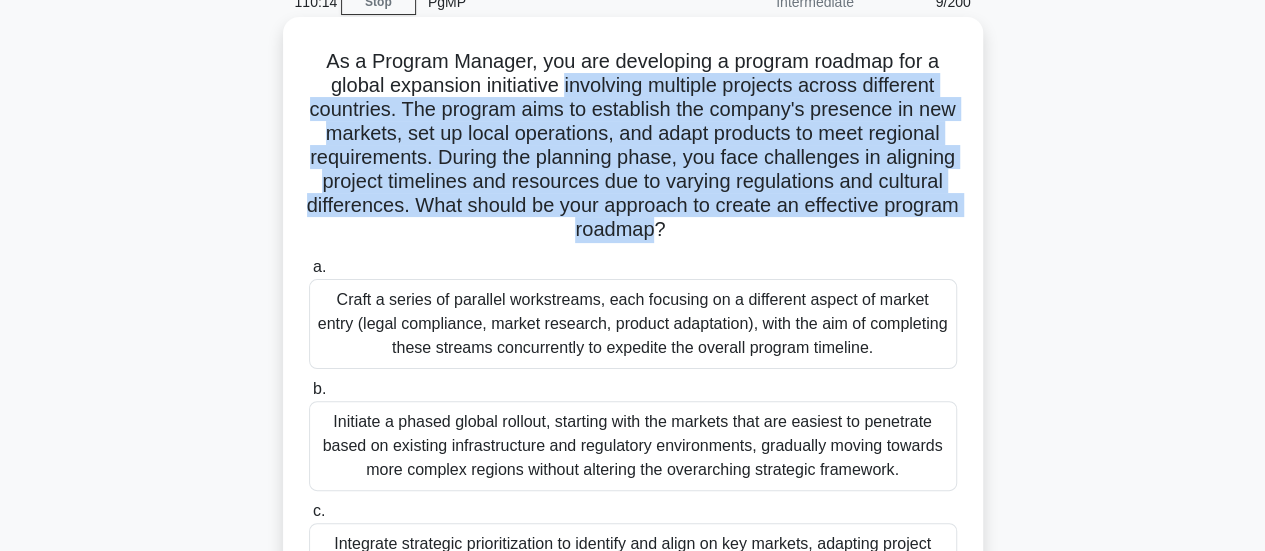 click on "As a Program Manager, you are developing a program roadmap for a global expansion initiative involving multiple projects across different countries. The program aims to establish the company's presence in new markets, set up local operations, and adapt products to meet regional requirements. During the planning phase, you face challenges in aligning project timelines and resources due to varying regulations and cultural differences. What should be your approach to create an effective program roadmap?
.spinner_0XTQ{transform-origin:center;animation:spinner_y6GP .75s linear infinite}@keyframes spinner_y6GP{100%{transform:rotate(360deg)}}" at bounding box center [633, 146] 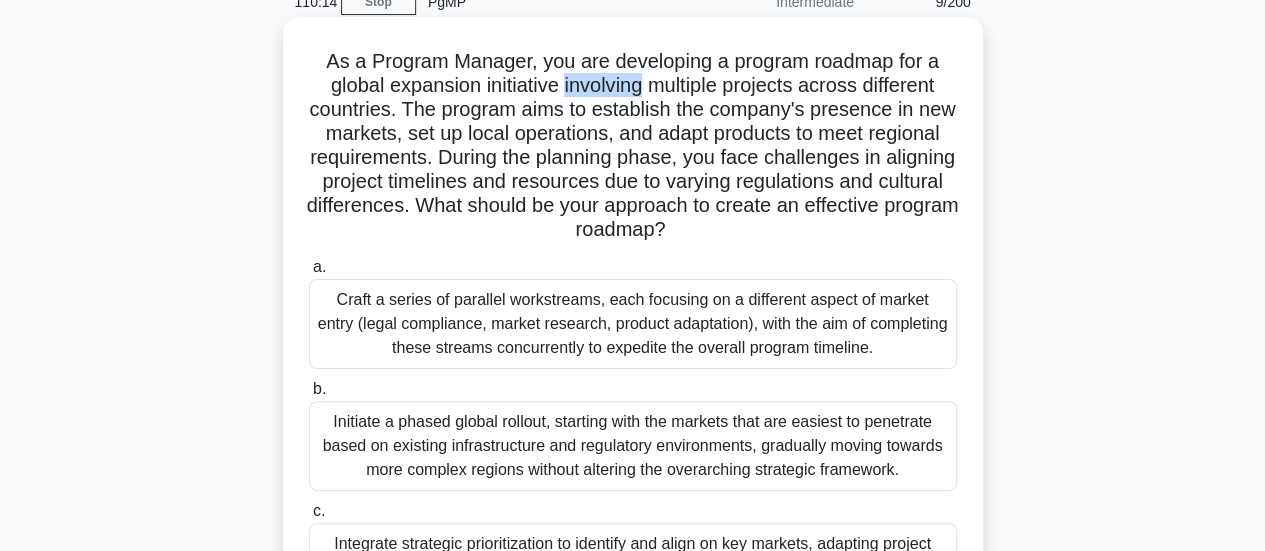 click on "As a Program Manager, you are developing a program roadmap for a global expansion initiative involving multiple projects across different countries. The program aims to establish the company's presence in new markets, set up local operations, and adapt products to meet regional requirements. During the planning phase, you face challenges in aligning project timelines and resources due to varying regulations and cultural differences. What should be your approach to create an effective program roadmap?
.spinner_0XTQ{transform-origin:center;animation:spinner_y6GP .75s linear infinite}@keyframes spinner_y6GP{100%{transform:rotate(360deg)}}" at bounding box center (633, 146) 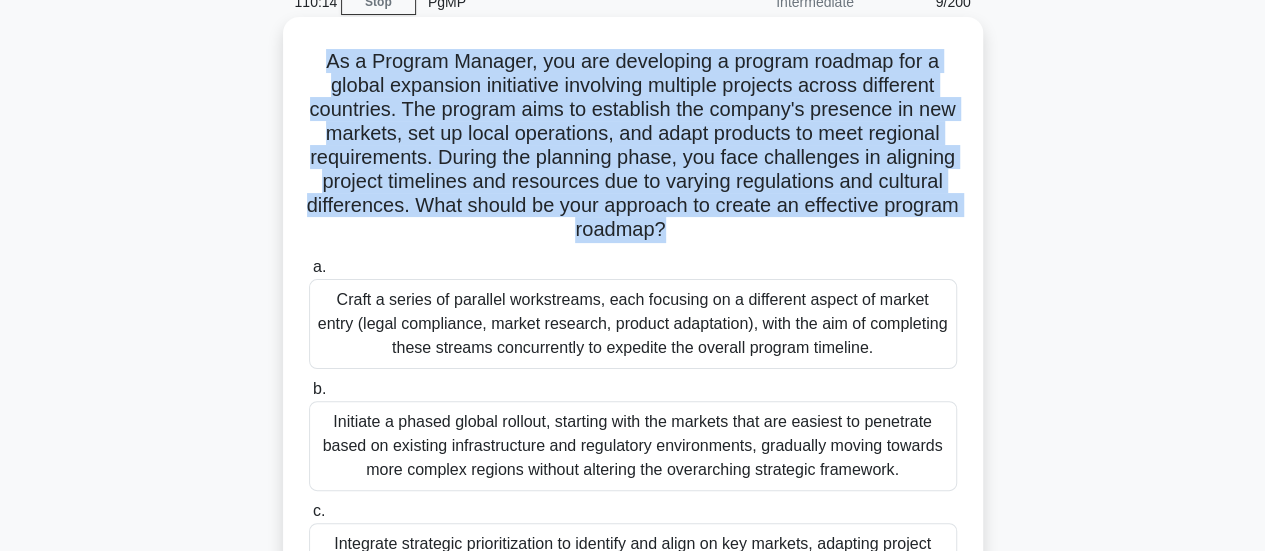 drag, startPoint x: 637, startPoint y: 79, endPoint x: 687, endPoint y: 211, distance: 141.1524 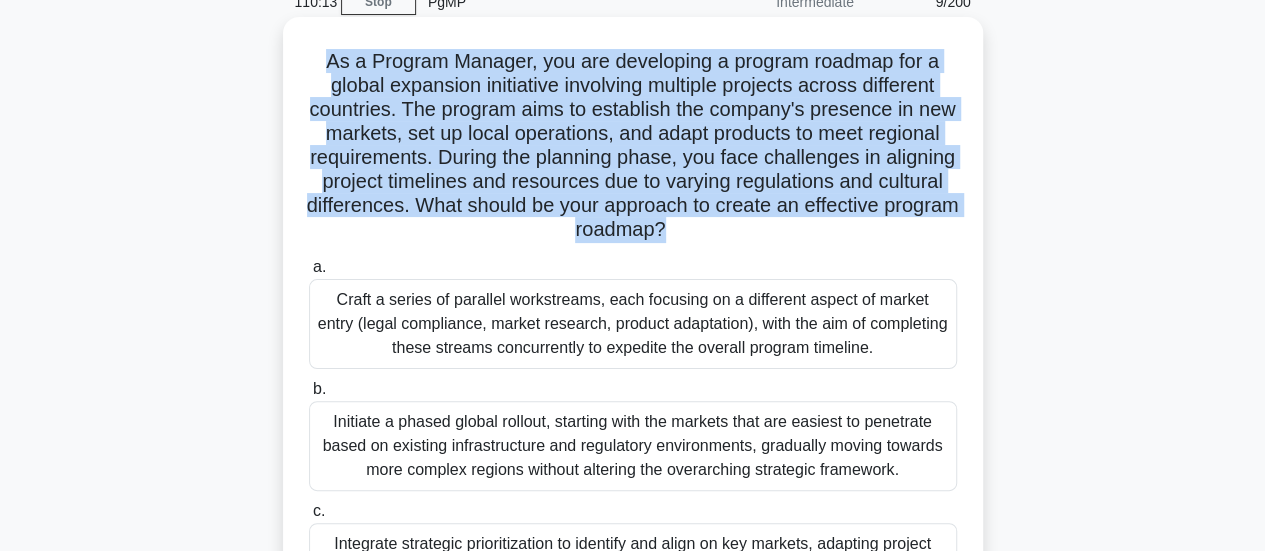click on "As a Program Manager, you are developing a program roadmap for a global expansion initiative involving multiple projects across different countries. The program aims to establish the company's presence in new markets, set up local operations, and adapt products to meet regional requirements. During the planning phase, you face challenges in aligning project timelines and resources due to varying regulations and cultural differences. What should be your approach to create an effective program roadmap?
.spinner_0XTQ{transform-origin:center;animation:spinner_y6GP .75s linear infinite}@keyframes spinner_y6GP{100%{transform:rotate(360deg)}}" at bounding box center [633, 146] 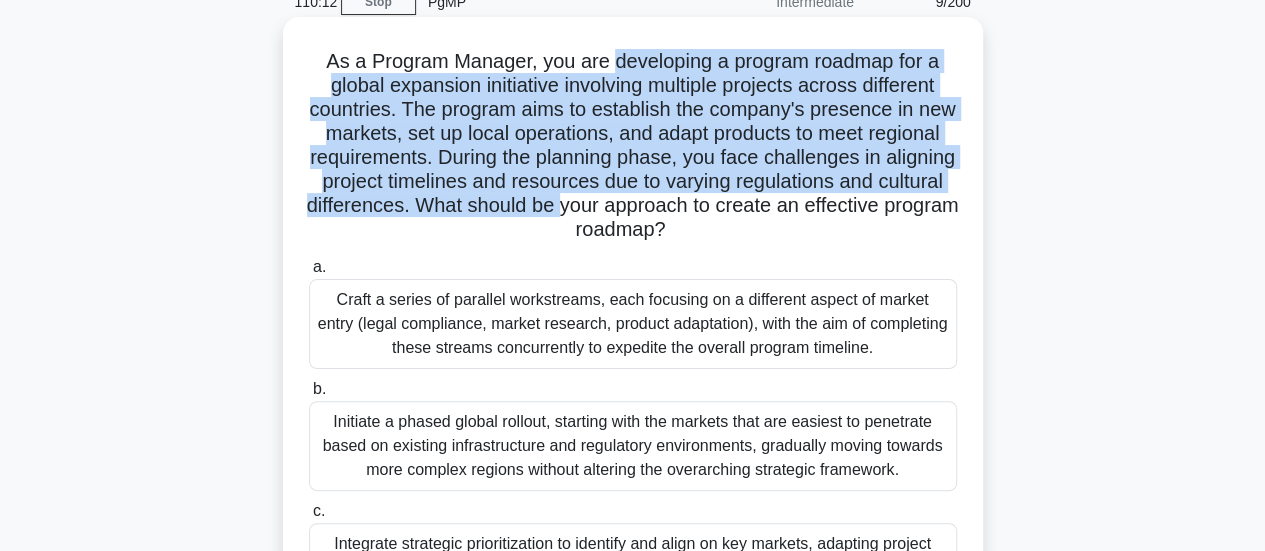 drag, startPoint x: 687, startPoint y: 211, endPoint x: 614, endPoint y: 57, distance: 170.42593 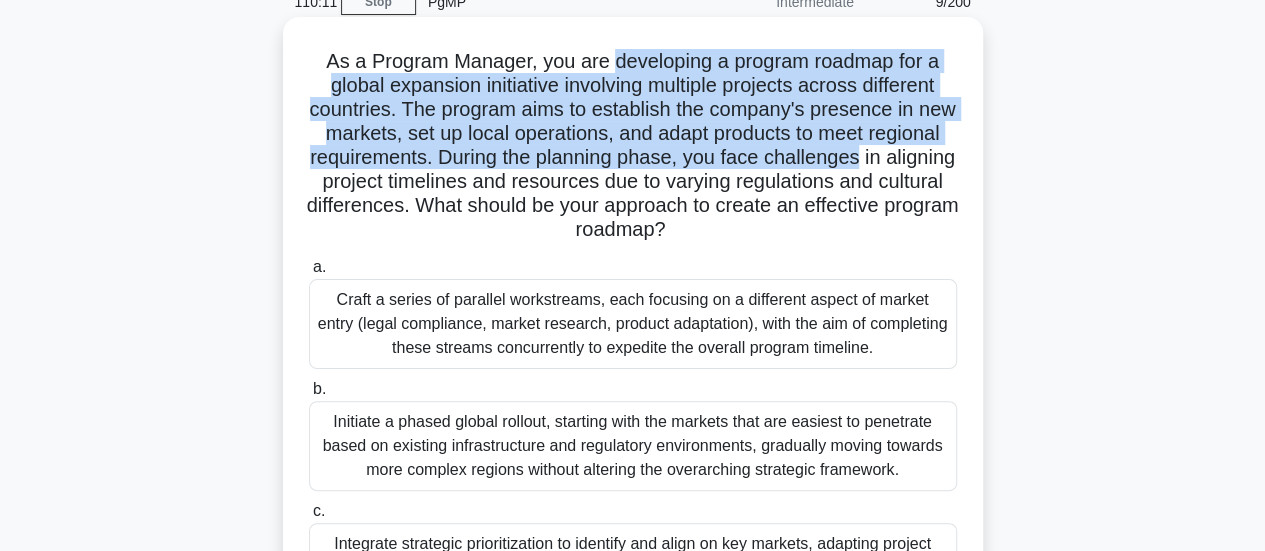 drag, startPoint x: 614, startPoint y: 57, endPoint x: 914, endPoint y: 161, distance: 317.51535 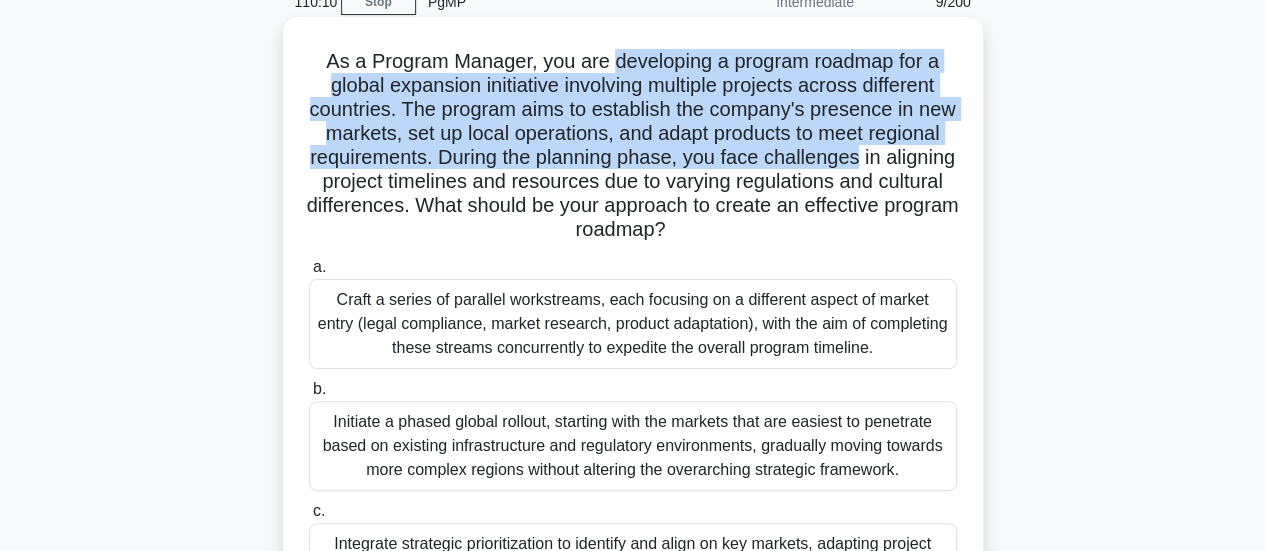 drag, startPoint x: 914, startPoint y: 161, endPoint x: 674, endPoint y: 41, distance: 268.32816 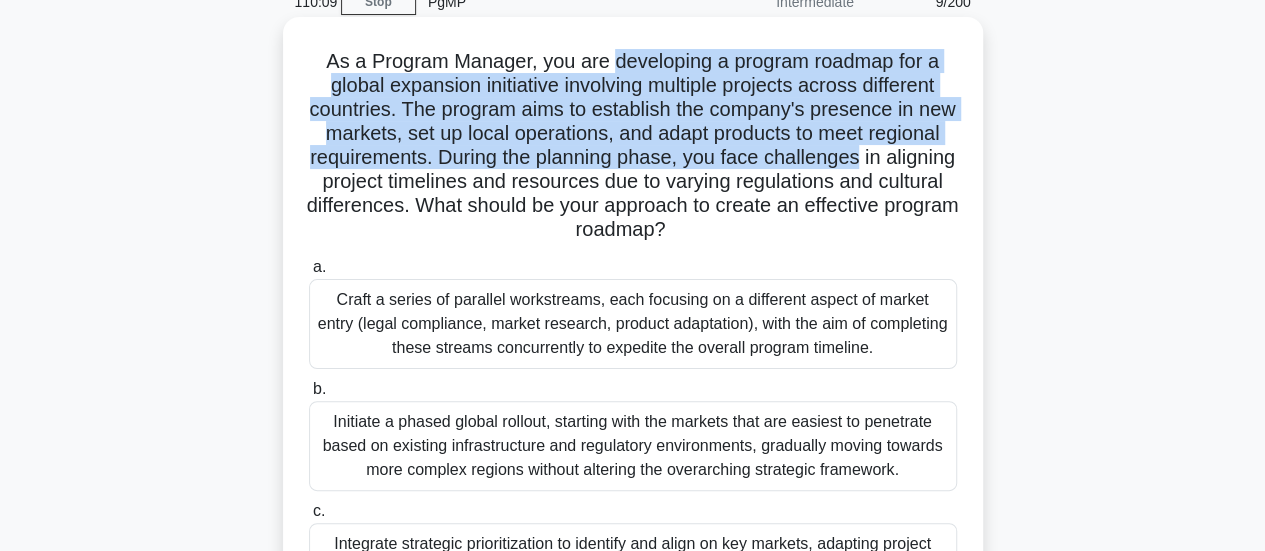 click on "As a Program Manager, you are developing a program roadmap for a global expansion initiative involving multiple projects across different countries. The program aims to establish the company's presence in new markets, set up local operations, and adapt products to meet regional requirements. During the planning phase, you face challenges in aligning project timelines and resources due to varying regulations and cultural differences. What should be your approach to create an effective program roadmap?
.spinner_0XTQ{transform-origin:center;animation:spinner_y6GP .75s linear infinite}@keyframes spinner_y6GP{100%{transform:rotate(360deg)}}
a. b. c." at bounding box center [633, 418] 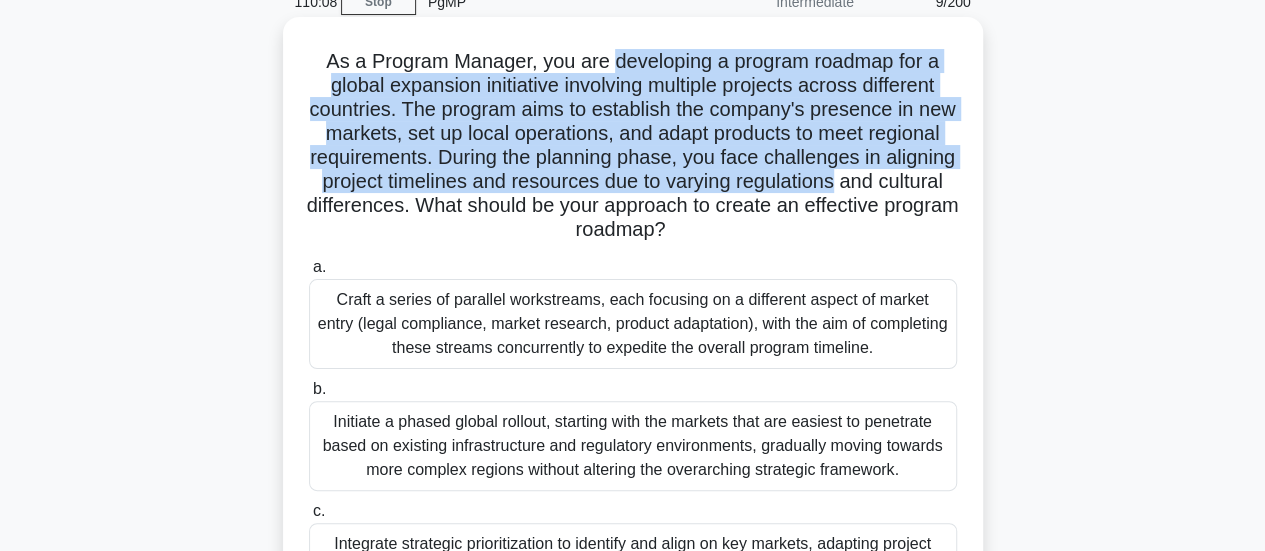drag, startPoint x: 674, startPoint y: 41, endPoint x: 903, endPoint y: 188, distance: 272.1213 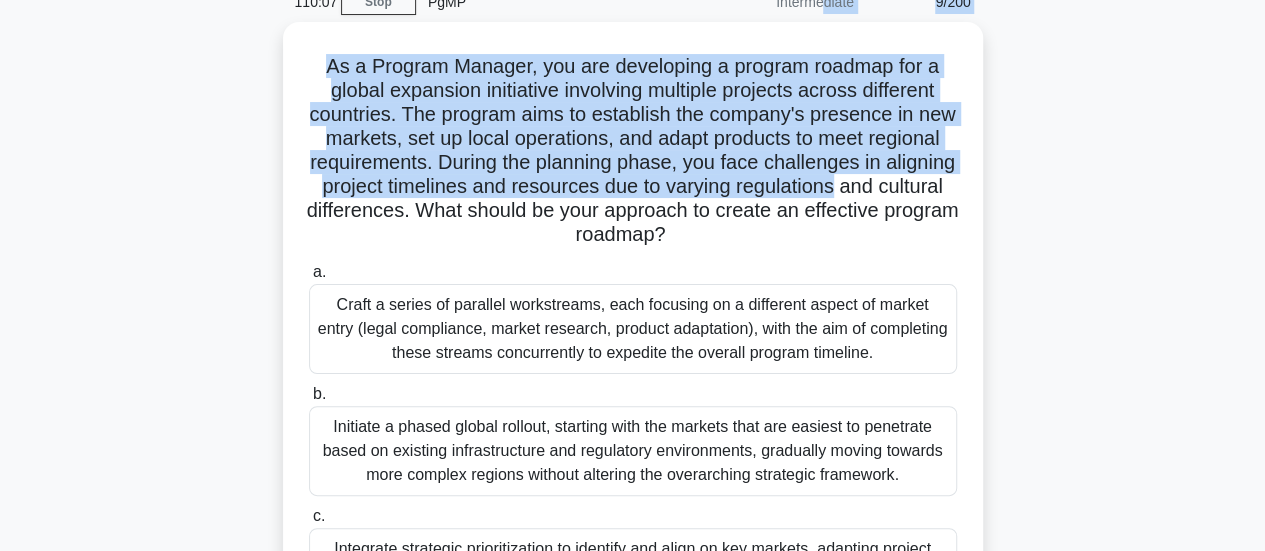 drag, startPoint x: 903, startPoint y: 188, endPoint x: 705, endPoint y: 13, distance: 264.25177 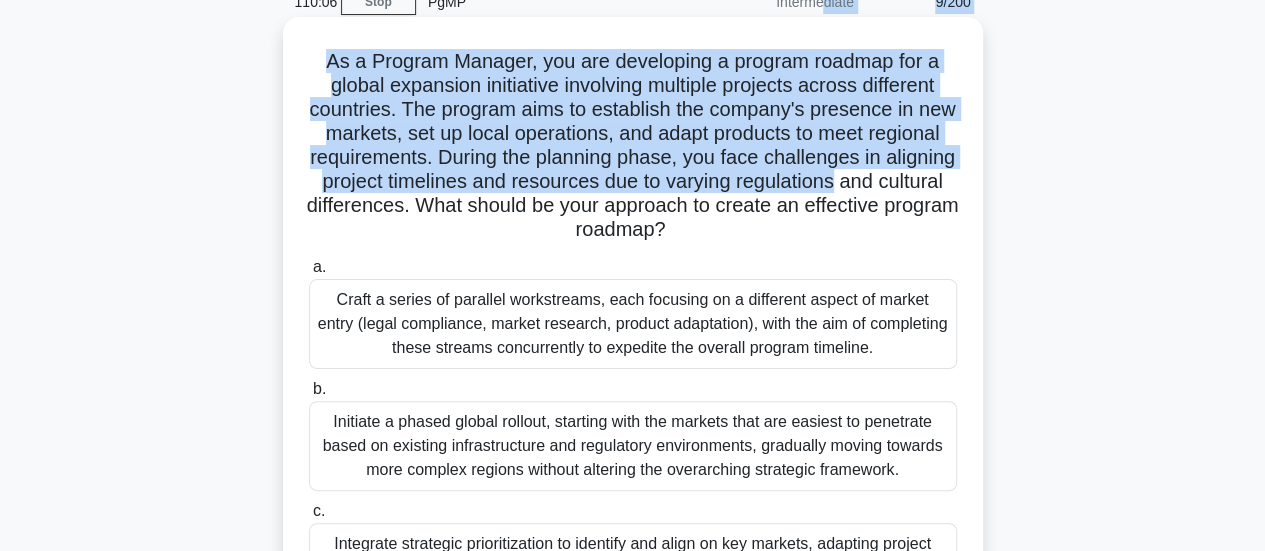 click on "As a Program Manager, you are developing a program roadmap for a global expansion initiative involving multiple projects across different countries. The program aims to establish the company's presence in new markets, set up local operations, and adapt products to meet regional requirements. During the planning phase, you face challenges in aligning project timelines and resources due to varying regulations and cultural differences. What should be your approach to create an effective program roadmap?
.spinner_0XTQ{transform-origin:center;animation:spinner_y6GP .75s linear infinite}@keyframes spinner_y6GP{100%{transform:rotate(360deg)}}" at bounding box center [633, 146] 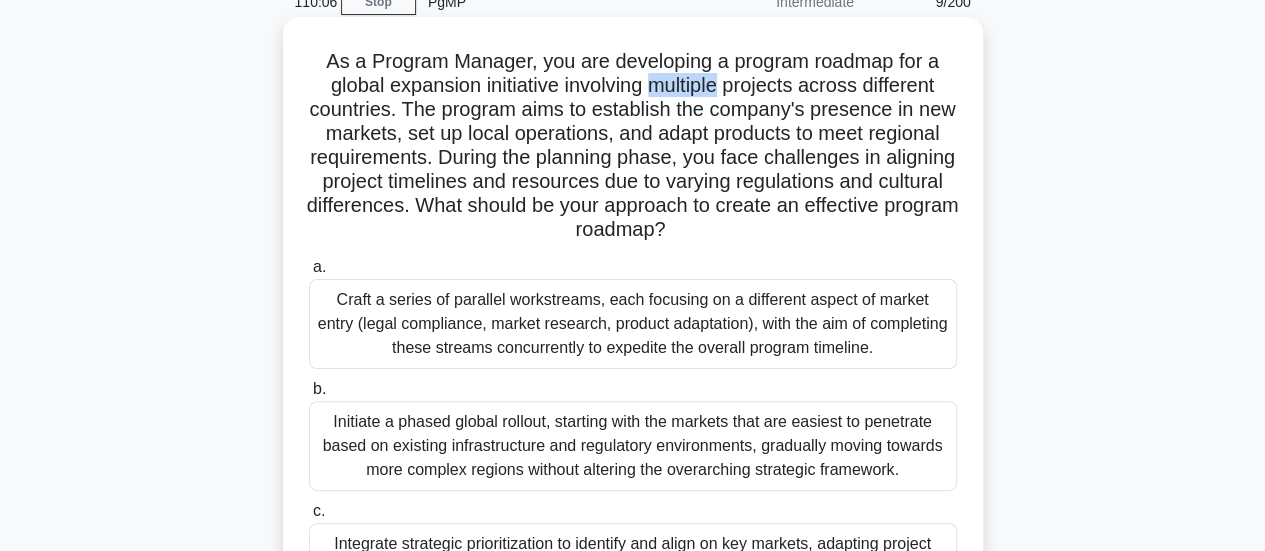 click on "As a Program Manager, you are developing a program roadmap for a global expansion initiative involving multiple projects across different countries. The program aims to establish the company's presence in new markets, set up local operations, and adapt products to meet regional requirements. During the planning phase, you face challenges in aligning project timelines and resources due to varying regulations and cultural differences. What should be your approach to create an effective program roadmap?
.spinner_0XTQ{transform-origin:center;animation:spinner_y6GP .75s linear infinite}@keyframes spinner_y6GP{100%{transform:rotate(360deg)}}" at bounding box center [633, 146] 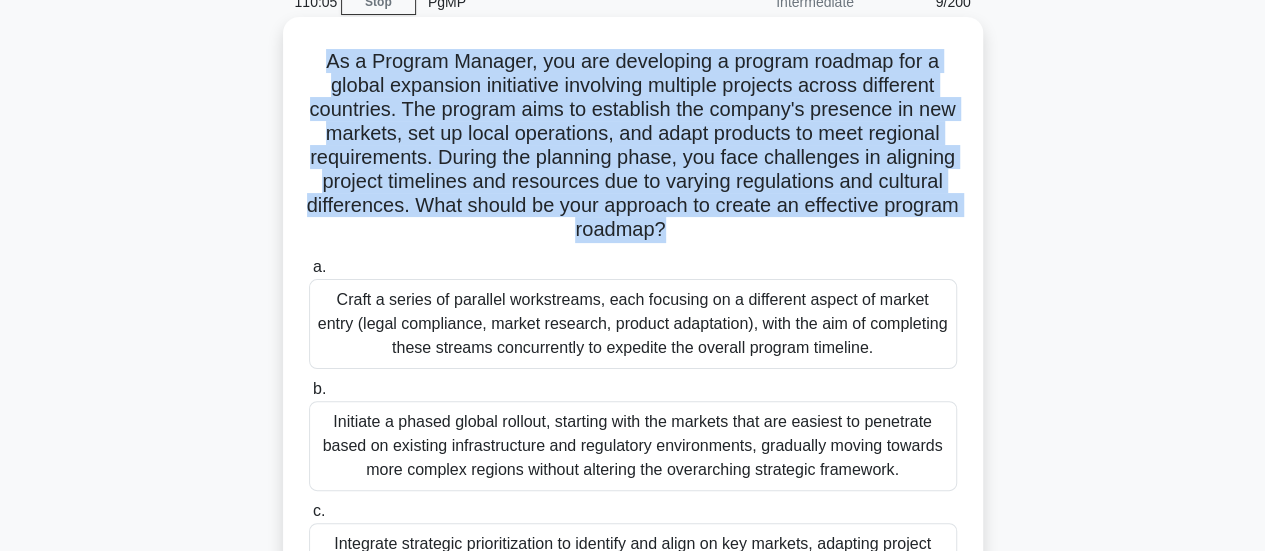 drag, startPoint x: 714, startPoint y: 94, endPoint x: 766, endPoint y: 238, distance: 153.10127 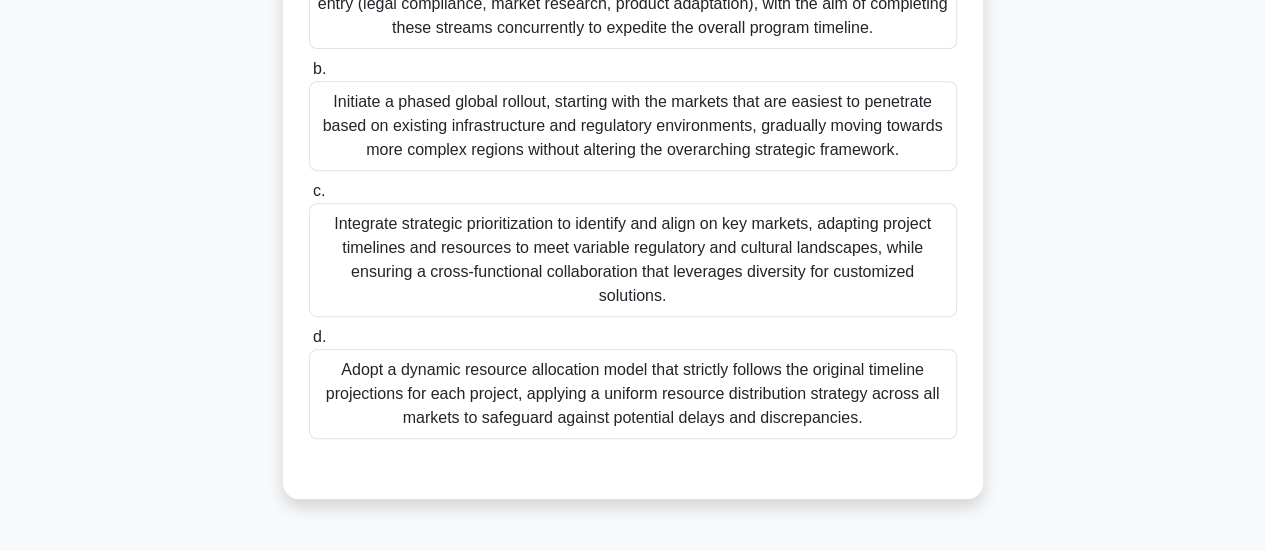 scroll, scrollTop: 424, scrollLeft: 0, axis: vertical 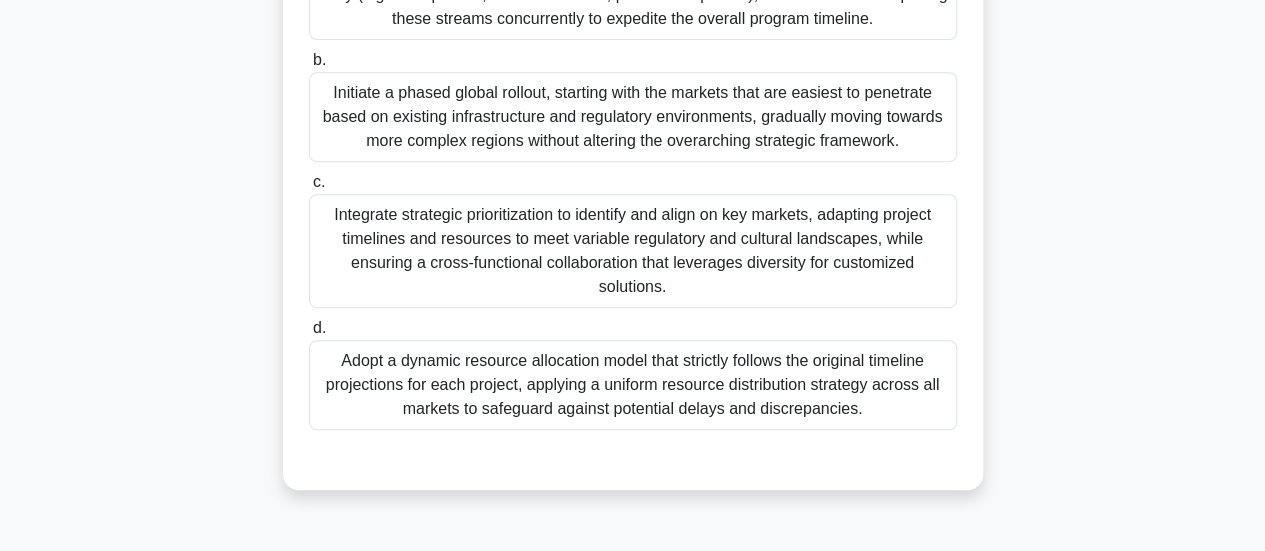 click on "b.
Initiate a phased global rollout, starting with the markets that are easiest to penetrate based on existing infrastructure and regulatory environments, gradually moving towards more complex regions without altering the overarching strategic framework." at bounding box center (633, 105) 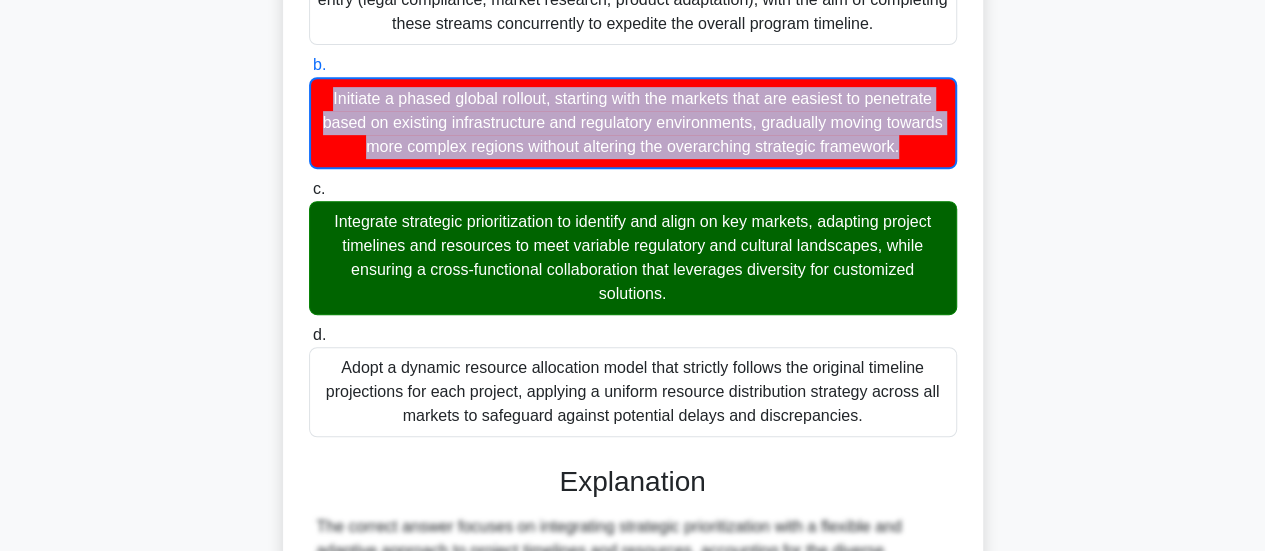 drag, startPoint x: 797, startPoint y: 53, endPoint x: 1028, endPoint y: 158, distance: 253.74397 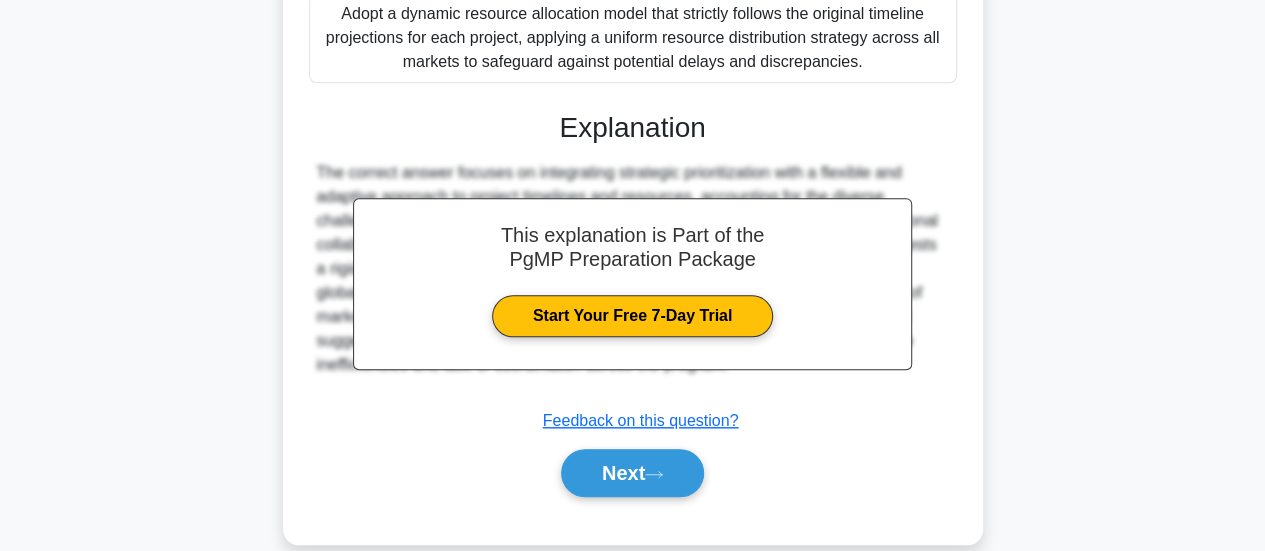 scroll, scrollTop: 774, scrollLeft: 0, axis: vertical 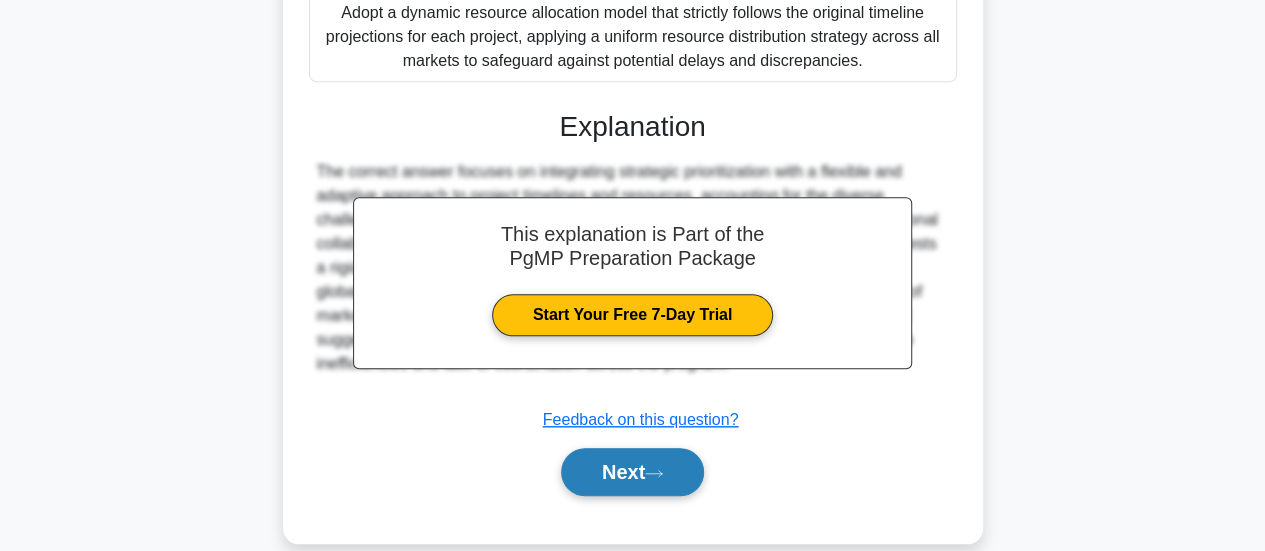 click on "Next" at bounding box center (632, 472) 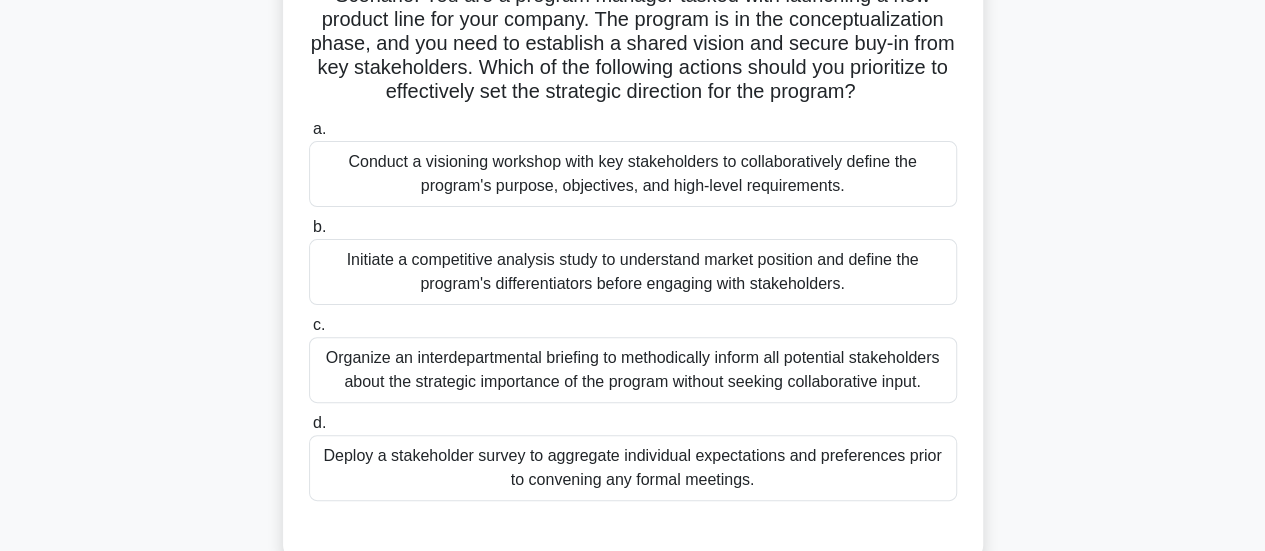 scroll, scrollTop: 167, scrollLeft: 0, axis: vertical 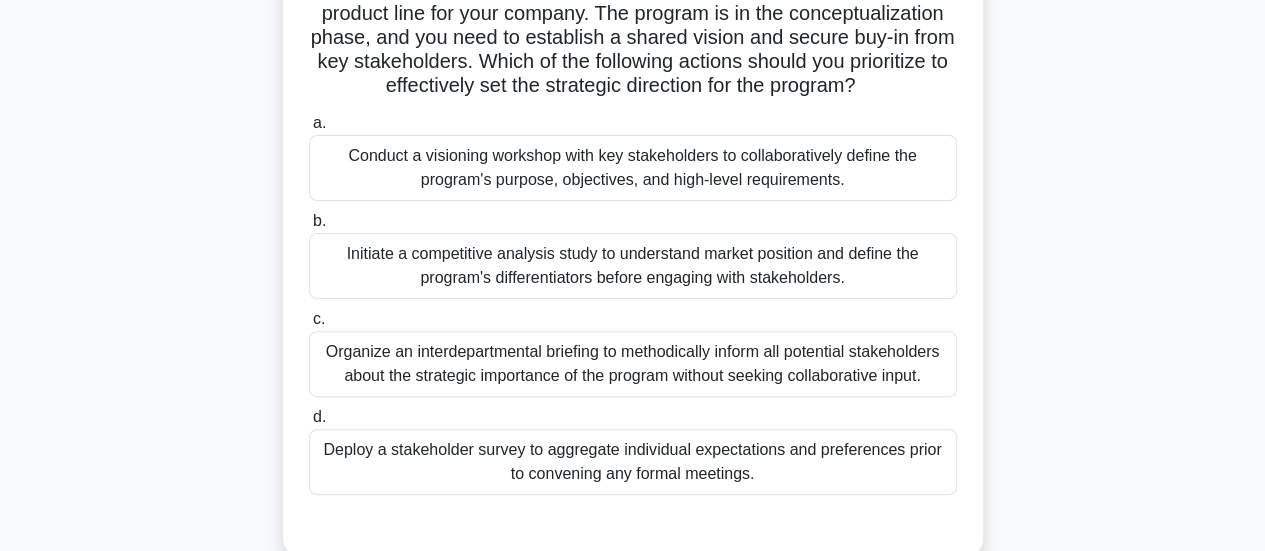 click on "Scenario: You are a program manager tasked with launching a new product line for your company. The program is in the conceptualization phase, and you need to establish a shared vision and secure buy-in from key stakeholders. Which of the following actions should you prioritize to effectively set the strategic direction for the program?
.spinner_0XTQ{transform-origin:center;animation:spinner_y6GP .75s linear infinite}@keyframes spinner_y6GP{100%{transform:rotate(360deg)}}" at bounding box center (633, 38) 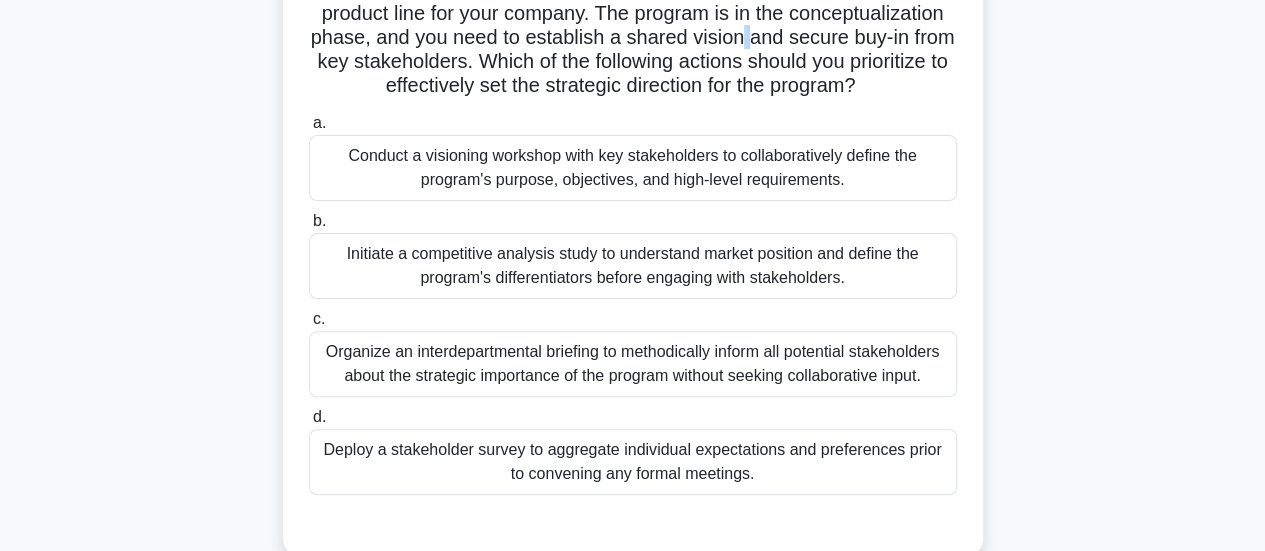 click on "Scenario: You are a program manager tasked with launching a new product line for your company. The program is in the conceptualization phase, and you need to establish a shared vision and secure buy-in from key stakeholders. Which of the following actions should you prioritize to effectively set the strategic direction for the program?
.spinner_0XTQ{transform-origin:center;animation:spinner_y6GP .75s linear infinite}@keyframes spinner_y6GP{100%{transform:rotate(360deg)}}" at bounding box center [633, 38] 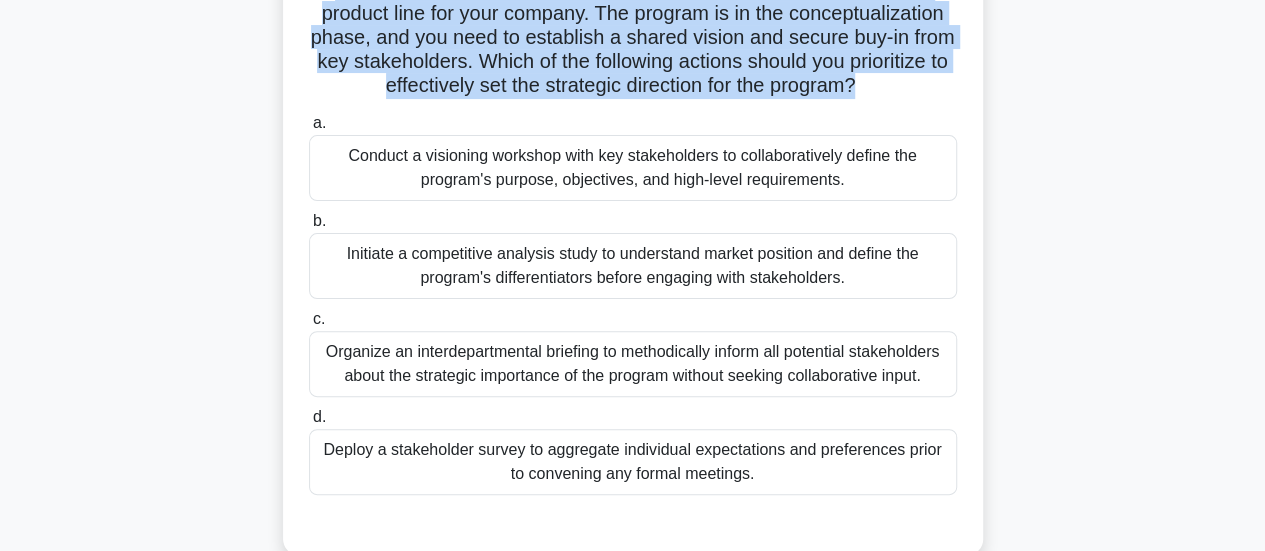 click on "Scenario: You are a program manager tasked with launching a new product line for your company. The program is in the conceptualization phase, and you need to establish a shared vision and secure buy-in from key stakeholders. Which of the following actions should you prioritize to effectively set the strategic direction for the program?
.spinner_0XTQ{transform-origin:center;animation:spinner_y6GP .75s linear infinite}@keyframes spinner_y6GP{100%{transform:rotate(360deg)}}" at bounding box center (633, 38) 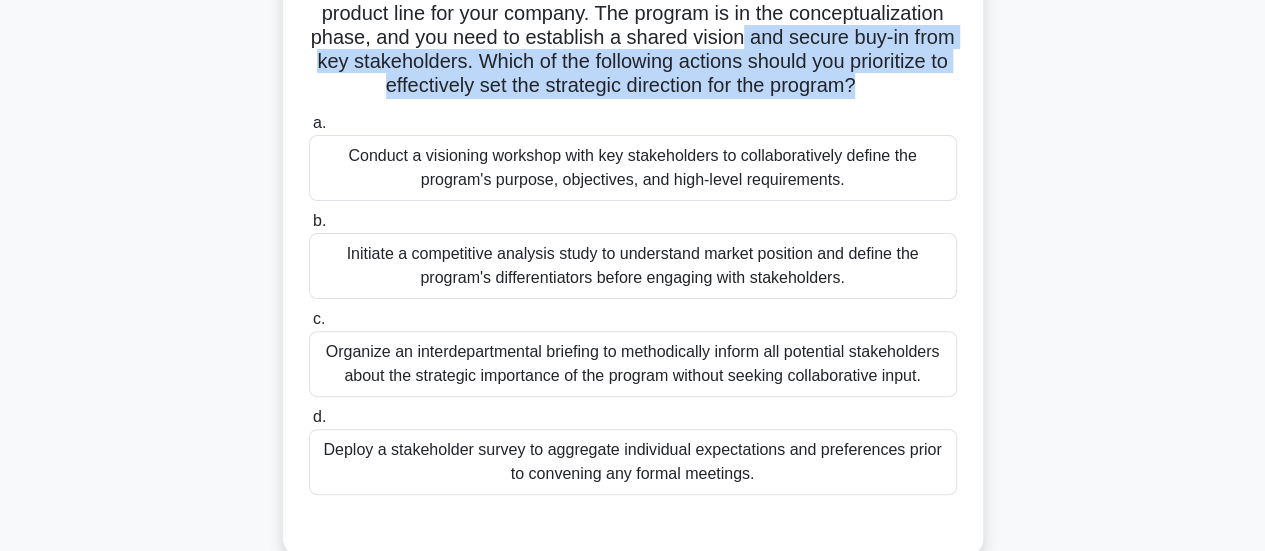 drag, startPoint x: 768, startPoint y: 46, endPoint x: 921, endPoint y: 81, distance: 156.95222 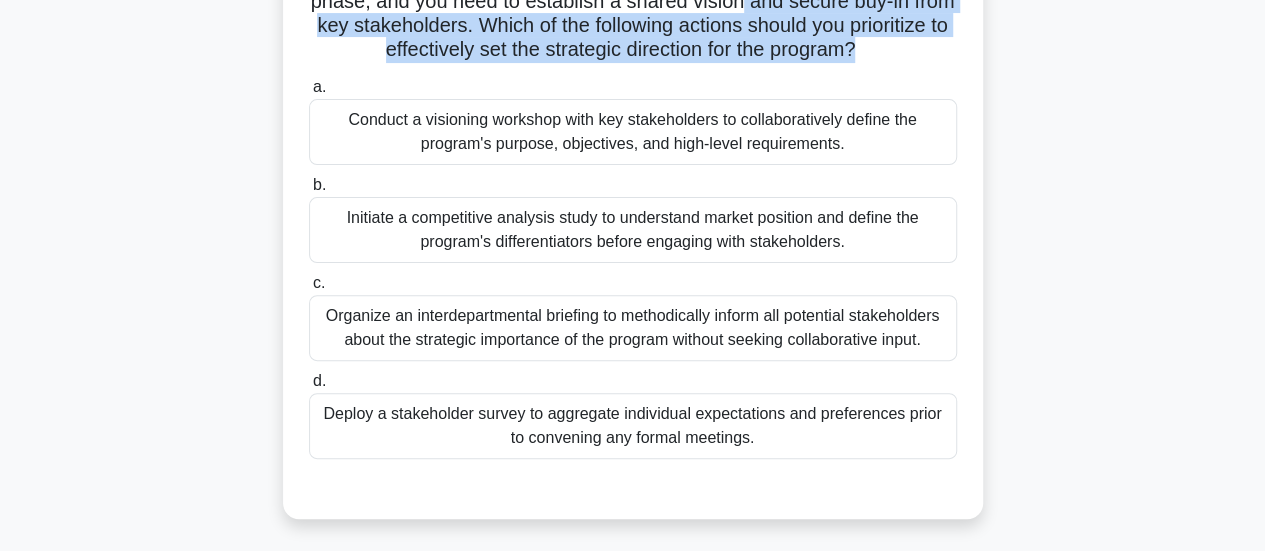 scroll, scrollTop: 201, scrollLeft: 0, axis: vertical 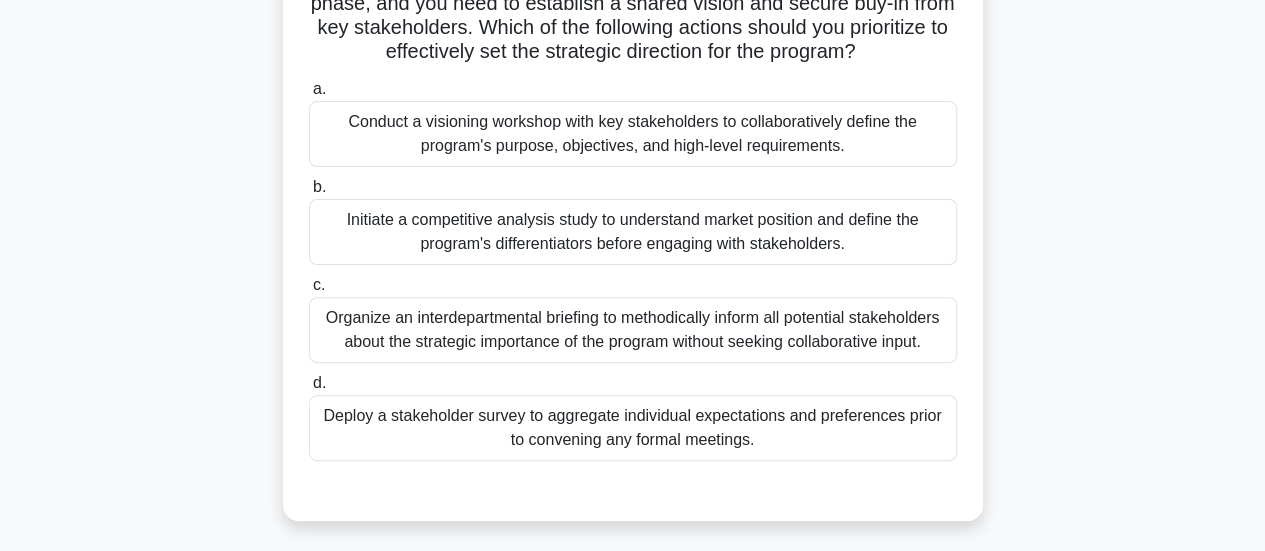 click on "Conduct a visioning workshop with key stakeholders to collaboratively define the program's purpose, objectives, and high-level requirements." at bounding box center [633, 134] 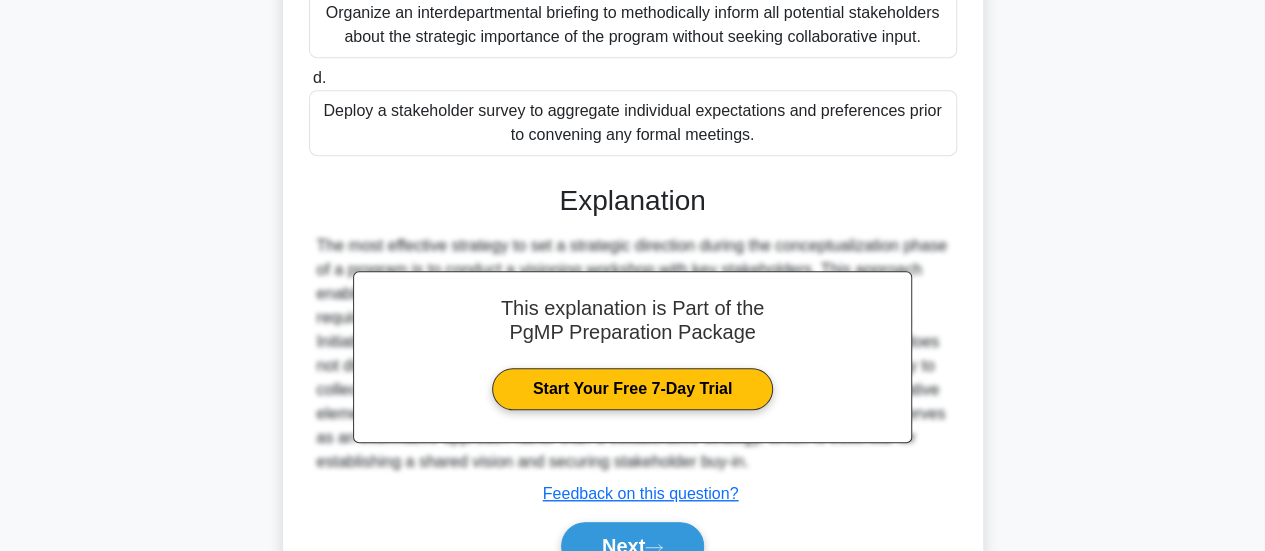 scroll, scrollTop: 607, scrollLeft: 0, axis: vertical 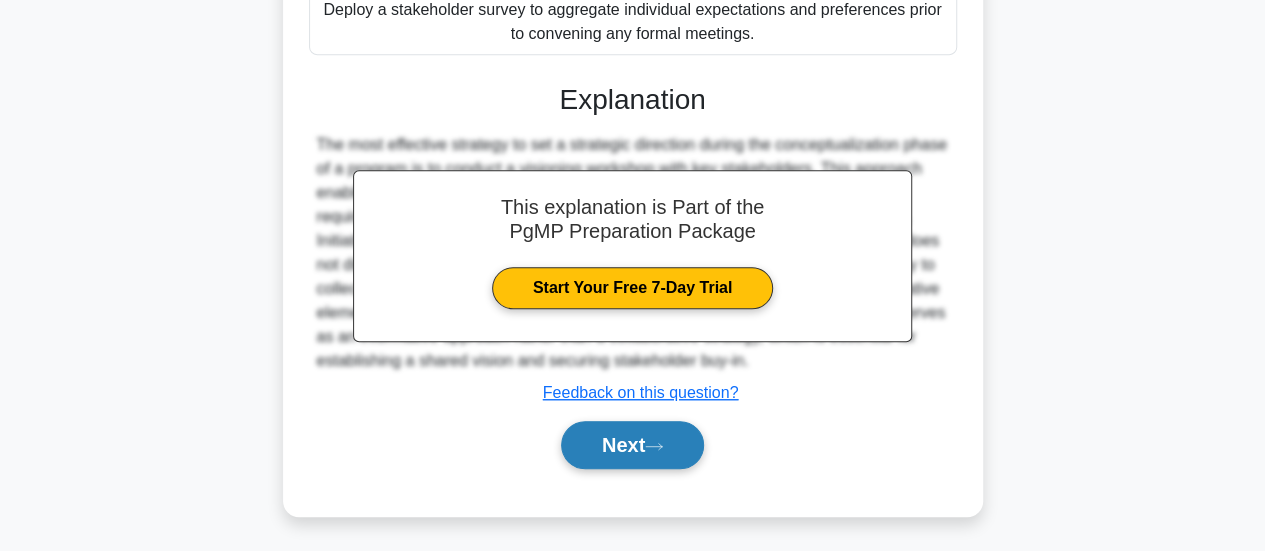 click on "Next" at bounding box center (632, 445) 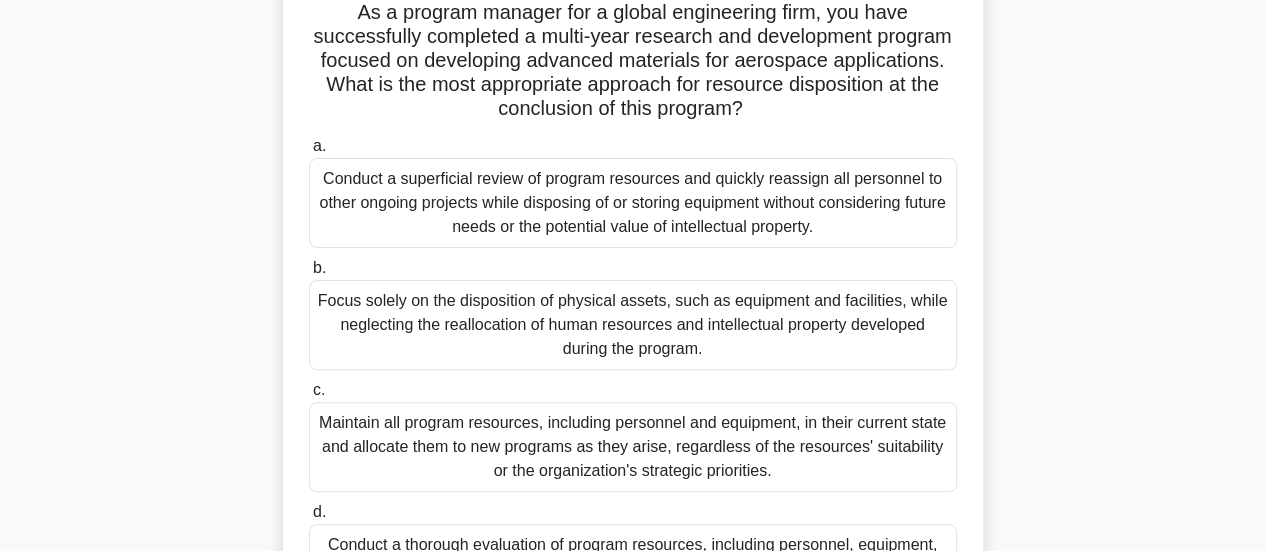 scroll, scrollTop: 148, scrollLeft: 0, axis: vertical 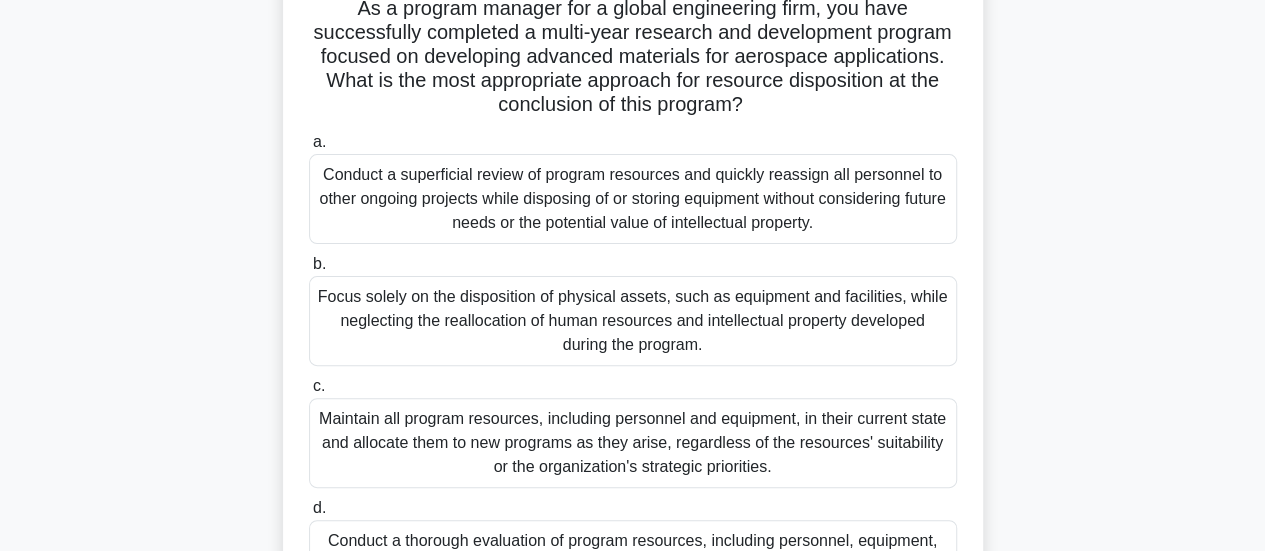 click on "As a program manager for a global engineering firm, you have successfully completed a multi-year research and development program focused on developing advanced materials for aerospace applications. What is the most appropriate approach for resource disposition at the conclusion of this program?
.spinner_0XTQ{transform-origin:center;animation:spinner_y6GP .75s linear infinite}@keyframes spinner_y6GP{100%{transform:rotate(360deg)}}" at bounding box center (633, 57) 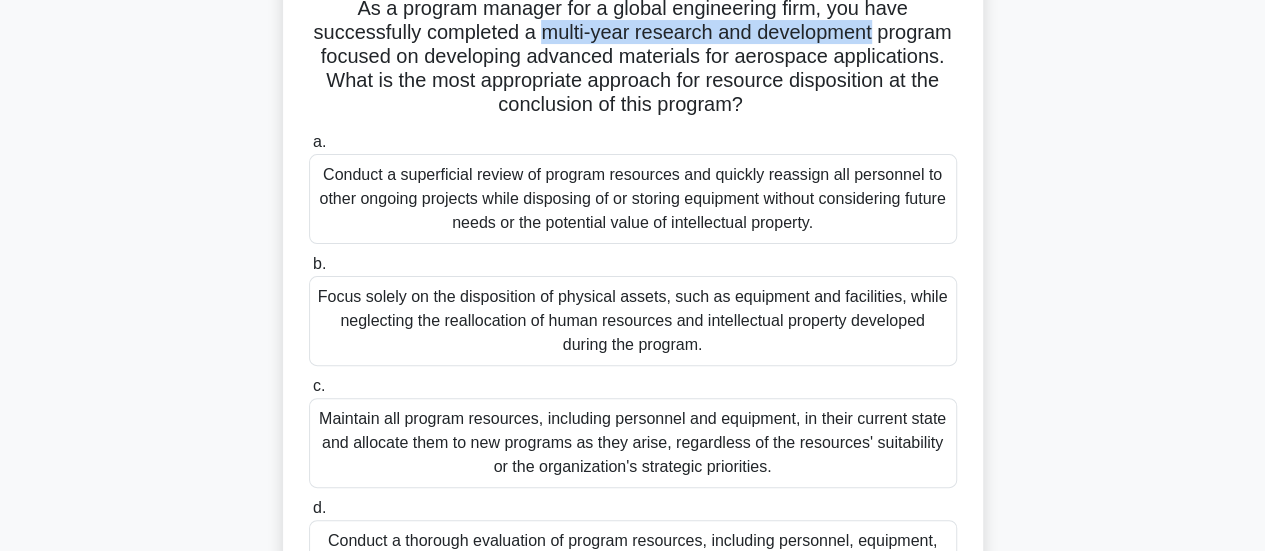 drag, startPoint x: 576, startPoint y: 23, endPoint x: 843, endPoint y: 45, distance: 267.90485 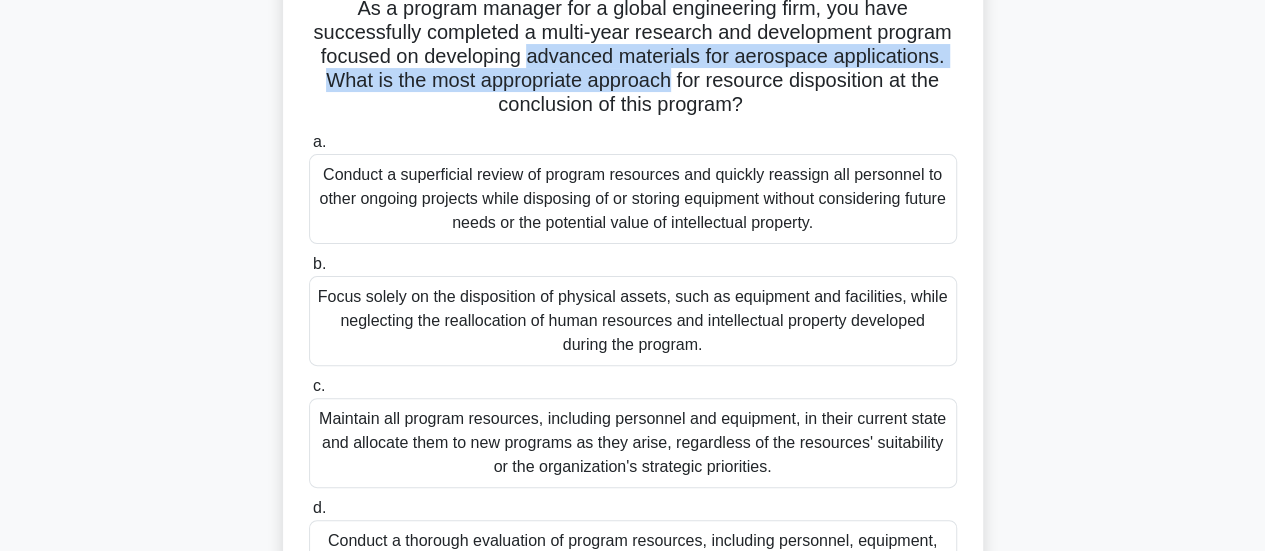 drag, startPoint x: 695, startPoint y: 46, endPoint x: 799, endPoint y: 81, distance: 109.73149 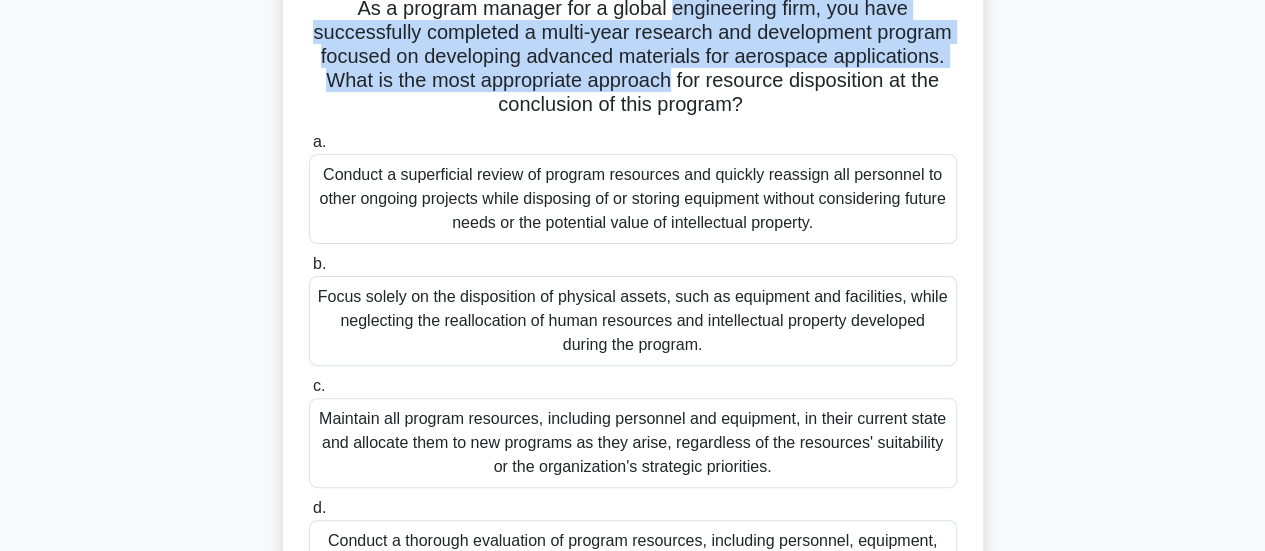 drag, startPoint x: 799, startPoint y: 81, endPoint x: 681, endPoint y: 19, distance: 133.29666 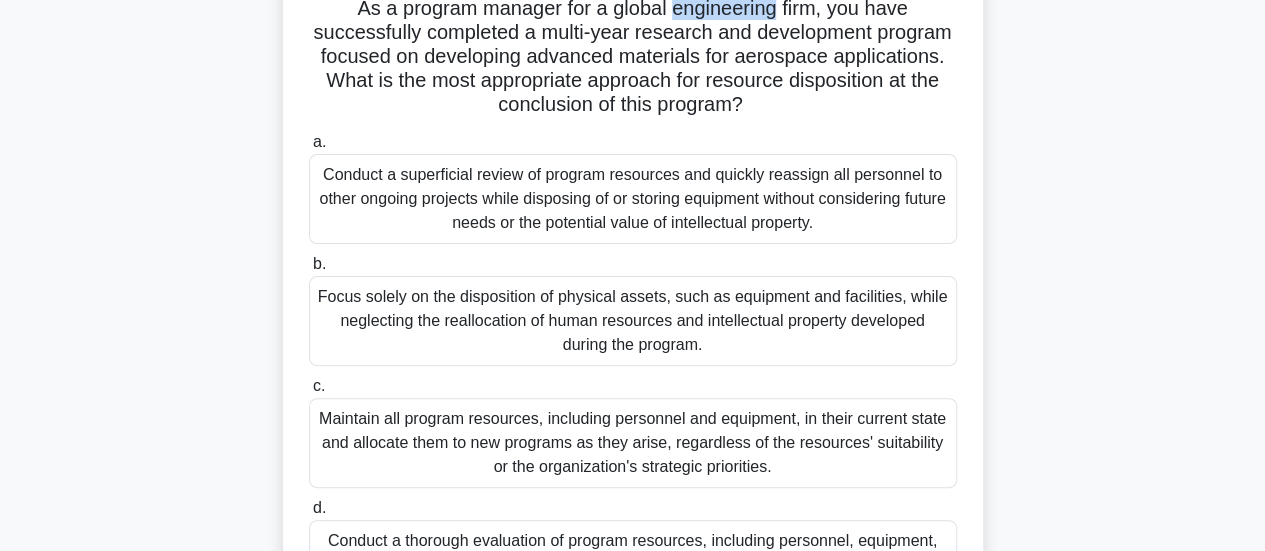 click on "As a program manager for a global engineering firm, you have successfully completed a multi-year research and development program focused on developing advanced materials for aerospace applications. What is the most appropriate approach for resource disposition at the conclusion of this program?
.spinner_0XTQ{transform-origin:center;animation:spinner_y6GP .75s linear infinite}@keyframes spinner_y6GP{100%{transform:rotate(360deg)}}" at bounding box center [633, 57] 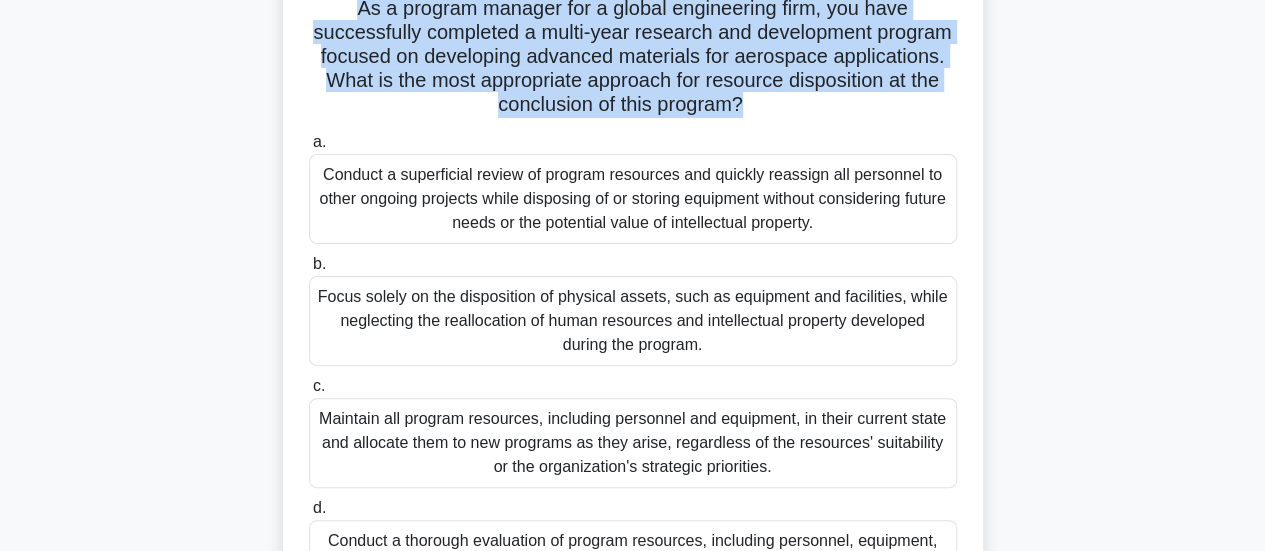 drag, startPoint x: 681, startPoint y: 19, endPoint x: 737, endPoint y: 71, distance: 76.41989 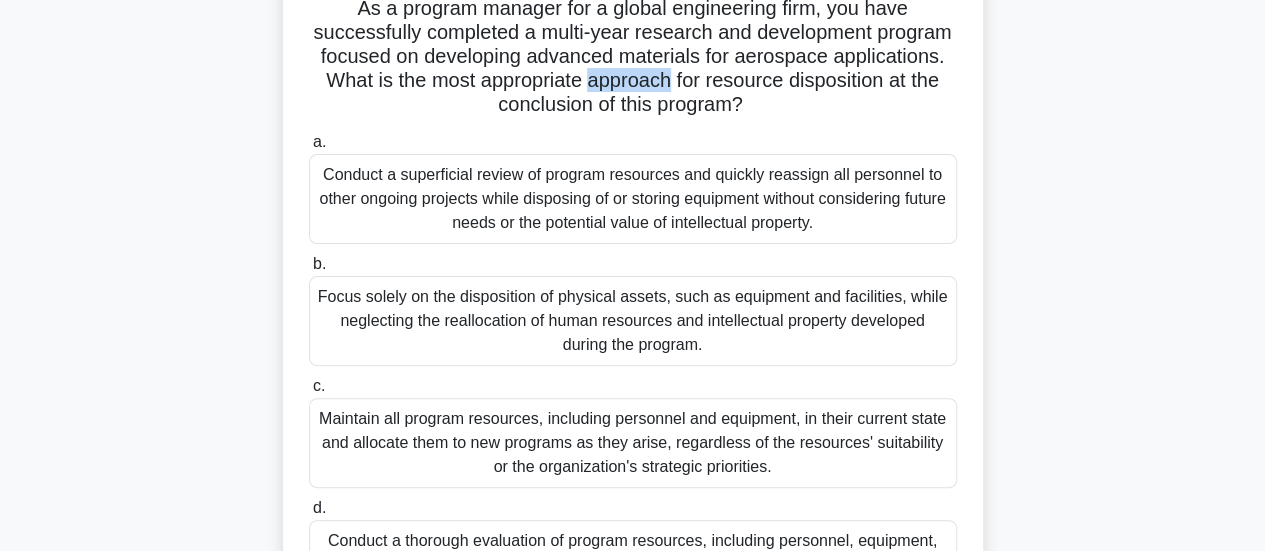 click on "As a program manager for a global engineering firm, you have successfully completed a multi-year research and development program focused on developing advanced materials for aerospace applications. What is the most appropriate approach for resource disposition at the conclusion of this program?
.spinner_0XTQ{transform-origin:center;animation:spinner_y6GP .75s linear infinite}@keyframes spinner_y6GP{100%{transform:rotate(360deg)}}" at bounding box center (633, 57) 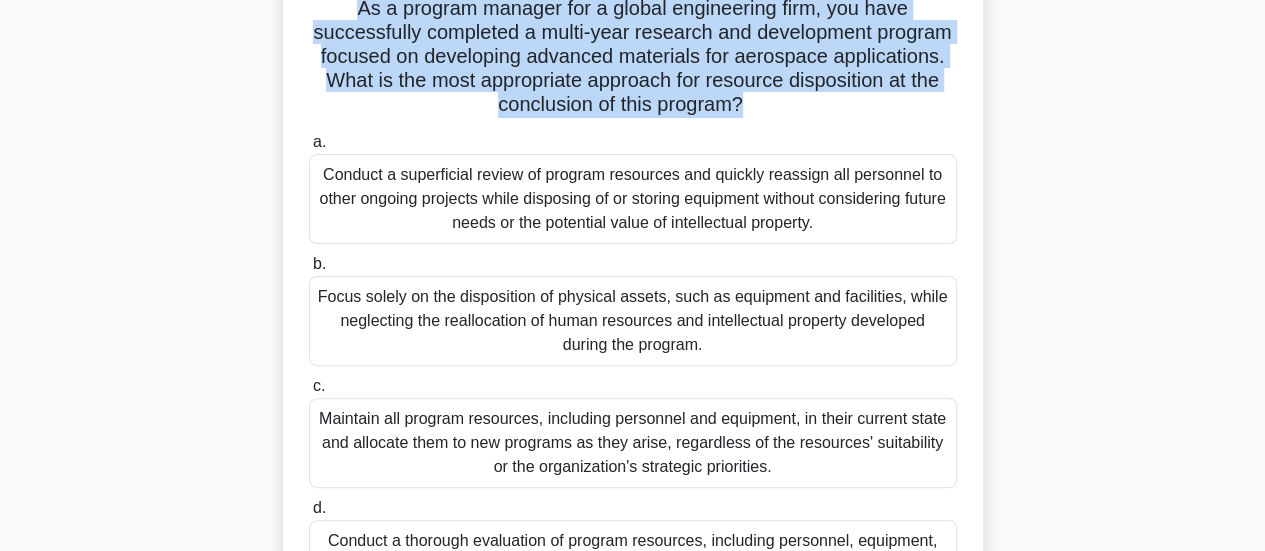 drag, startPoint x: 737, startPoint y: 71, endPoint x: 750, endPoint y: 95, distance: 27.294687 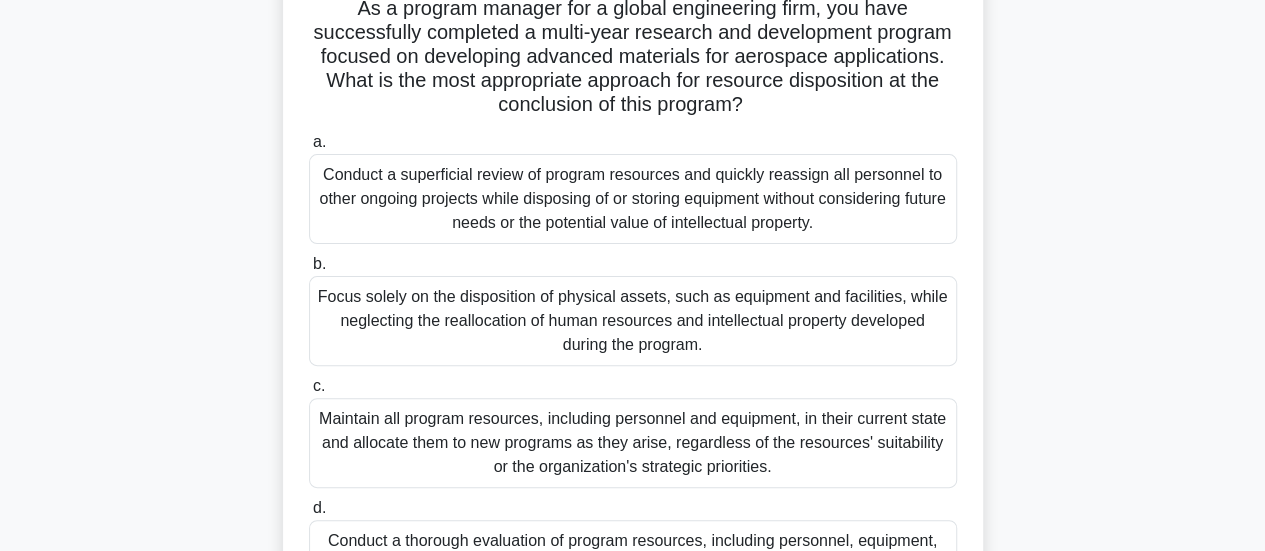 click on "As a program manager for a global engineering firm, you have successfully completed a multi-year research and development program focused on developing advanced materials for aerospace applications. What is the most appropriate approach for resource disposition at the conclusion of this program?
.spinner_0XTQ{transform-origin:center;animation:spinner_y6GP .75s linear infinite}@keyframes spinner_y6GP{100%{transform:rotate(360deg)}}" at bounding box center (633, 57) 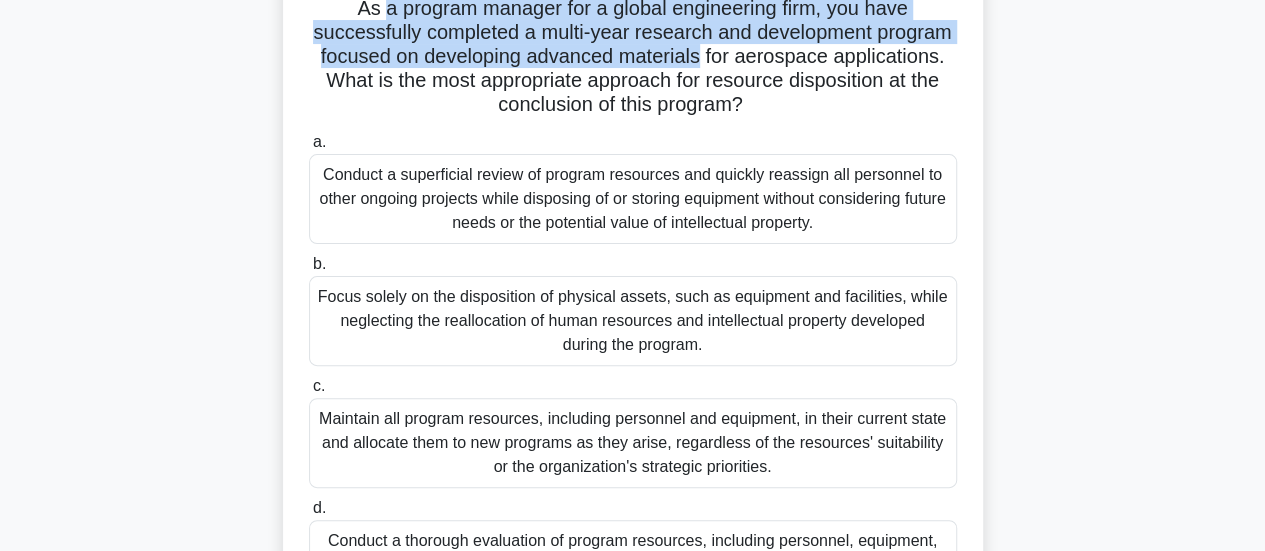 drag, startPoint x: 375, startPoint y: 21, endPoint x: 771, endPoint y: 55, distance: 397.4569 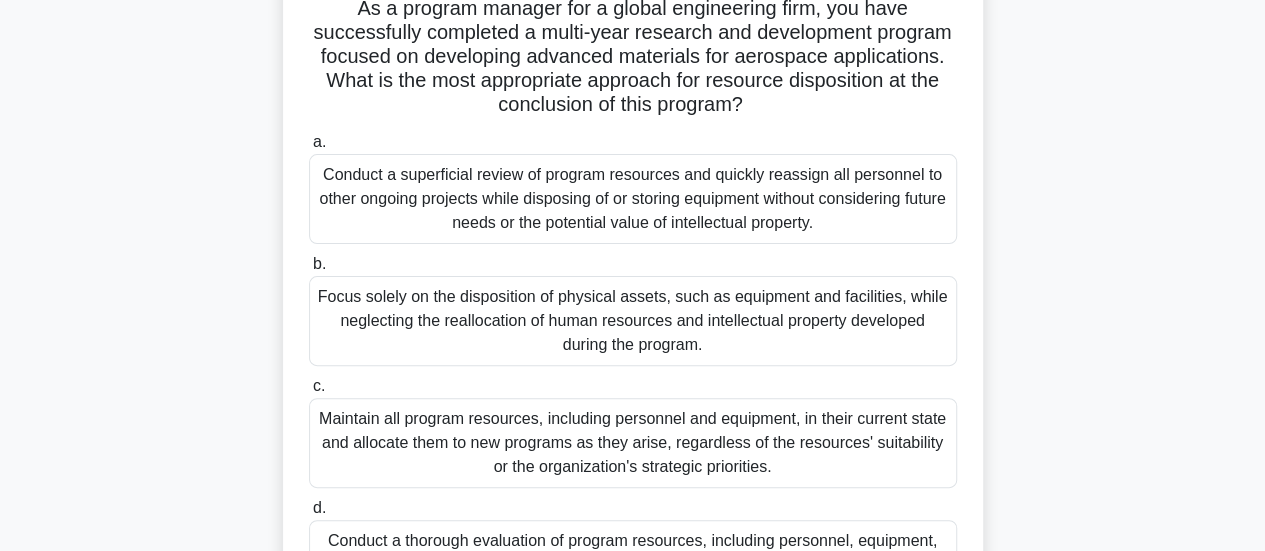 click on "As a program manager for a global engineering firm, you have successfully completed a multi-year research and development program focused on developing advanced materials for aerospace applications. What is the most appropriate approach for resource disposition at the conclusion of this program?
.spinner_0XTQ{transform-origin:center;animation:spinner_y6GP .75s linear infinite}@keyframes spinner_y6GP{100%{transform:rotate(360deg)}}" at bounding box center (633, 57) 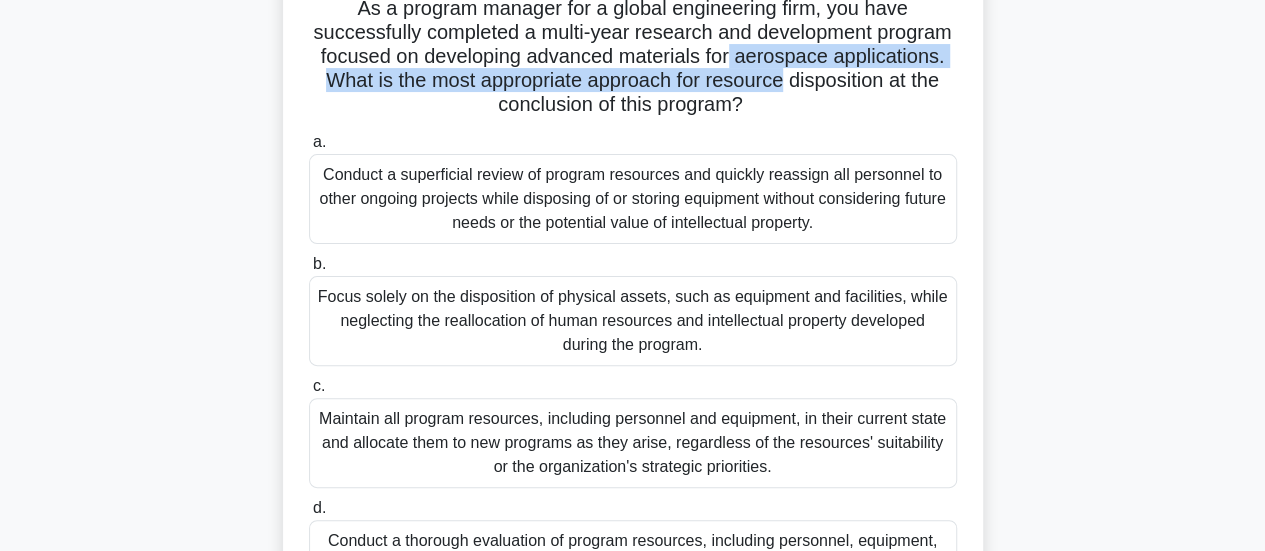 drag, startPoint x: 833, startPoint y: 51, endPoint x: 925, endPoint y: 77, distance: 95.60335 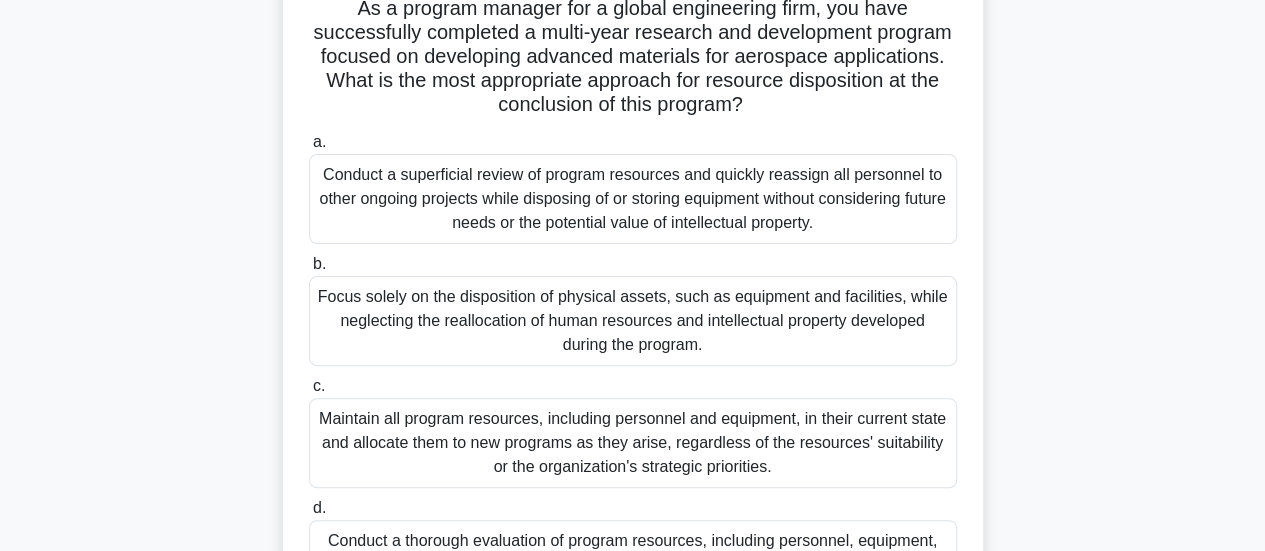 click on "As a program manager for a global engineering firm, you have successfully completed a multi-year research and development program focused on developing advanced materials for aerospace applications. What is the most appropriate approach for resource disposition at the conclusion of this program?
.spinner_0XTQ{transform-origin:center;animation:spinner_y6GP .75s linear infinite}@keyframes spinner_y6GP{100%{transform:rotate(360deg)}}" at bounding box center (633, 57) 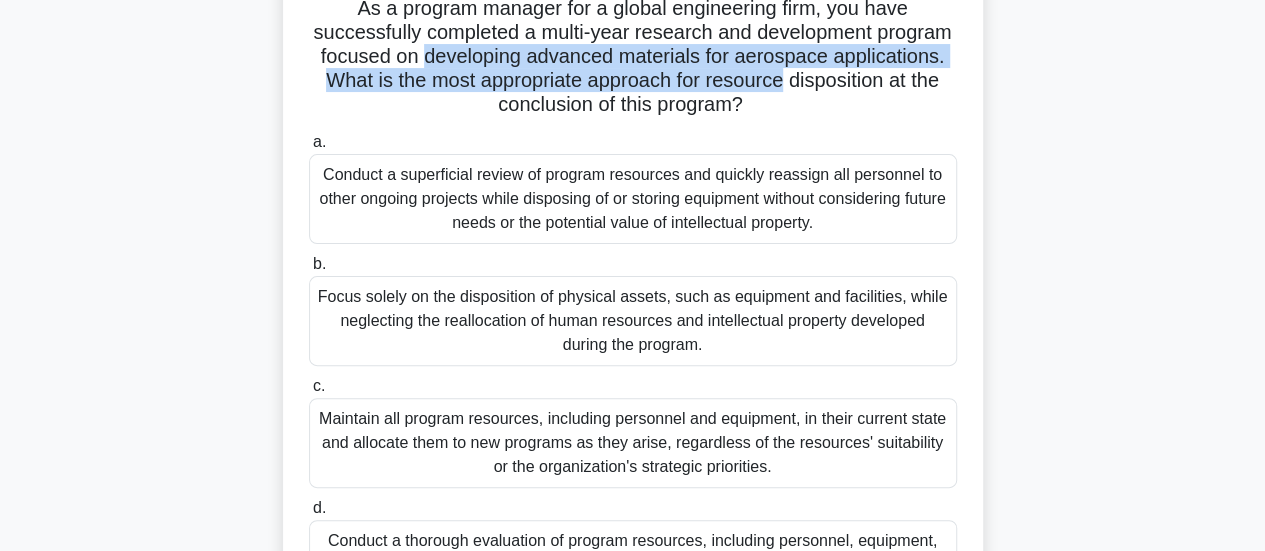 drag, startPoint x: 588, startPoint y: 69, endPoint x: 893, endPoint y: 89, distance: 305.65503 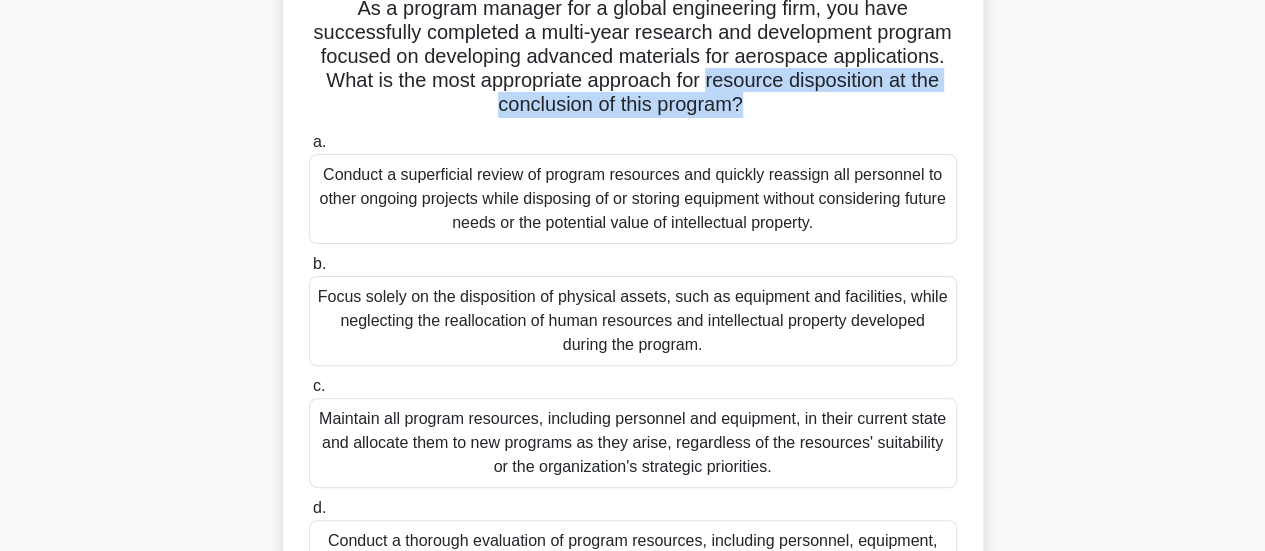 drag, startPoint x: 893, startPoint y: 89, endPoint x: 895, endPoint y: 111, distance: 22.090721 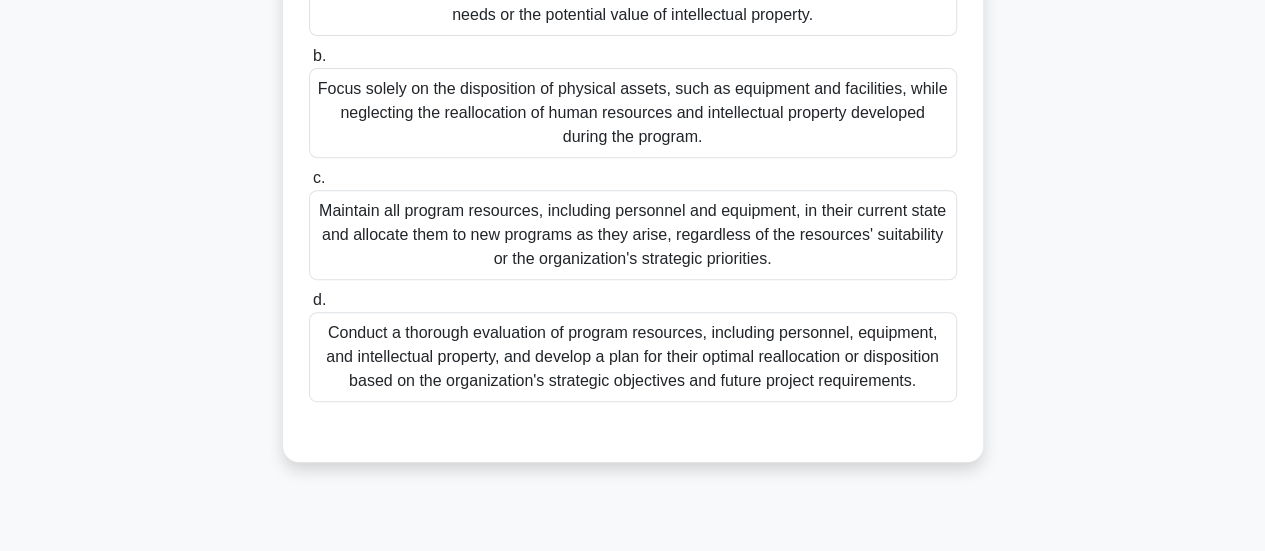 scroll, scrollTop: 363, scrollLeft: 0, axis: vertical 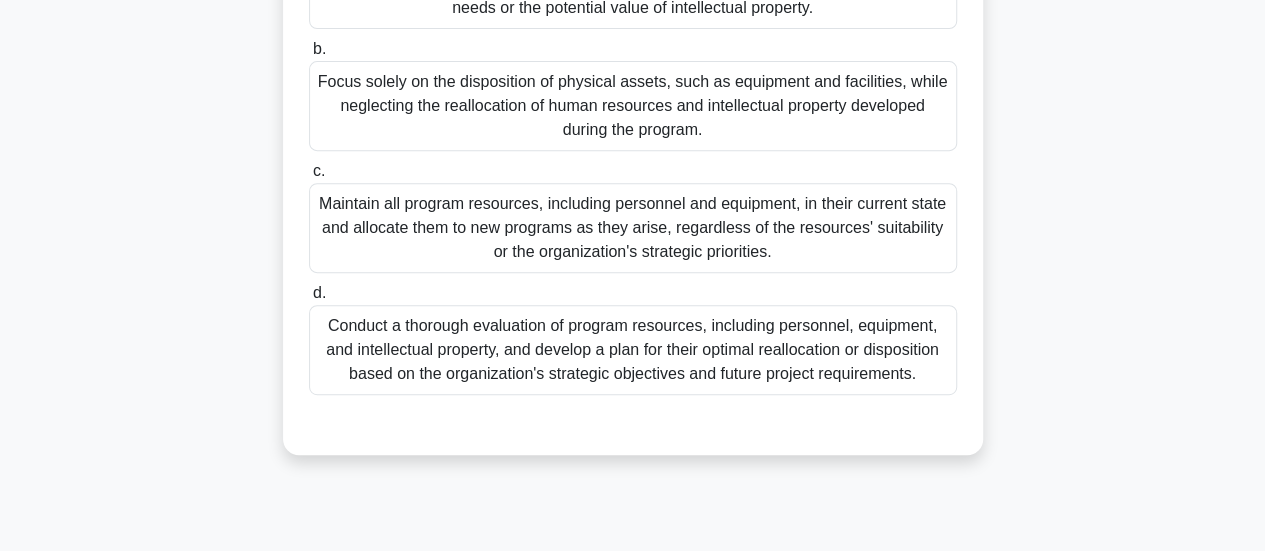 click on "Conduct a thorough evaluation of program resources, including personnel, equipment, and intellectual property, and develop a plan for their optimal reallocation or disposition based on the organization's strategic objectives and future project requirements." at bounding box center (633, 350) 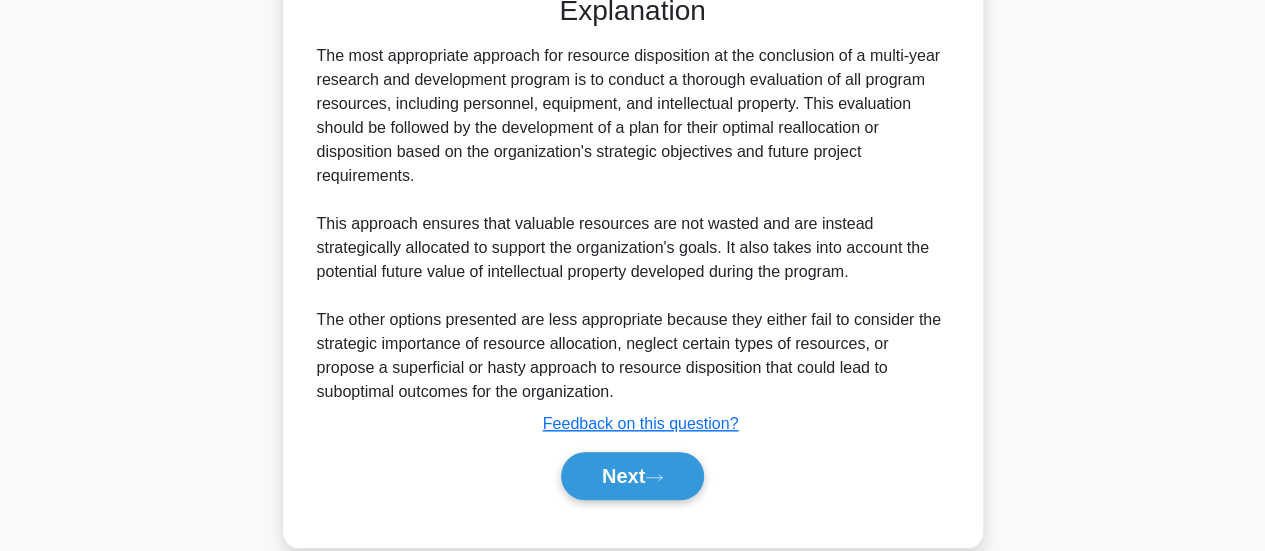 scroll, scrollTop: 847, scrollLeft: 0, axis: vertical 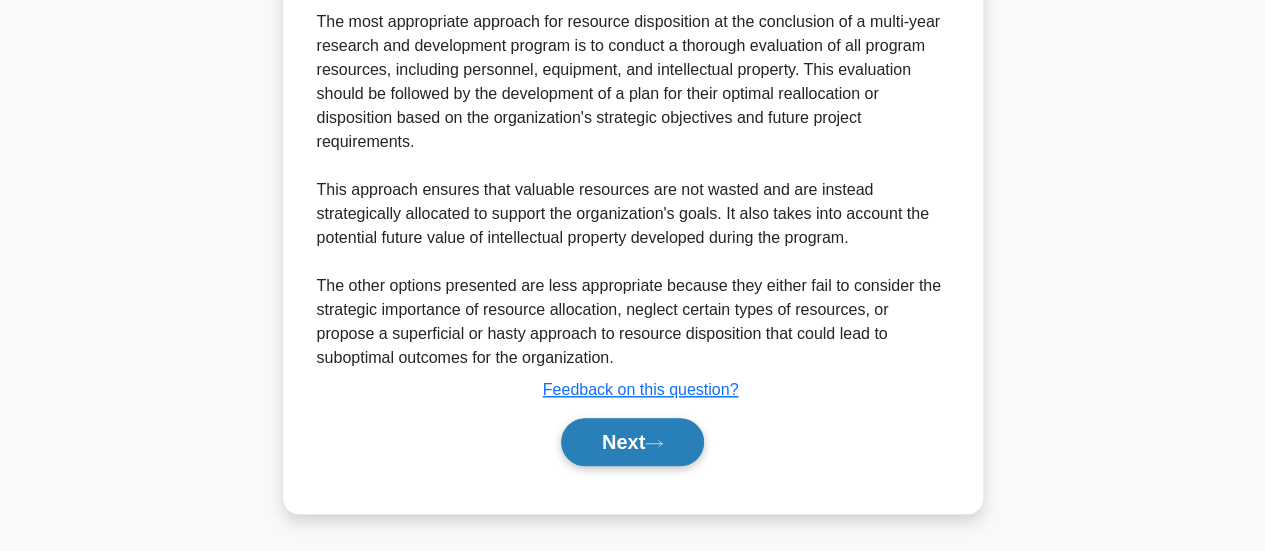 click on "Next" at bounding box center (632, 442) 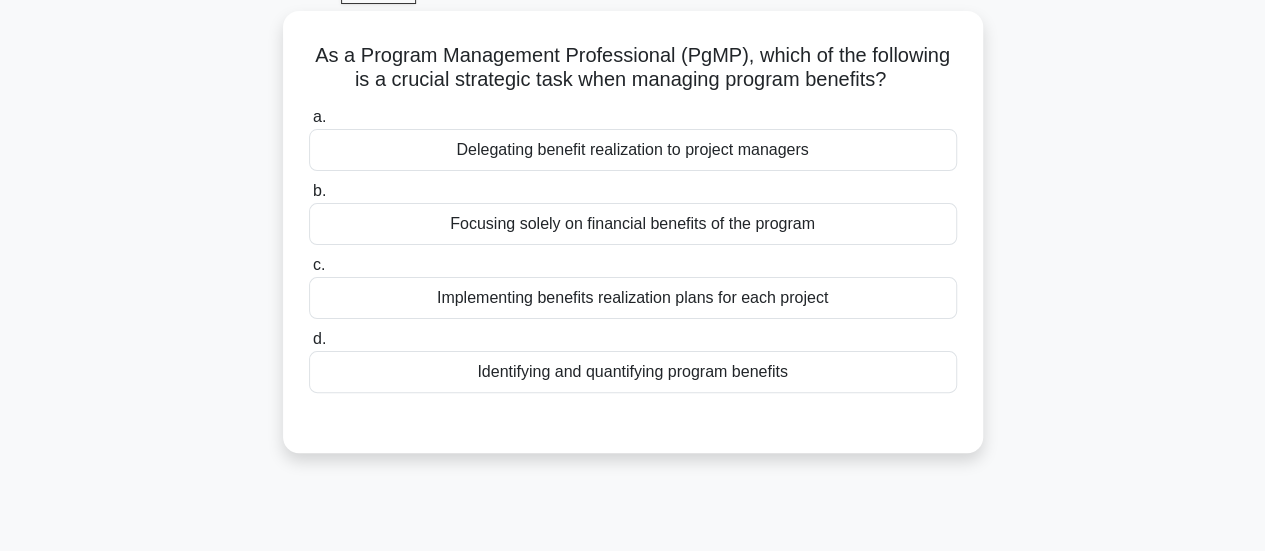 scroll, scrollTop: 108, scrollLeft: 0, axis: vertical 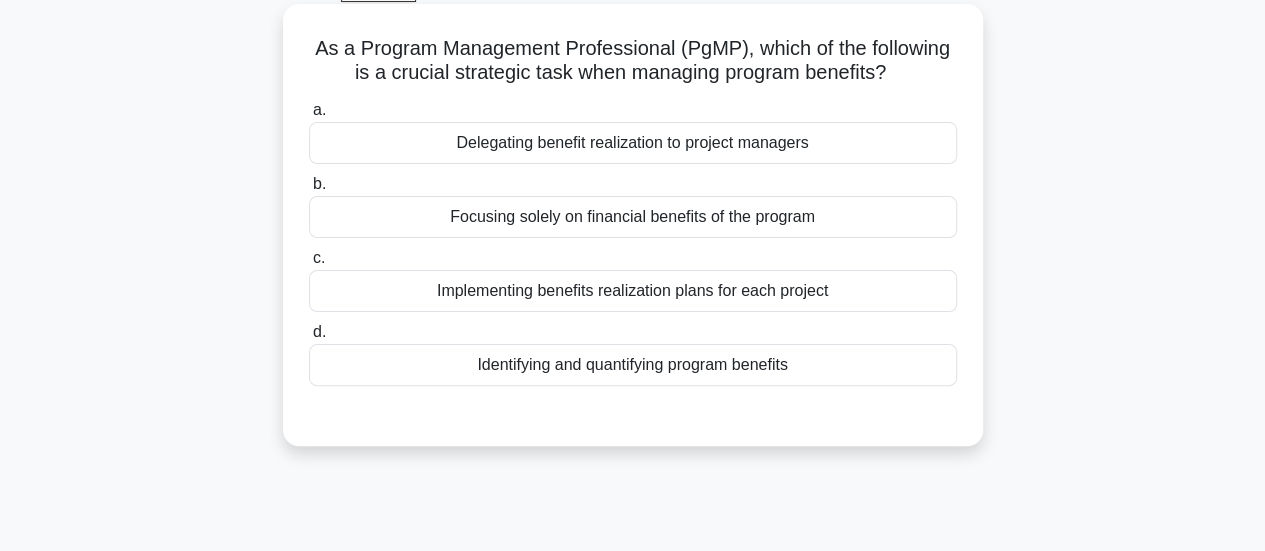click on "Identifying and quantifying program benefits" at bounding box center (633, 365) 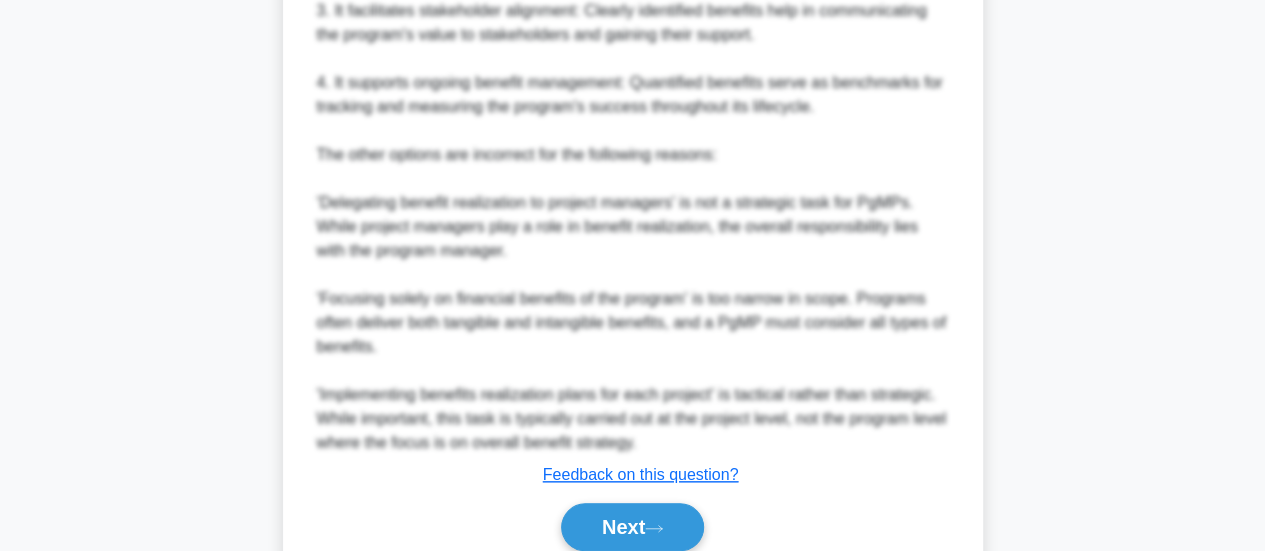 scroll, scrollTop: 863, scrollLeft: 0, axis: vertical 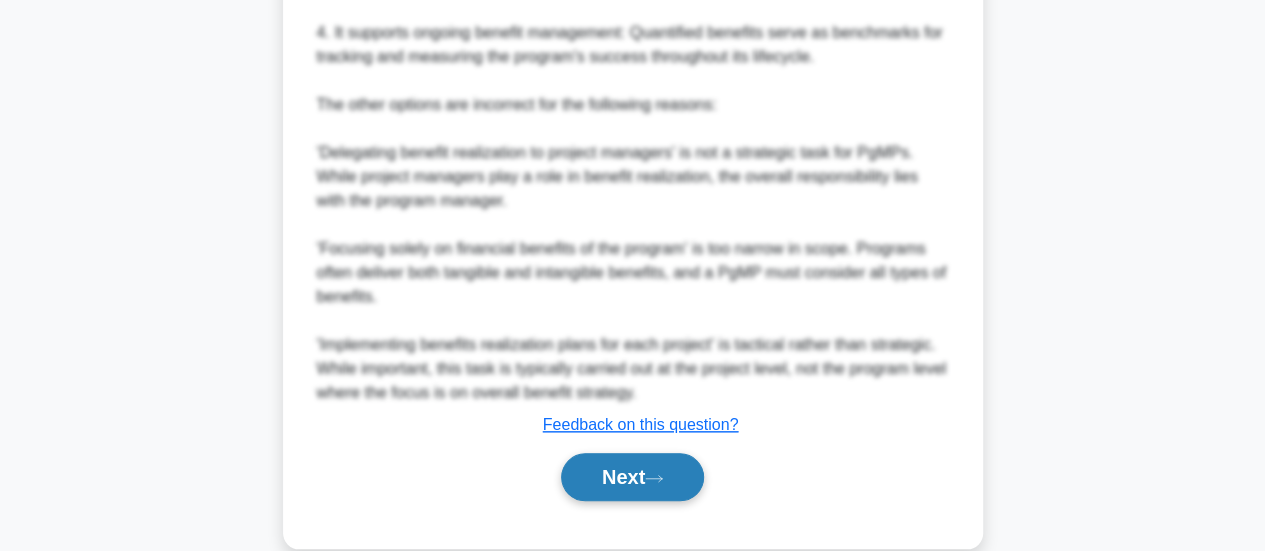 click on "Next" at bounding box center [632, 477] 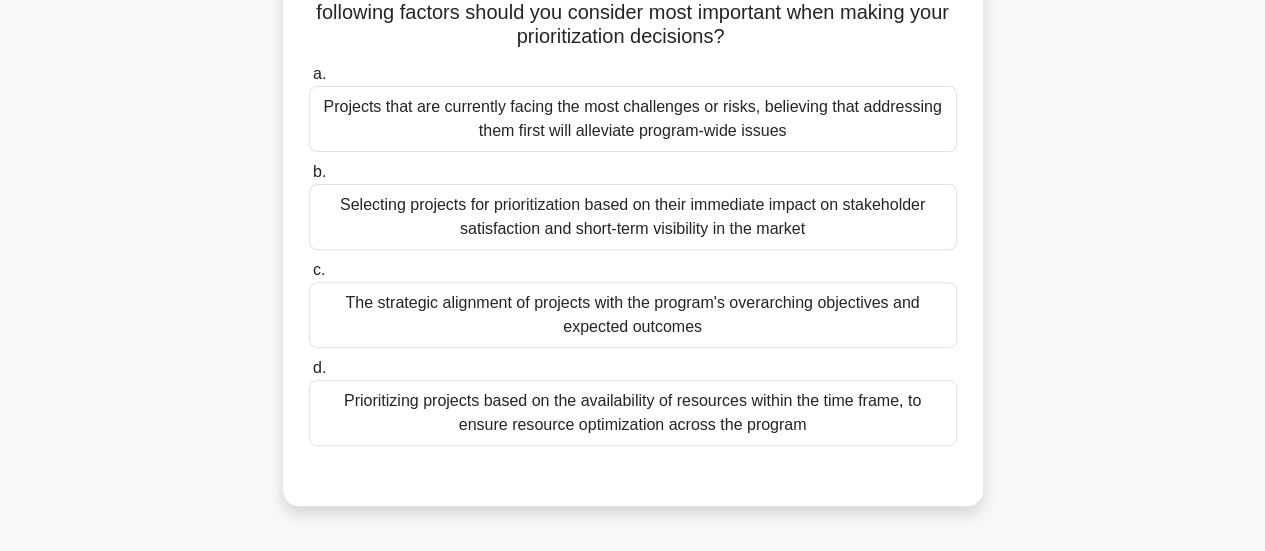 scroll, scrollTop: 247, scrollLeft: 0, axis: vertical 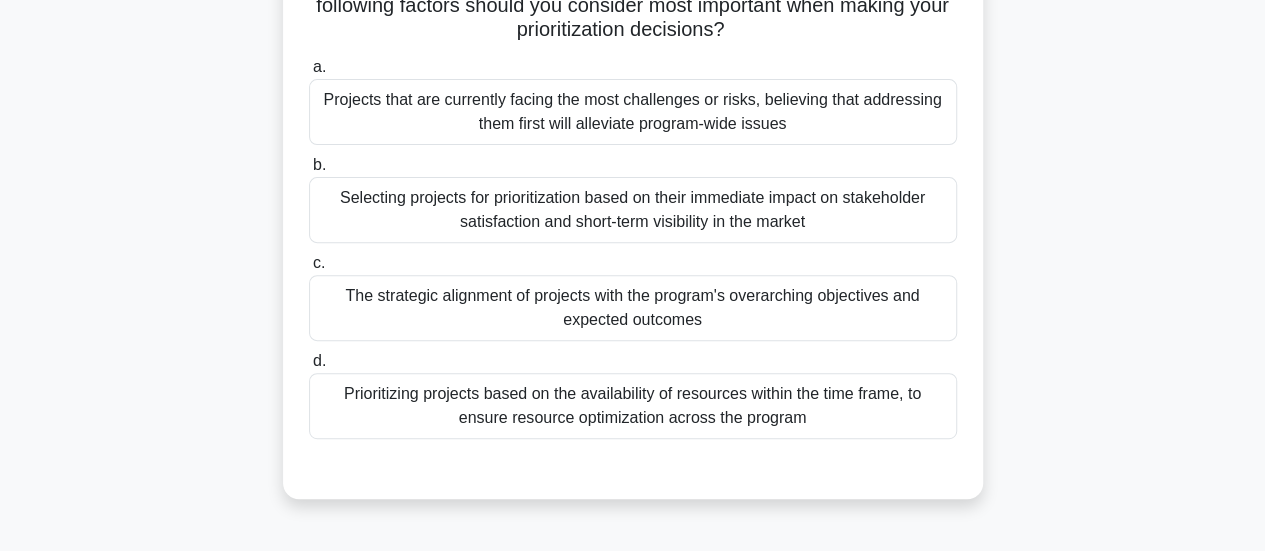 click on "The strategic alignment of projects with the program's overarching objectives and expected outcomes" at bounding box center [633, 308] 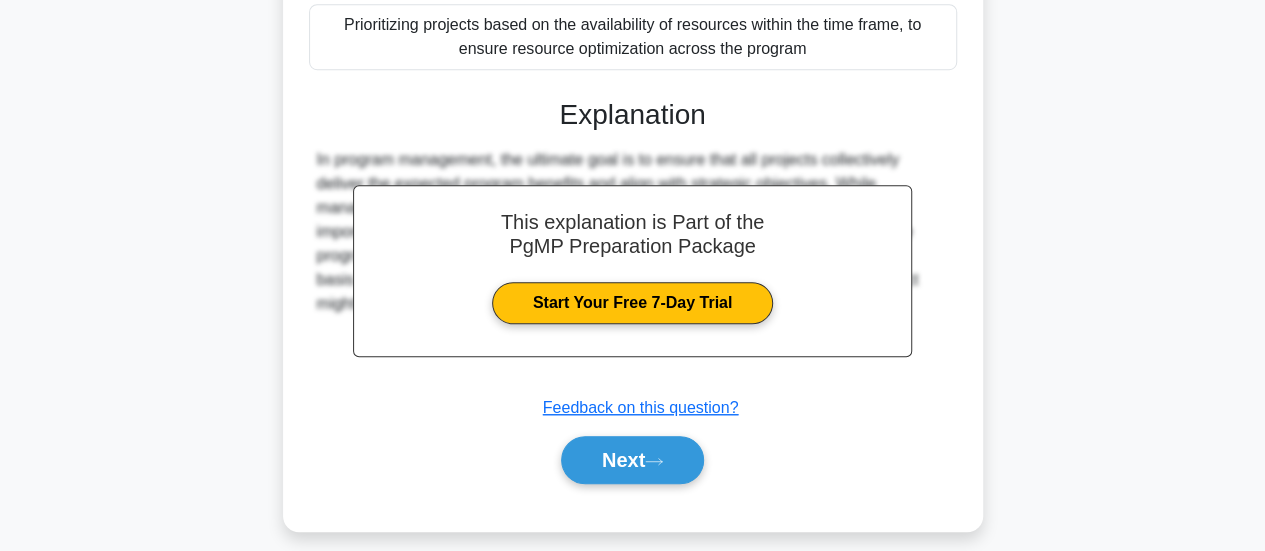 scroll, scrollTop: 629, scrollLeft: 0, axis: vertical 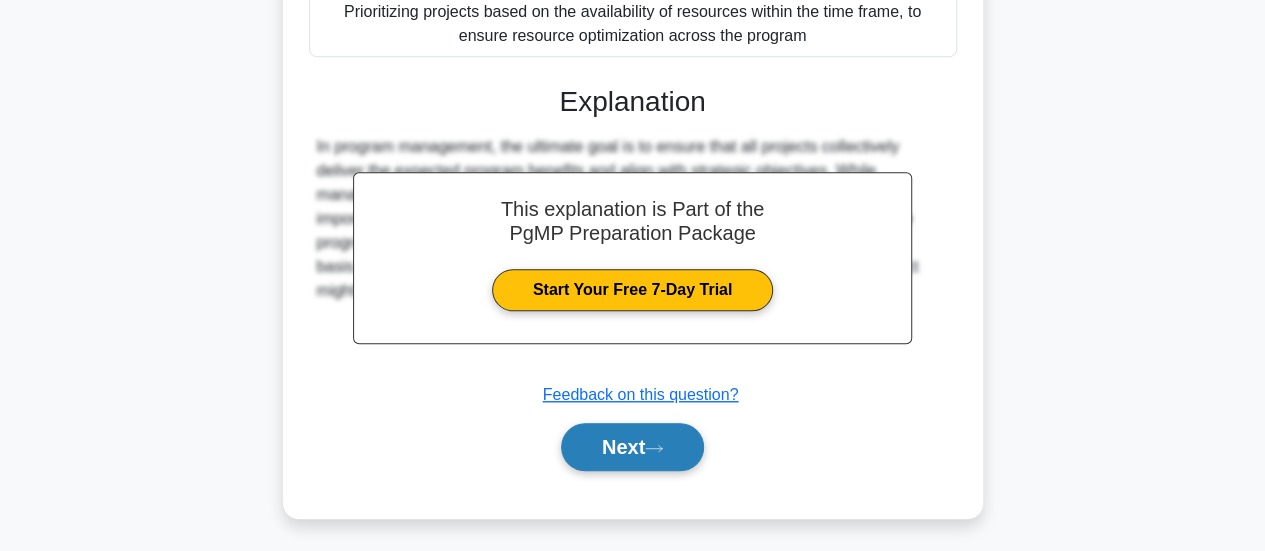 click on "Next" at bounding box center (632, 447) 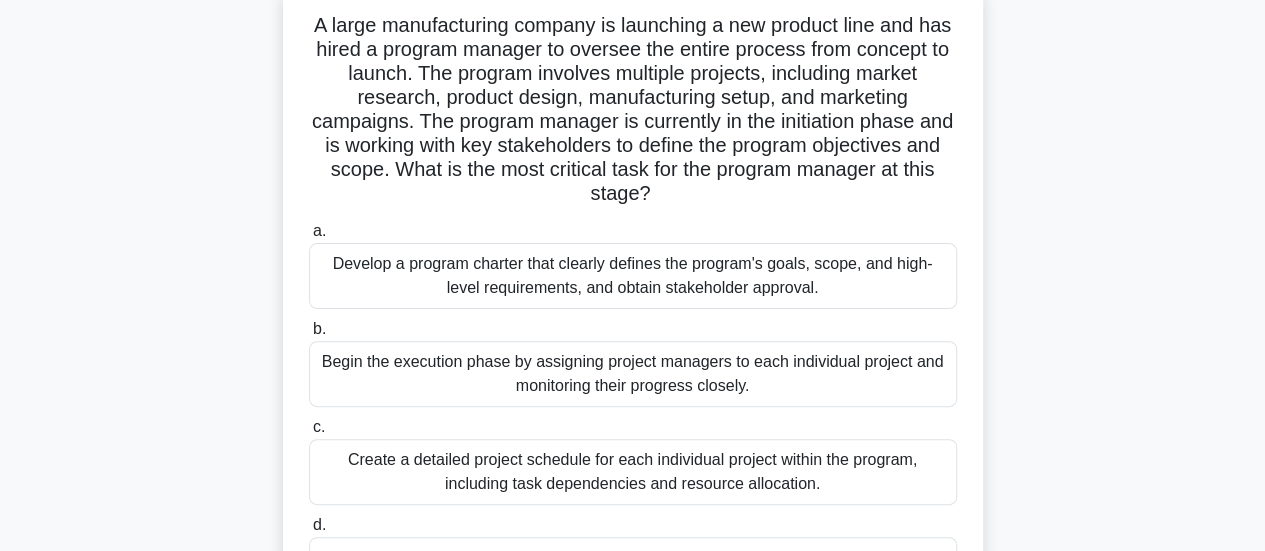scroll, scrollTop: 135, scrollLeft: 0, axis: vertical 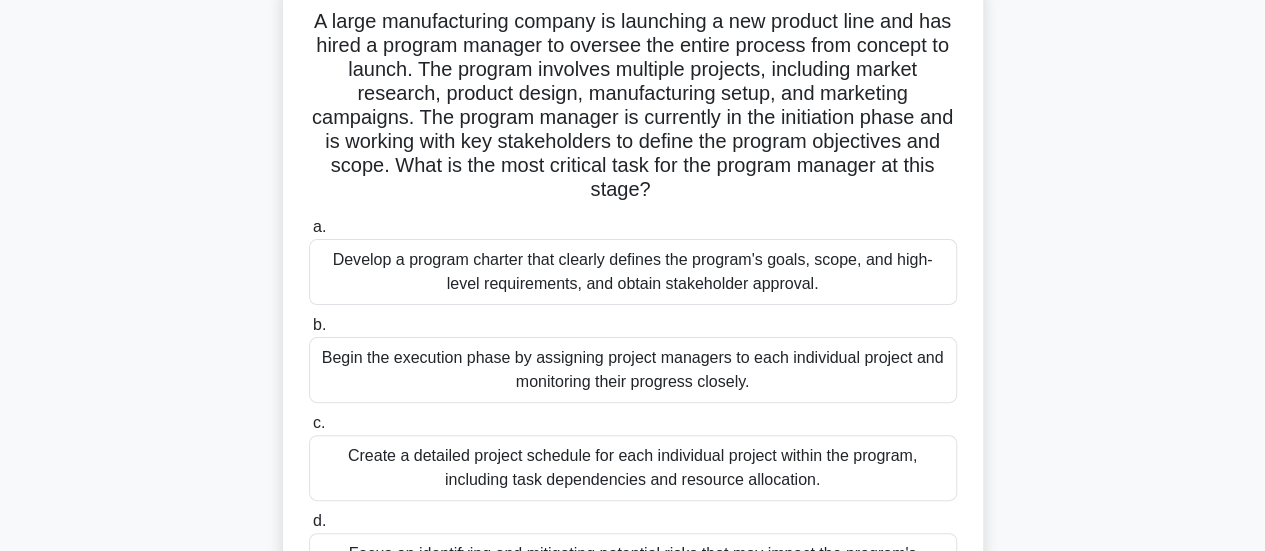 click on "A large manufacturing company is launching a new product line and has hired a program manager to oversee the entire process from concept to launch. The program involves multiple projects, including market research, product design, manufacturing setup, and marketing campaigns. The program manager is currently in the initiation phase and is working with key stakeholders to define the program objectives and scope. What is the most critical task for the program manager at this stage?
.spinner_0XTQ{transform-origin:center;animation:spinner_y6GP .75s linear infinite}@keyframes spinner_y6GP{100%{transform:rotate(360deg)}}" at bounding box center (633, 106) 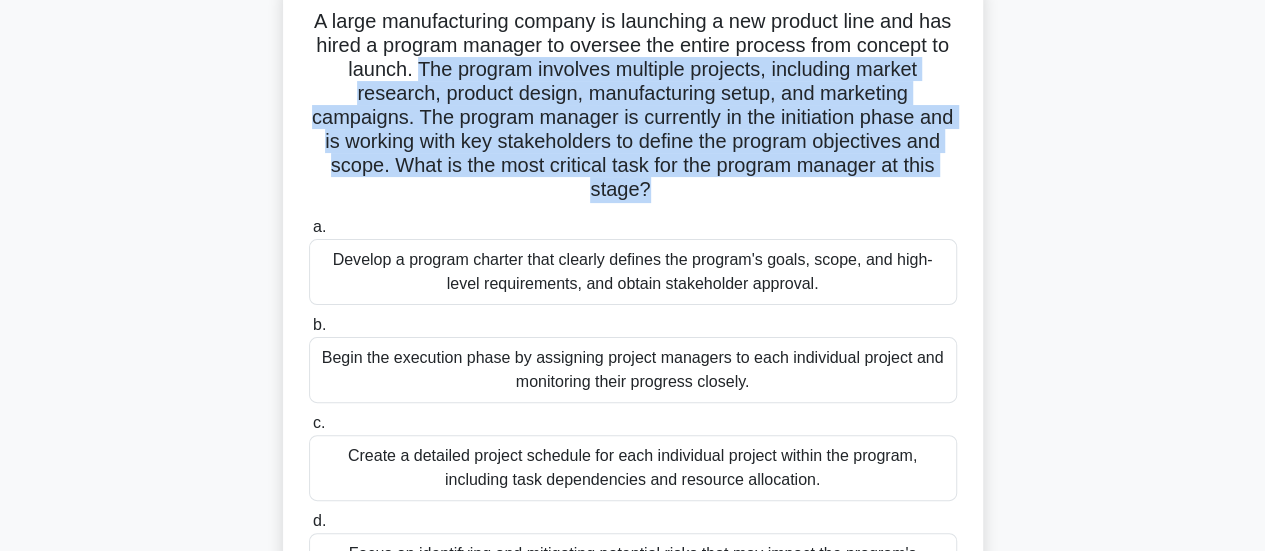 drag, startPoint x: 492, startPoint y: 71, endPoint x: 798, endPoint y: 194, distance: 329.79538 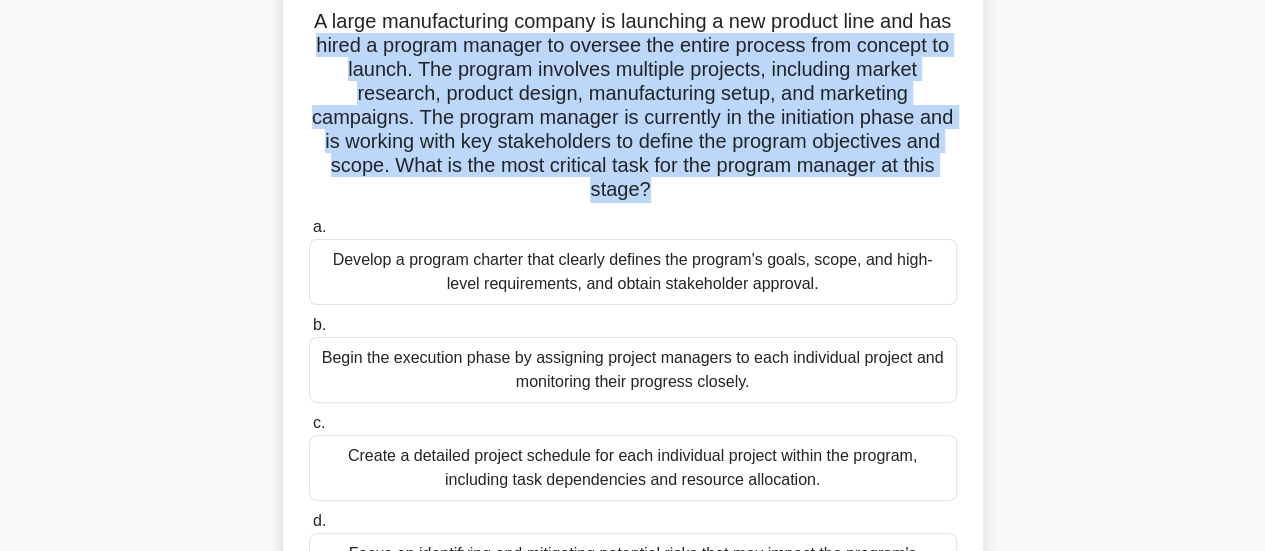 drag, startPoint x: 798, startPoint y: 194, endPoint x: 392, endPoint y: 38, distance: 434.9391 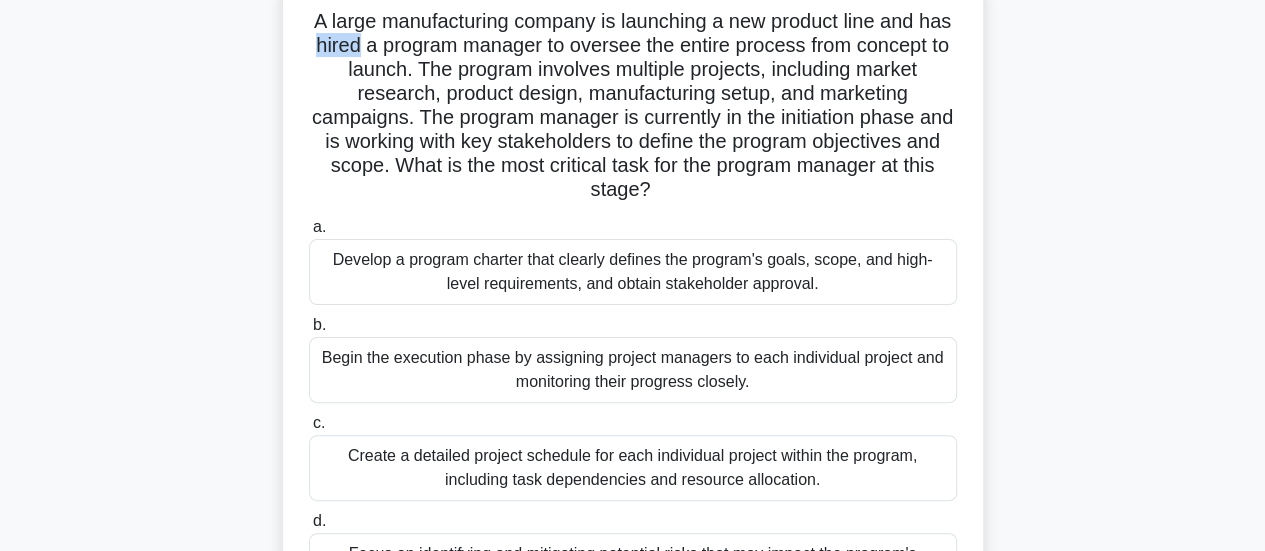 click on "A large manufacturing company is launching a new product line and has hired a program manager to oversee the entire process from concept to launch. The program involves multiple projects, including market research, product design, manufacturing setup, and marketing campaigns. The program manager is currently in the initiation phase and is working with key stakeholders to define the program objectives and scope. What is the most critical task for the program manager at this stage?
.spinner_0XTQ{transform-origin:center;animation:spinner_y6GP .75s linear infinite}@keyframes spinner_y6GP{100%{transform:rotate(360deg)}}" at bounding box center (633, 106) 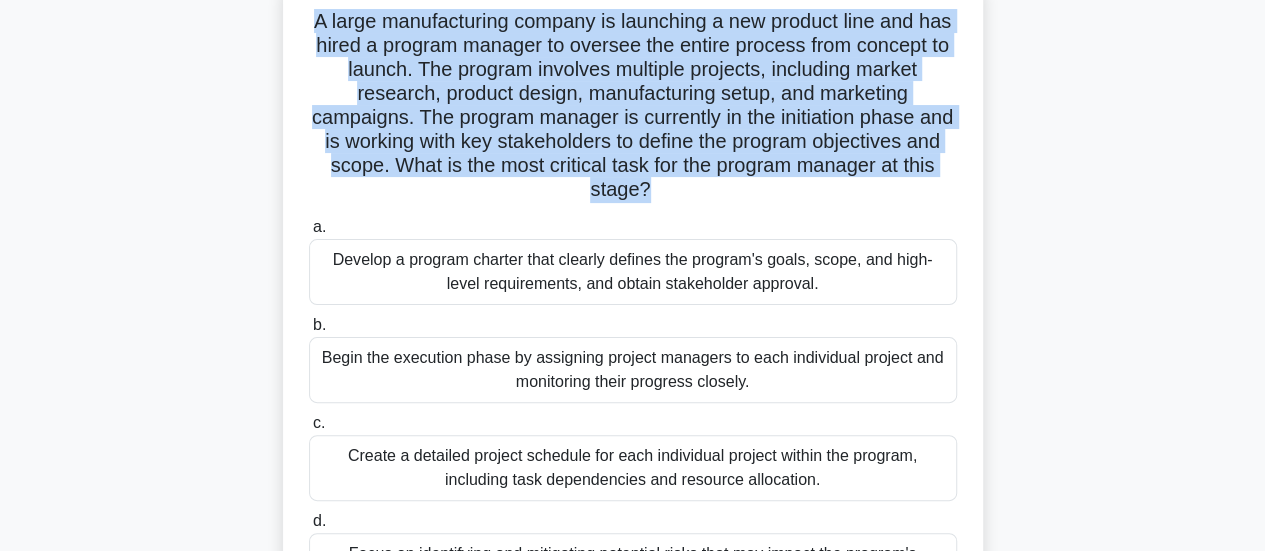 drag, startPoint x: 392, startPoint y: 38, endPoint x: 511, endPoint y: 131, distance: 151.0298 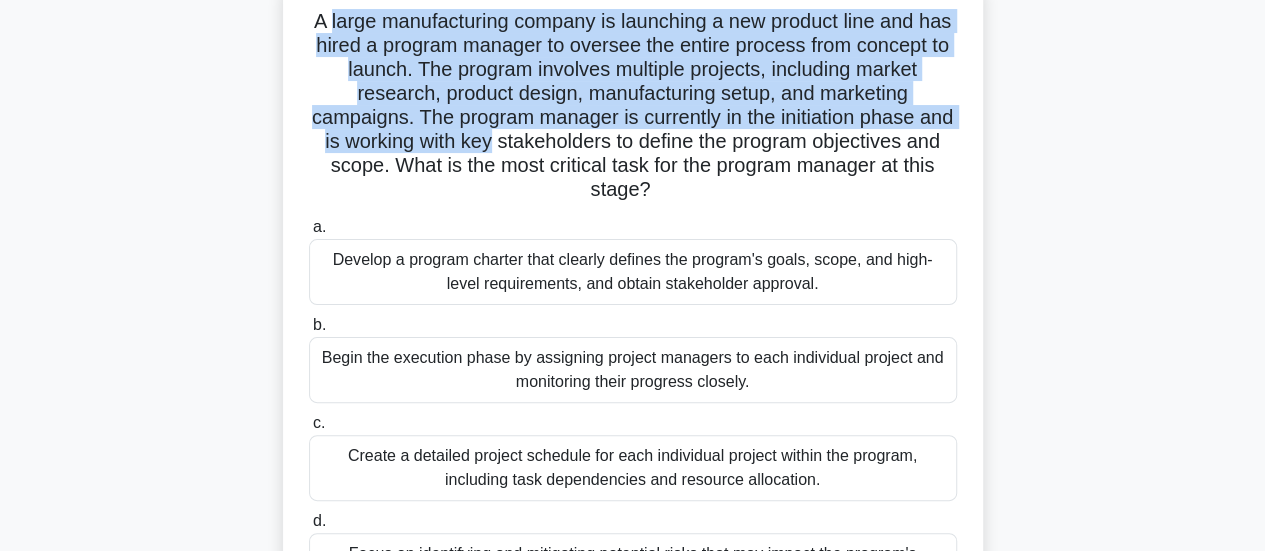drag, startPoint x: 511, startPoint y: 131, endPoint x: 362, endPoint y: 17, distance: 187.60864 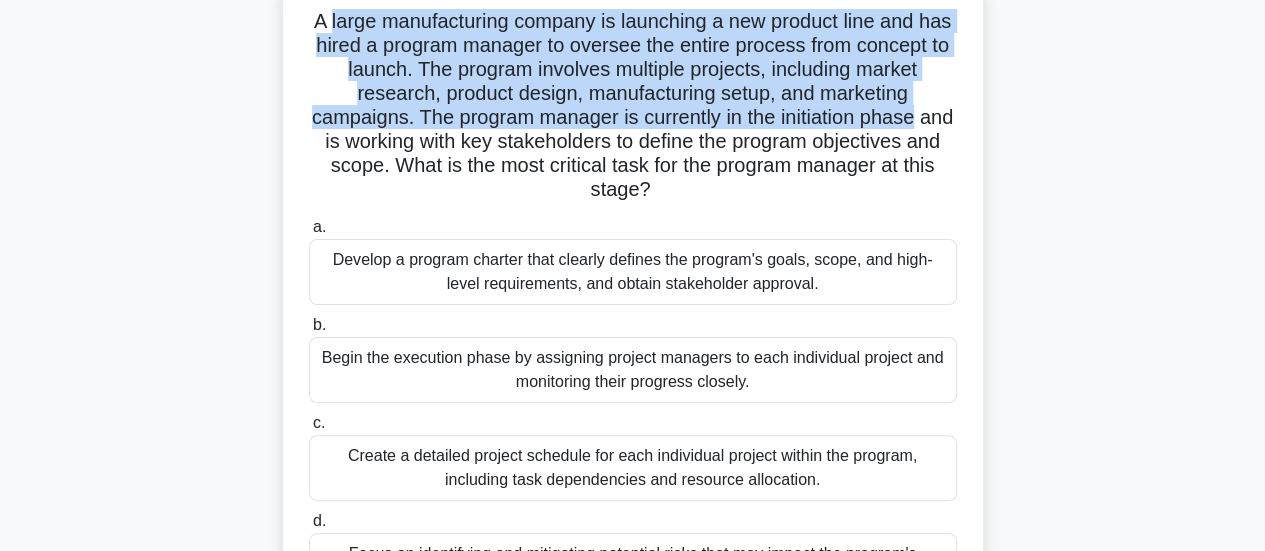 drag, startPoint x: 362, startPoint y: 17, endPoint x: 926, endPoint y: 121, distance: 573.5085 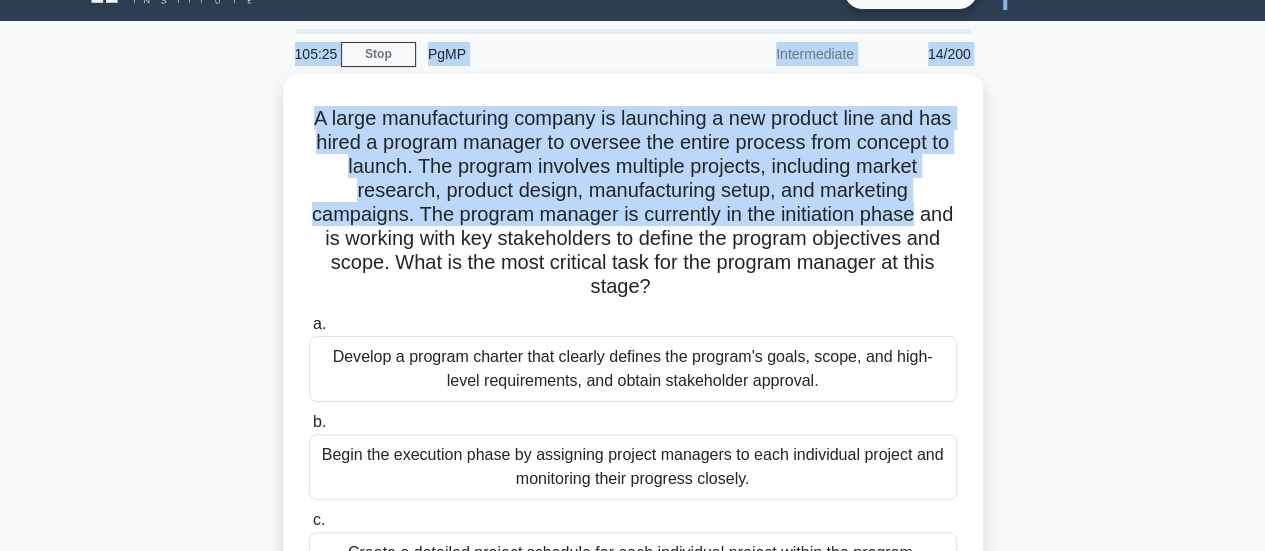 scroll, scrollTop: 0, scrollLeft: 0, axis: both 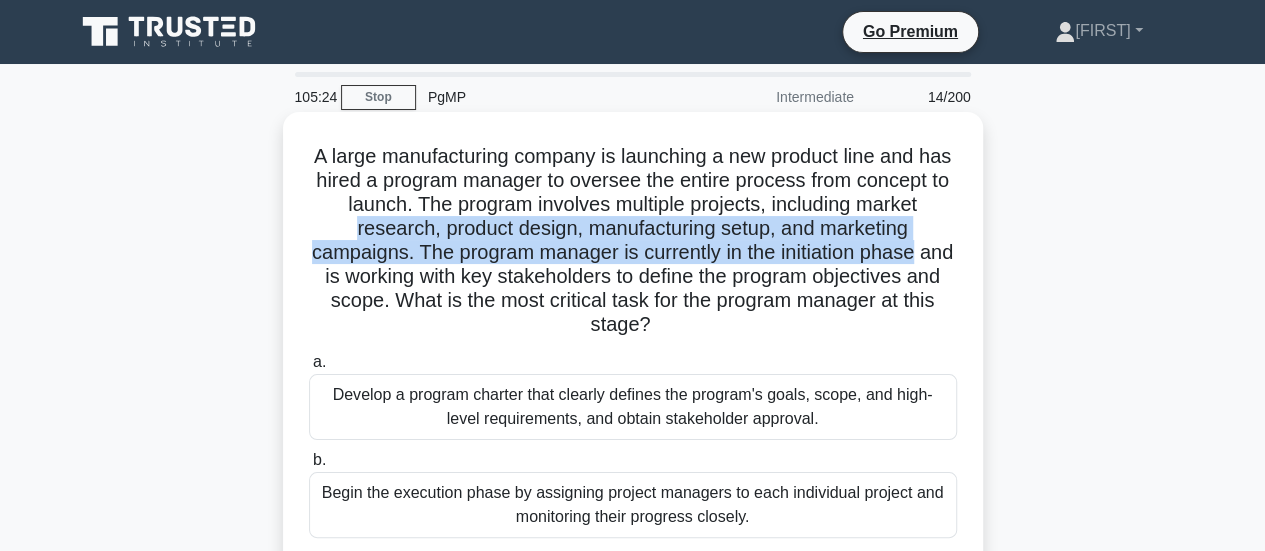 drag, startPoint x: 926, startPoint y: 121, endPoint x: 451, endPoint y: 226, distance: 486.46686 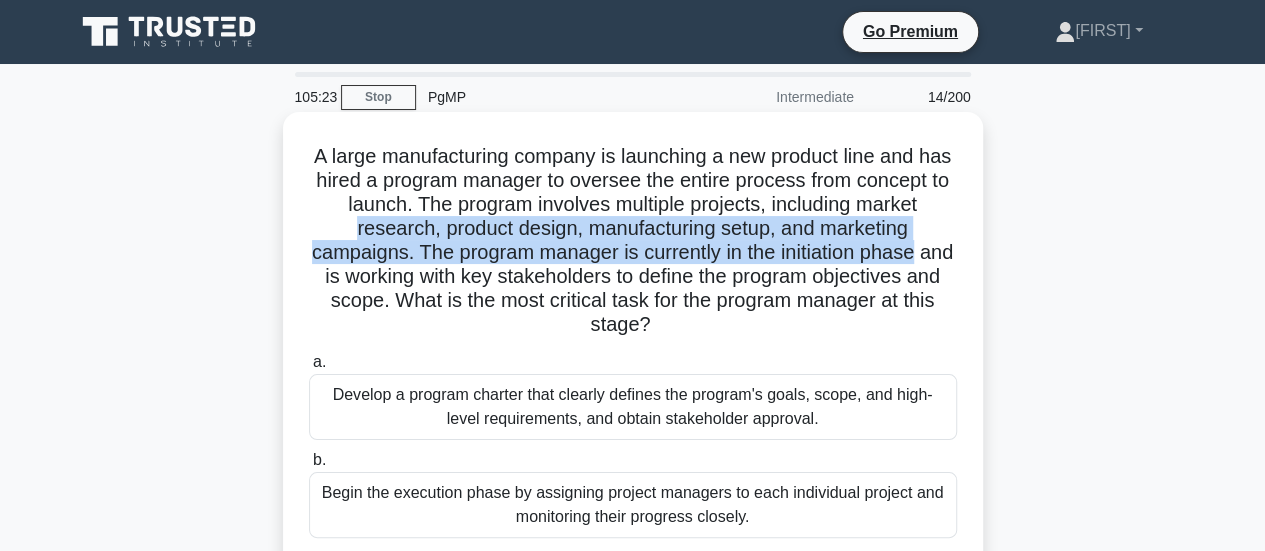 click on "A large manufacturing company is launching a new product line and has hired a program manager to oversee the entire process from concept to launch. The program involves multiple projects, including market research, product design, manufacturing setup, and marketing campaigns. The program manager is currently in the initiation phase and is working with key stakeholders to define the program objectives and scope. What is the most critical task for the program manager at this stage?
.spinner_0XTQ{transform-origin:center;animation:spinner_y6GP .75s linear infinite}@keyframes spinner_y6GP{100%{transform:rotate(360deg)}}" at bounding box center [633, 241] 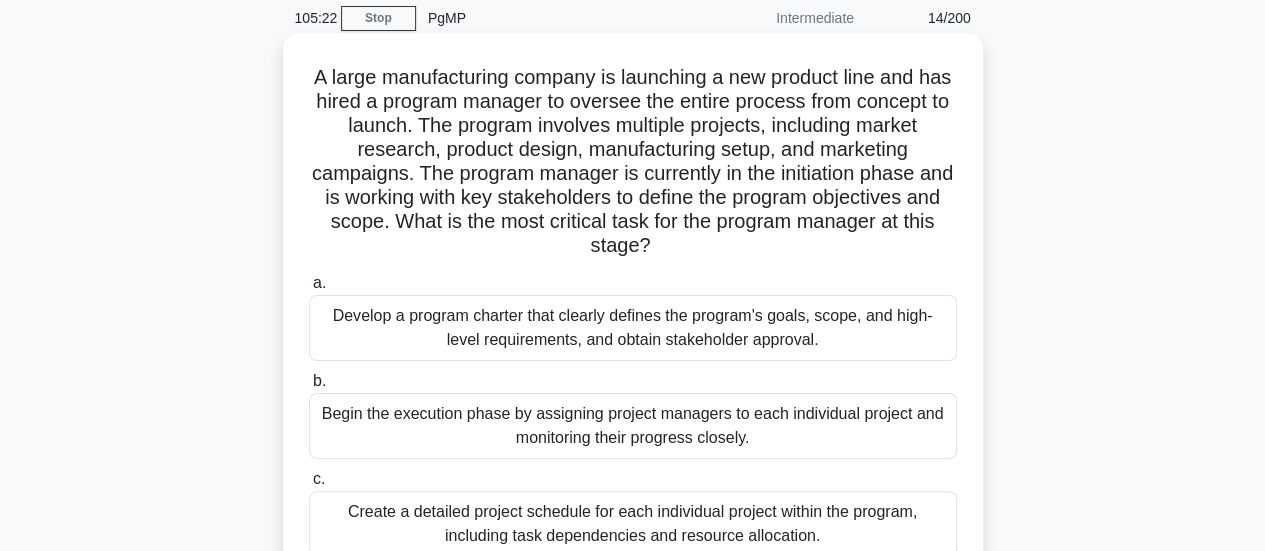 scroll, scrollTop: 80, scrollLeft: 0, axis: vertical 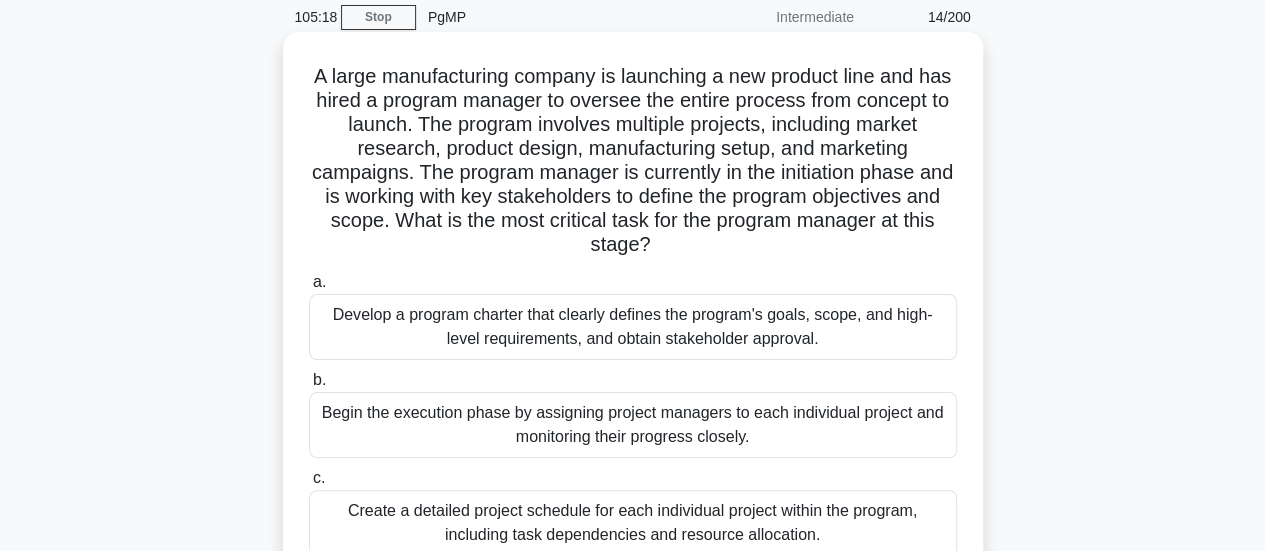 click on "A large manufacturing company is launching a new product line and has hired a program manager to oversee the entire process from concept to launch. The program involves multiple projects, including market research, product design, manufacturing setup, and marketing campaigns. The program manager is currently in the initiation phase and is working with key stakeholders to define the program objectives and scope. What is the most critical task for the program manager at this stage?
.spinner_0XTQ{transform-origin:center;animation:spinner_y6GP .75s linear infinite}@keyframes spinner_y6GP{100%{transform:rotate(360deg)}}" at bounding box center [633, 161] 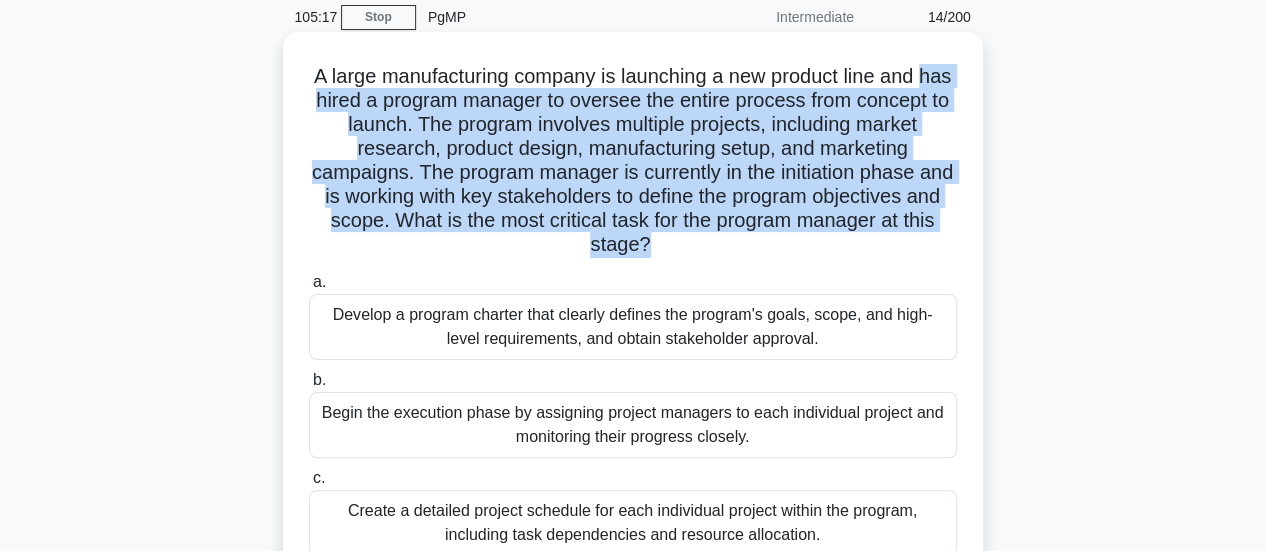 drag, startPoint x: 335, startPoint y: 90, endPoint x: 750, endPoint y: 236, distance: 439.93295 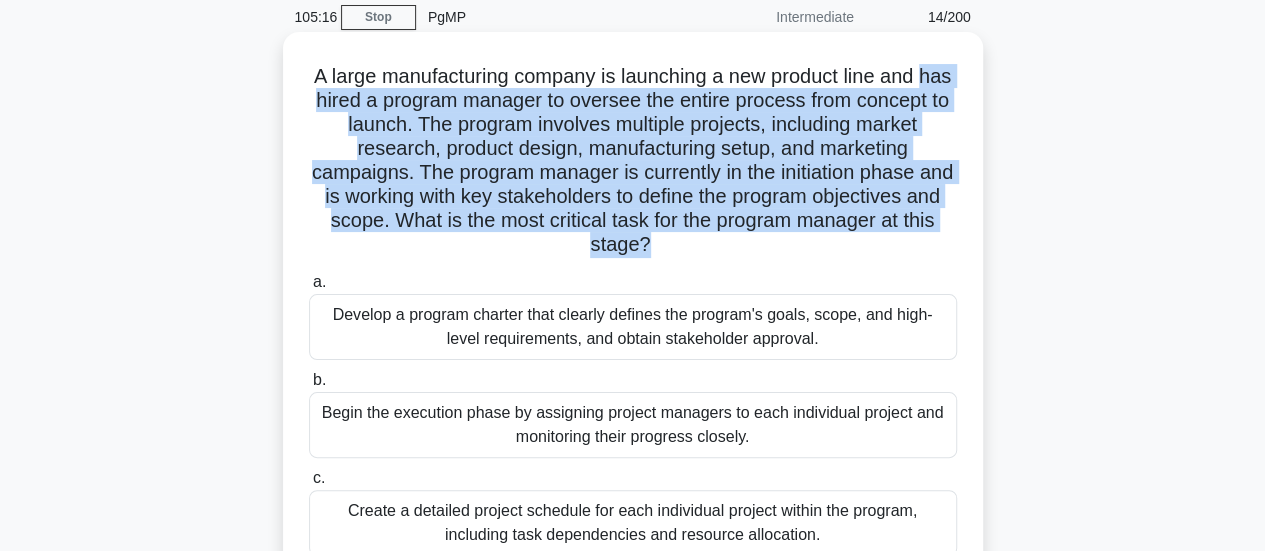 click on "A large manufacturing company is launching a new product line and has hired a program manager to oversee the entire process from concept to launch. The program involves multiple projects, including market research, product design, manufacturing setup, and marketing campaigns. The program manager is currently in the initiation phase and is working with key stakeholders to define the program objectives and scope. What is the most critical task for the program manager at this stage?
.spinner_0XTQ{transform-origin:center;animation:spinner_y6GP .75s linear infinite}@keyframes spinner_y6GP{100%{transform:rotate(360deg)}}" at bounding box center [633, 161] 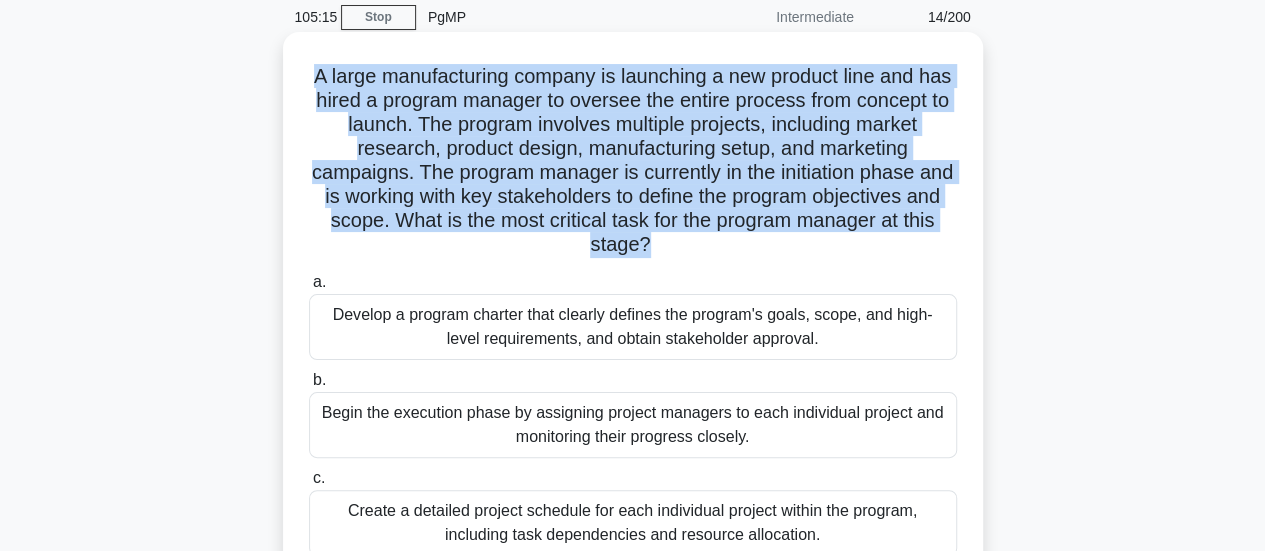 drag, startPoint x: 750, startPoint y: 236, endPoint x: 318, endPoint y: 80, distance: 459.30383 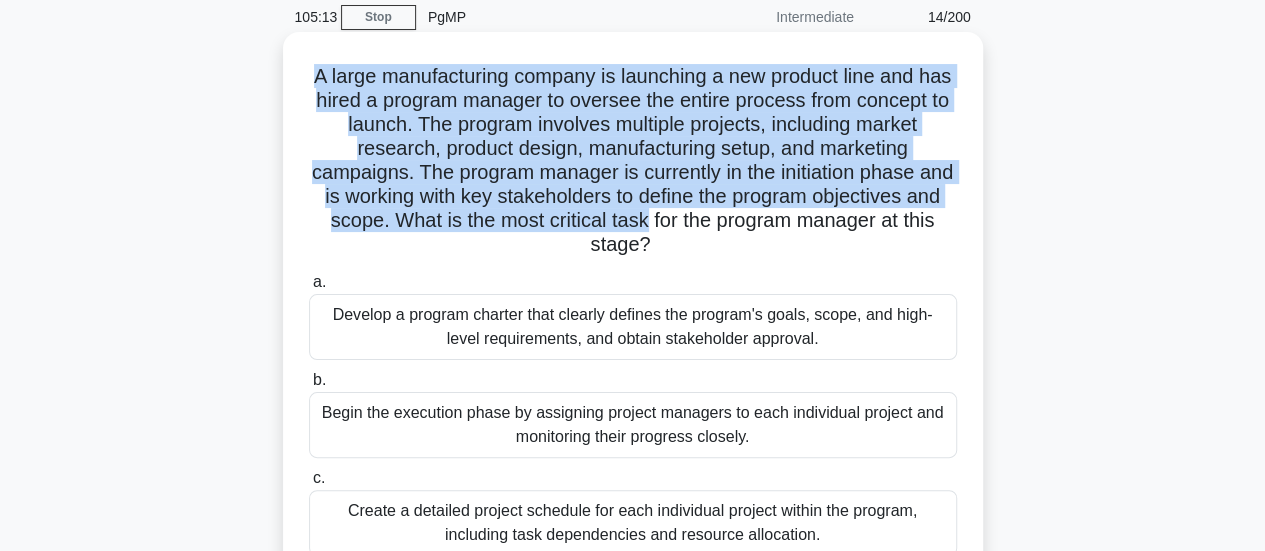 drag, startPoint x: 318, startPoint y: 80, endPoint x: 662, endPoint y: 223, distance: 372.53857 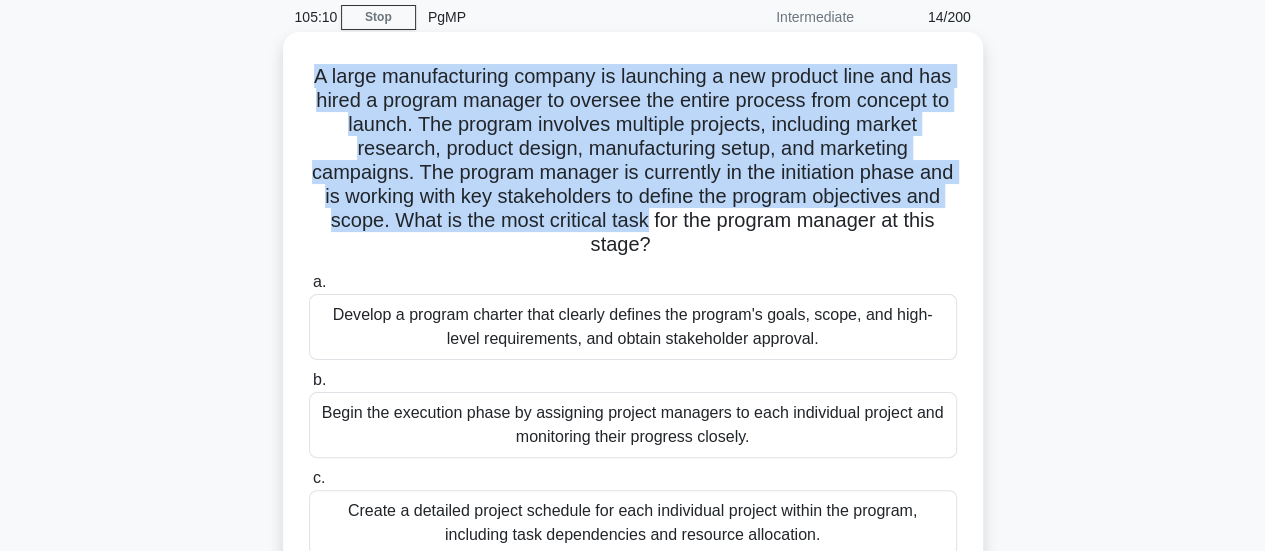 click on "A large manufacturing company is launching a new product line and has hired a program manager to oversee the entire process from concept to launch. The program involves multiple projects, including market research, product design, manufacturing setup, and marketing campaigns. The program manager is currently in the initiation phase and is working with key stakeholders to define the program objectives and scope. What is the most critical task for the program manager at this stage?
.spinner_0XTQ{transform-origin:center;animation:spinner_y6GP .75s linear infinite}@keyframes spinner_y6GP{100%{transform:rotate(360deg)}}" at bounding box center [633, 161] 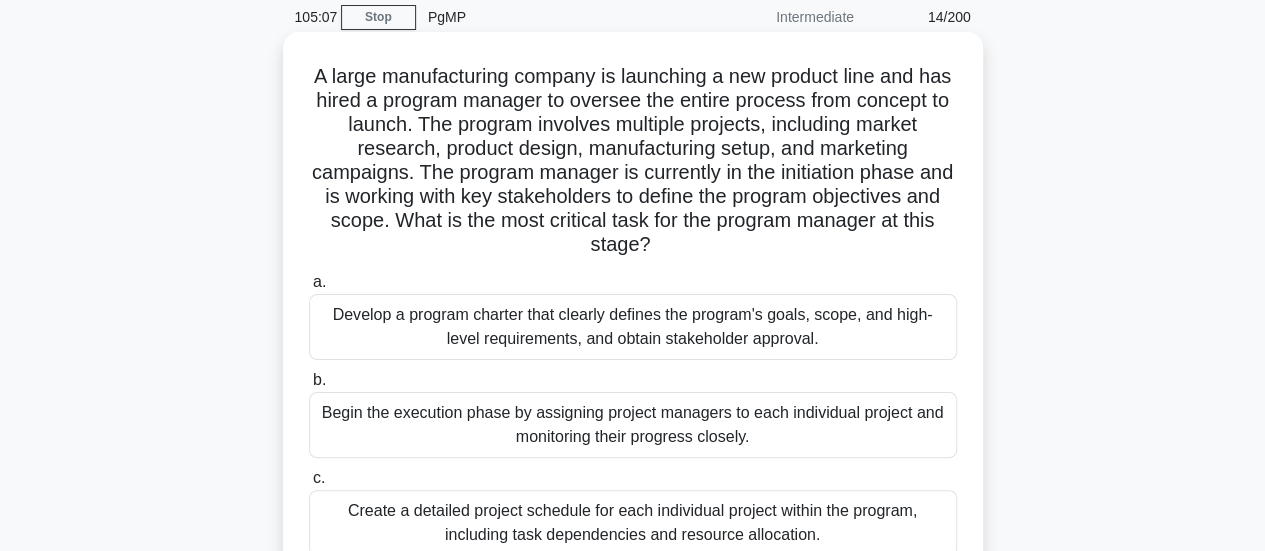 click on "A large manufacturing company is launching a new product line and has hired a program manager to oversee the entire process from concept to launch. The program involves multiple projects, including market research, product design, manufacturing setup, and marketing campaigns. The program manager is currently in the initiation phase and is working with key stakeholders to define the program objectives and scope. What is the most critical task for the program manager at this stage?
.spinner_0XTQ{transform-origin:center;animation:spinner_y6GP .75s linear infinite}@keyframes spinner_y6GP{100%{transform:rotate(360deg)}}" at bounding box center (633, 161) 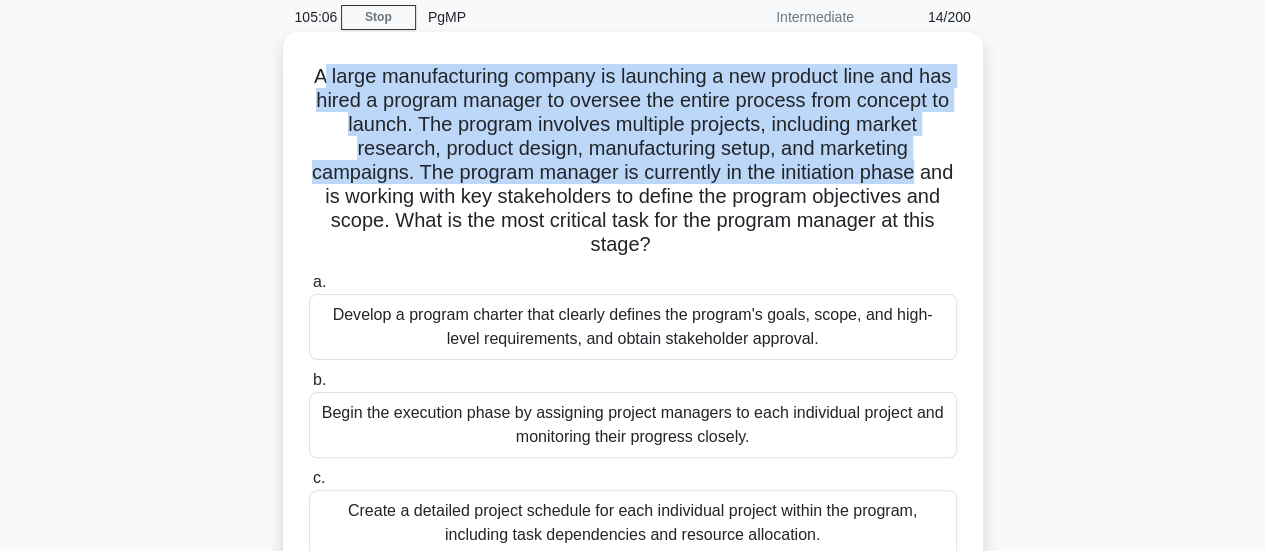 drag, startPoint x: 914, startPoint y: 182, endPoint x: 330, endPoint y: 75, distance: 593.7213 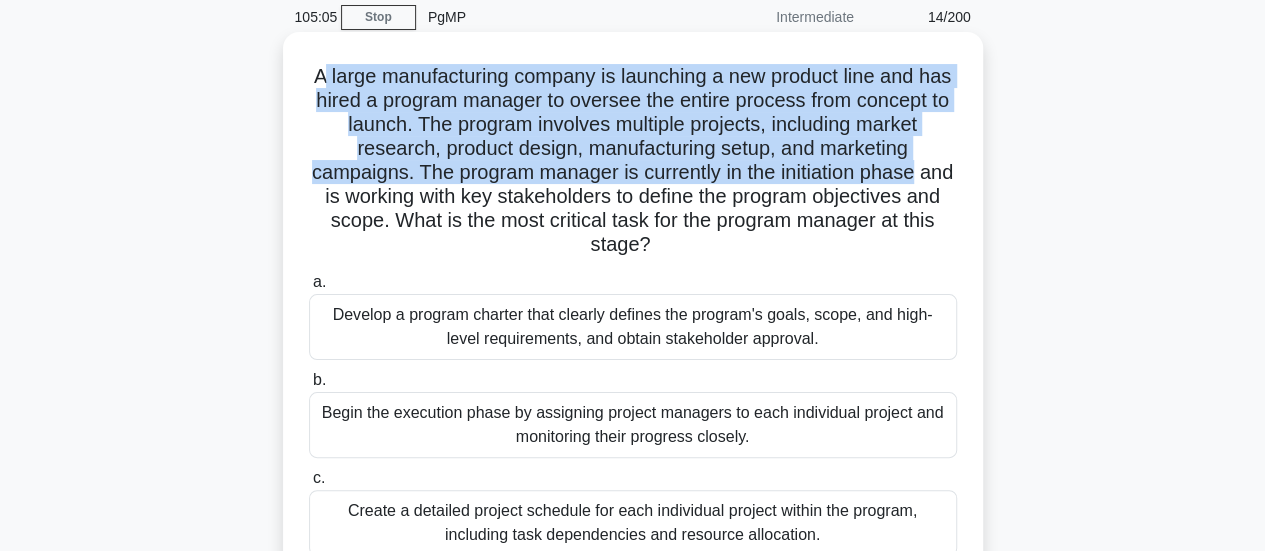 click on "A large manufacturing company is launching a new product line and has hired a program manager to oversee the entire process from concept to launch. The program involves multiple projects, including market research, product design, manufacturing setup, and marketing campaigns. The program manager is currently in the initiation phase and is working with key stakeholders to define the program objectives and scope. What is the most critical task for the program manager at this stage?
.spinner_0XTQ{transform-origin:center;animation:spinner_y6GP .75s linear infinite}@keyframes spinner_y6GP{100%{transform:rotate(360deg)}}" at bounding box center (633, 161) 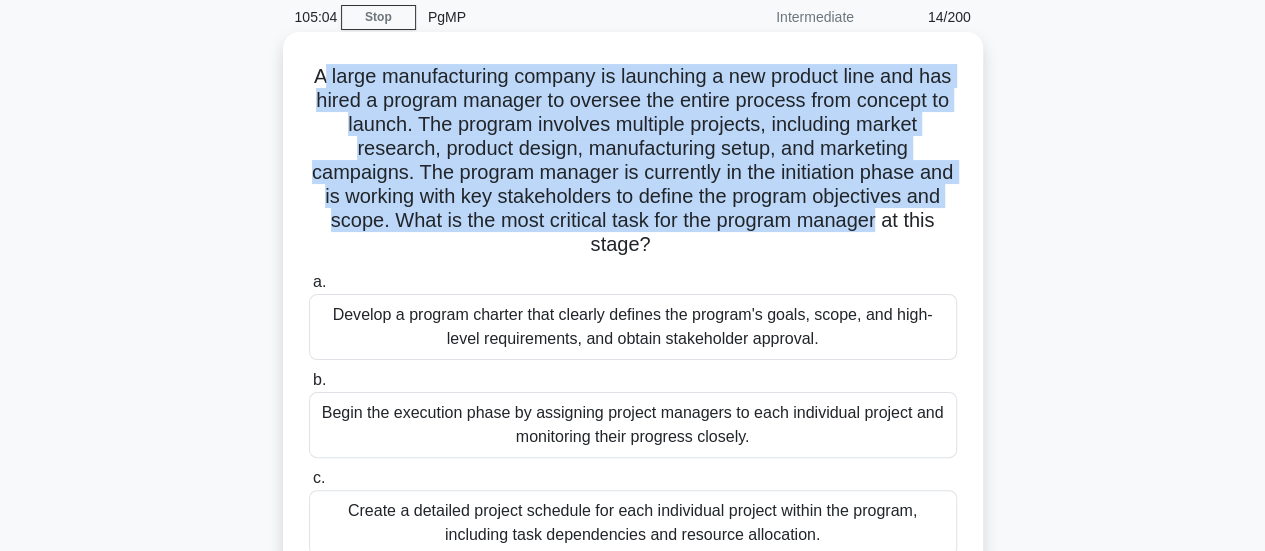 drag, startPoint x: 330, startPoint y: 75, endPoint x: 909, endPoint y: 219, distance: 596.63806 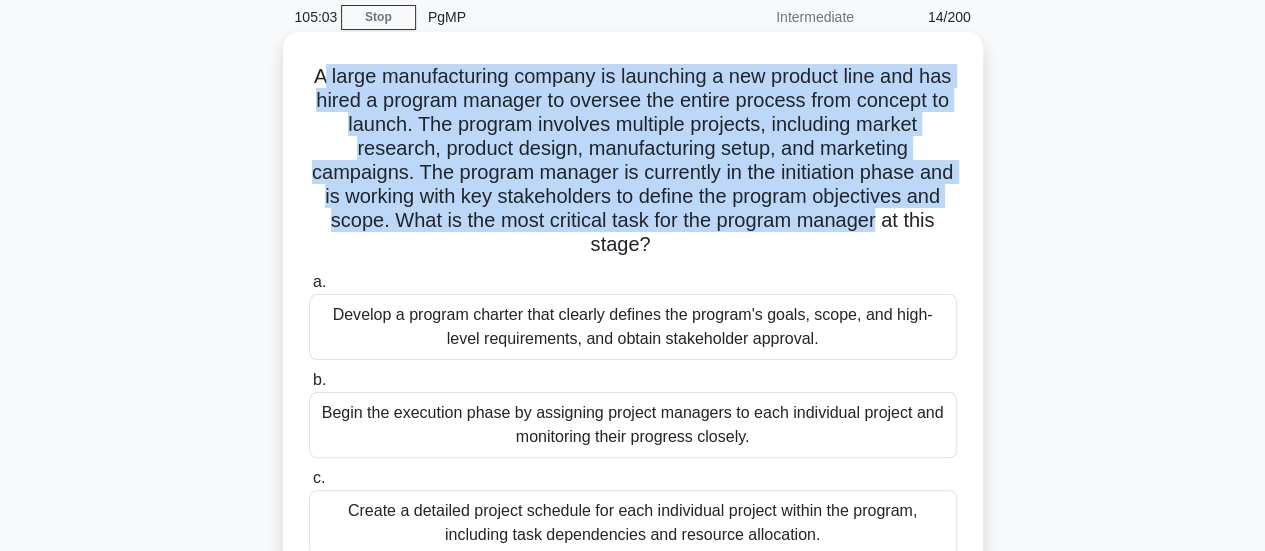 click on "A large manufacturing company is launching a new product line and has hired a program manager to oversee the entire process from concept to launch. The program involves multiple projects, including market research, product design, manufacturing setup, and marketing campaigns. The program manager is currently in the initiation phase and is working with key stakeholders to define the program objectives and scope. What is the most critical task for the program manager at this stage?
.spinner_0XTQ{transform-origin:center;animation:spinner_y6GP .75s linear infinite}@keyframes spinner_y6GP{100%{transform:rotate(360deg)}}" at bounding box center (633, 161) 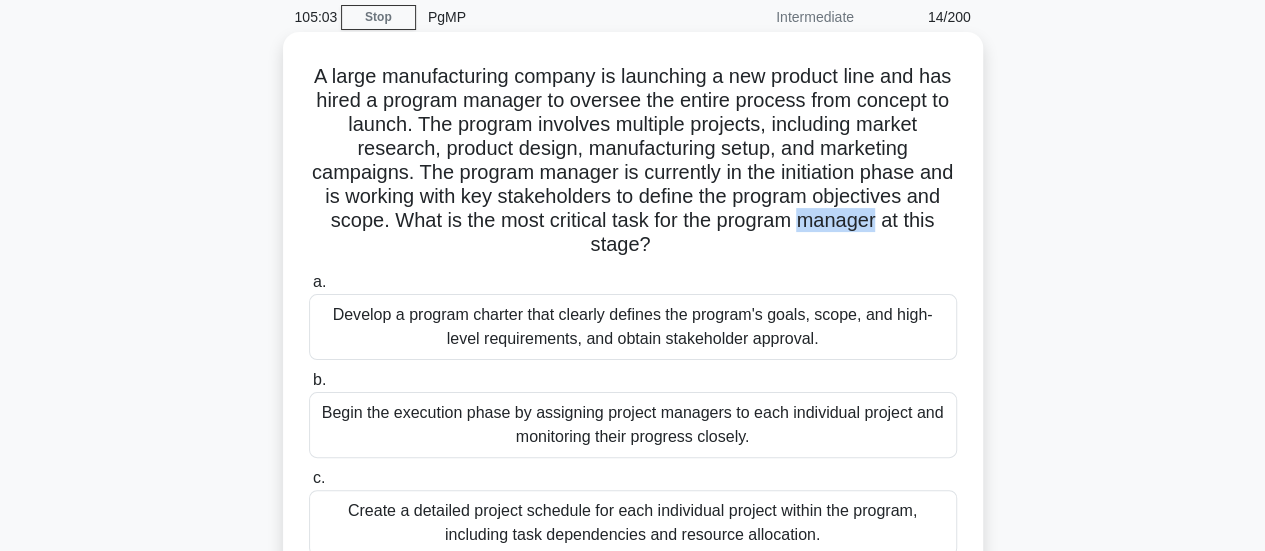 click on "A large manufacturing company is launching a new product line and has hired a program manager to oversee the entire process from concept to launch. The program involves multiple projects, including market research, product design, manufacturing setup, and marketing campaigns. The program manager is currently in the initiation phase and is working with key stakeholders to define the program objectives and scope. What is the most critical task for the program manager at this stage?
.spinner_0XTQ{transform-origin:center;animation:spinner_y6GP .75s linear infinite}@keyframes spinner_y6GP{100%{transform:rotate(360deg)}}" at bounding box center [633, 161] 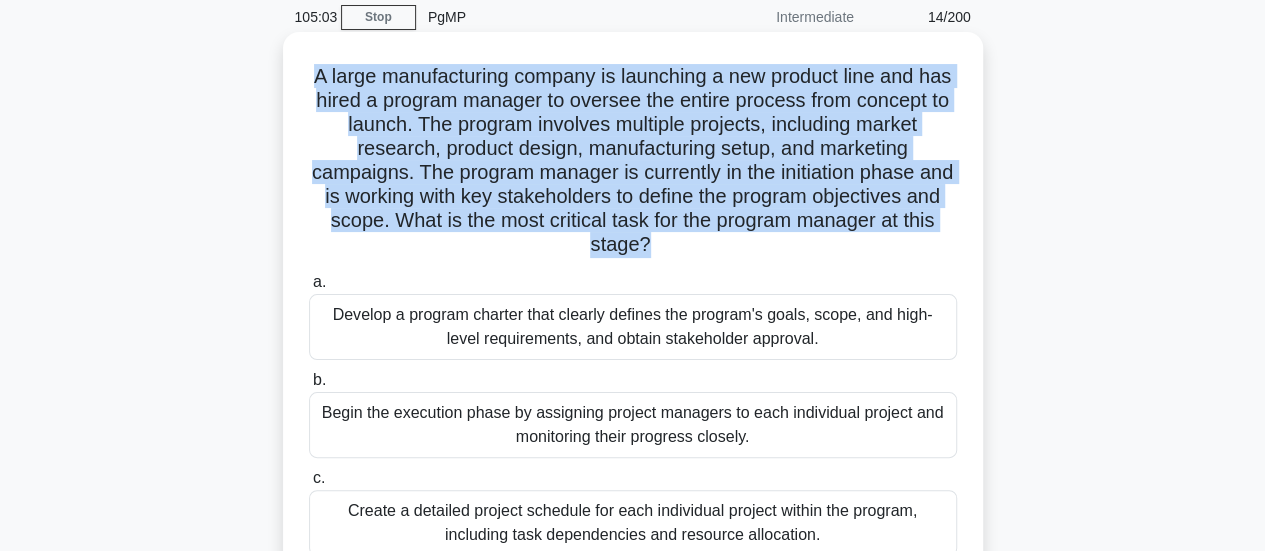 click on "A large manufacturing company is launching a new product line and has hired a program manager to oversee the entire process from concept to launch. The program involves multiple projects, including market research, product design, manufacturing setup, and marketing campaigns. The program manager is currently in the initiation phase and is working with key stakeholders to define the program objectives and scope. What is the most critical task for the program manager at this stage?
.spinner_0XTQ{transform-origin:center;animation:spinner_y6GP .75s linear infinite}@keyframes spinner_y6GP{100%{transform:rotate(360deg)}}" at bounding box center [633, 161] 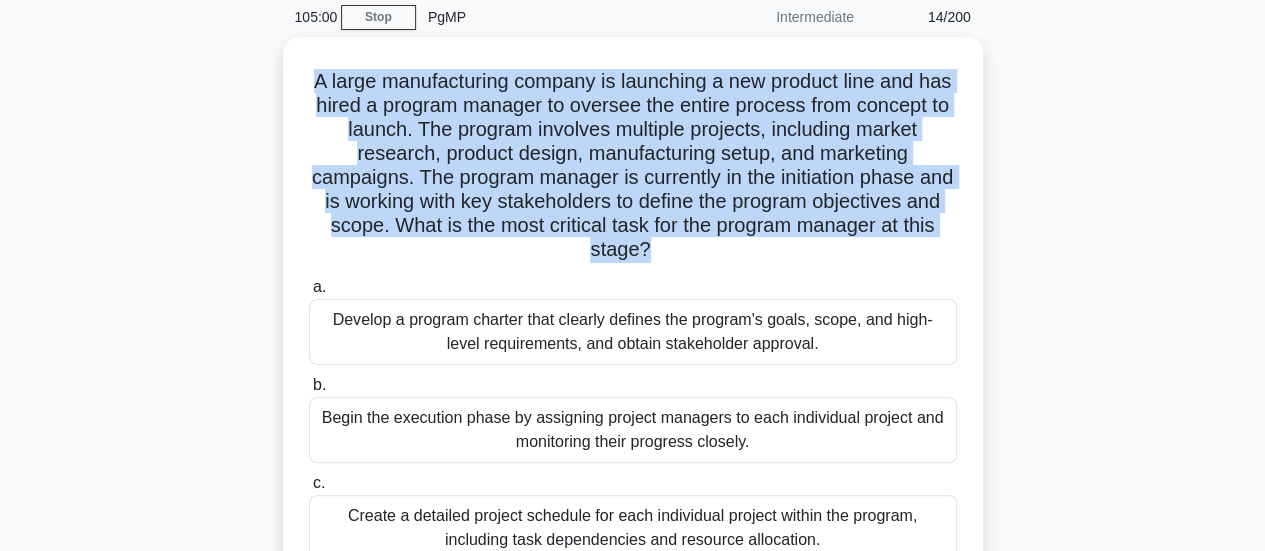 click on "A large manufacturing company is launching a new product line and has hired a program manager to oversee the entire process from concept to launch. The program involves multiple projects, including market research, product design, manufacturing setup, and marketing campaigns. The program manager is currently in the initiation phase and is working with key stakeholders to define the program objectives and scope. What is the most critical task for the program manager at this stage?
.spinner_0XTQ{transform-origin:center;animation:spinner_y6GP .75s linear infinite}@keyframes spinner_y6GP{100%{transform:rotate(360deg)}}
a. b. c. d." at bounding box center [633, 390] 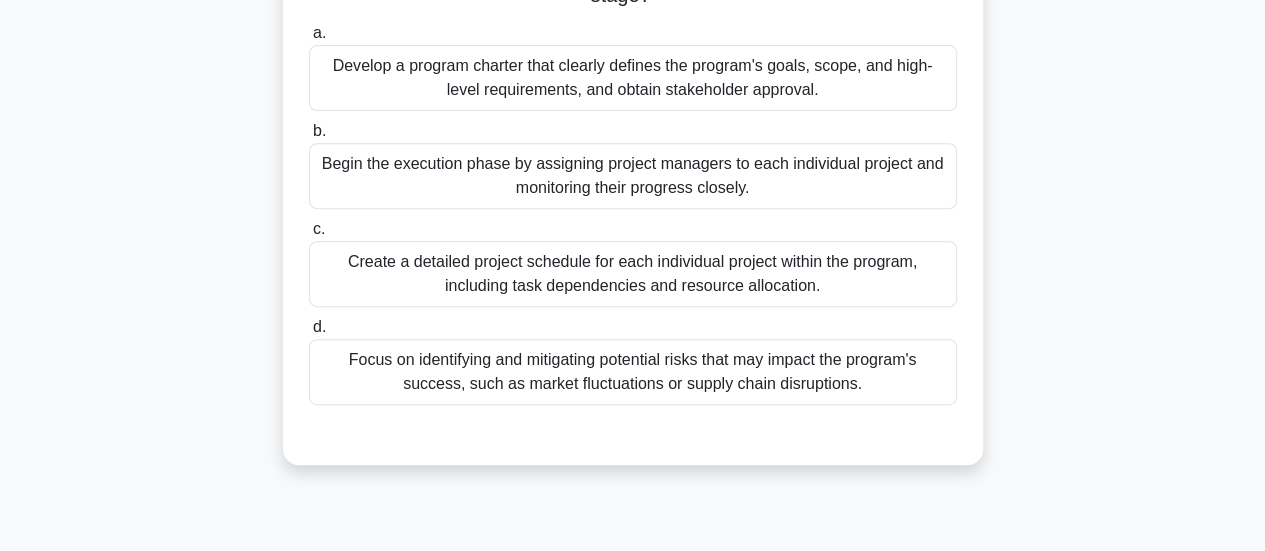 scroll, scrollTop: 328, scrollLeft: 0, axis: vertical 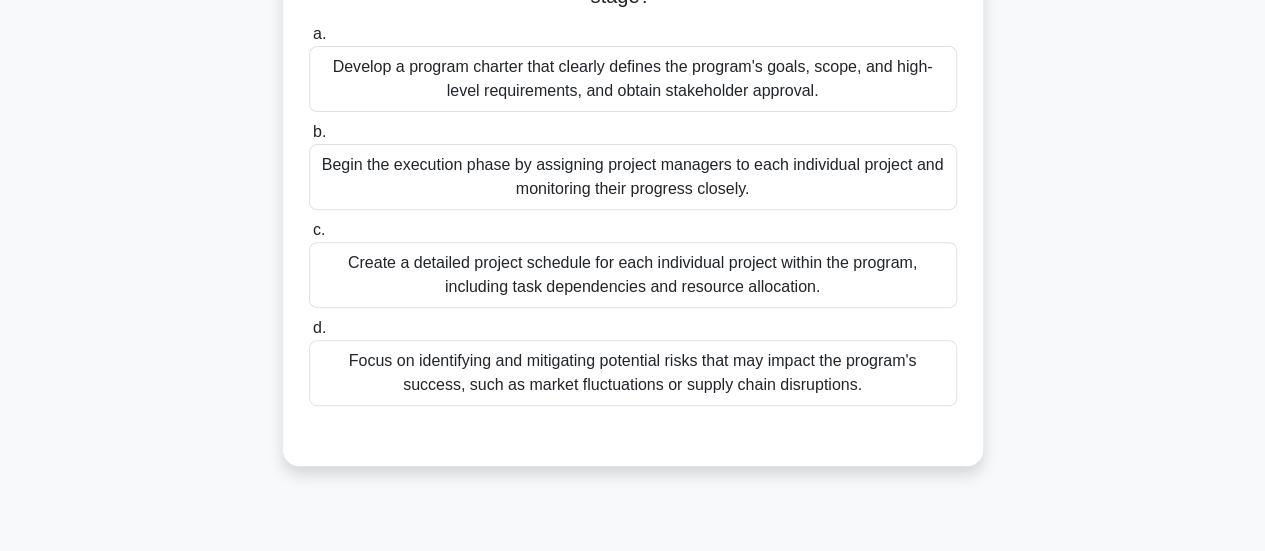 click on "Develop a program charter that clearly defines the program's goals, scope, and high-level requirements, and obtain stakeholder approval." at bounding box center (633, 79) 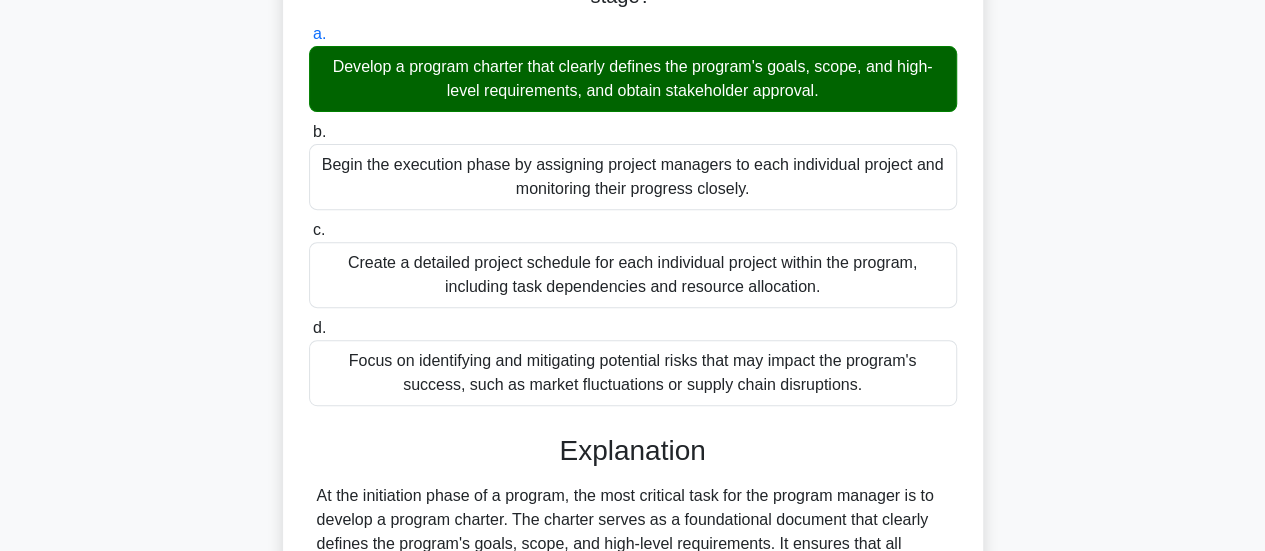 scroll, scrollTop: 655, scrollLeft: 0, axis: vertical 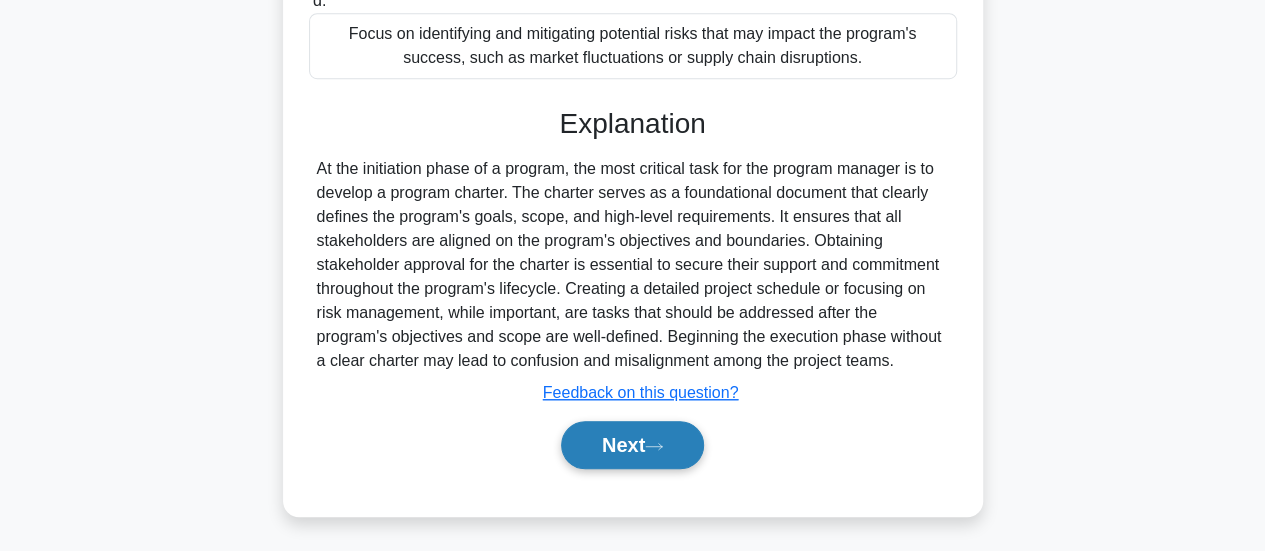 click on "Next" at bounding box center [632, 445] 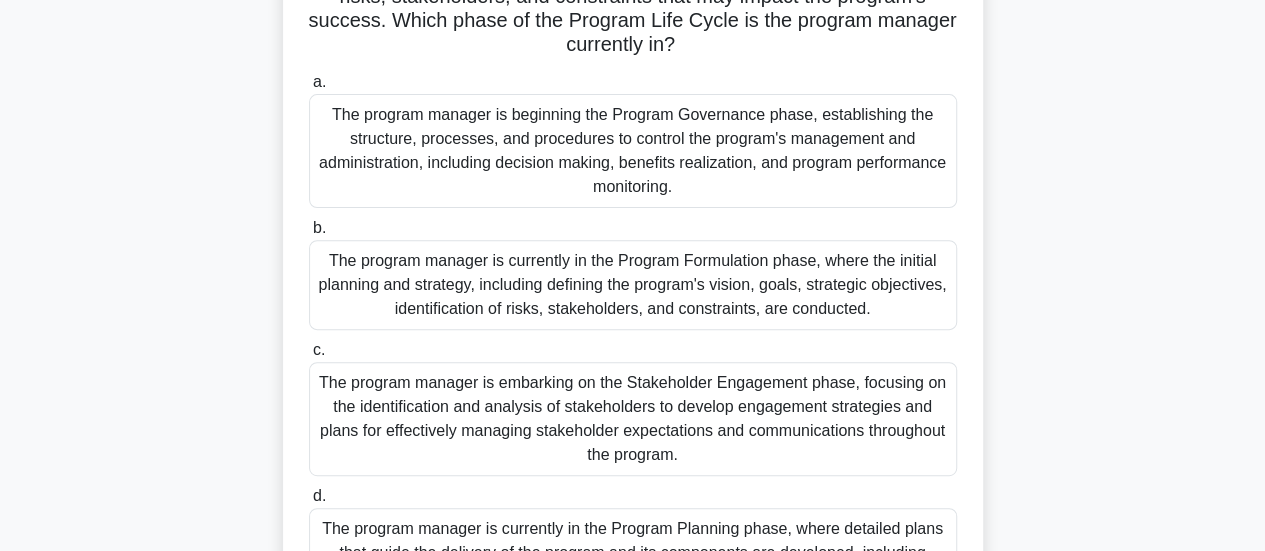 scroll, scrollTop: 262, scrollLeft: 0, axis: vertical 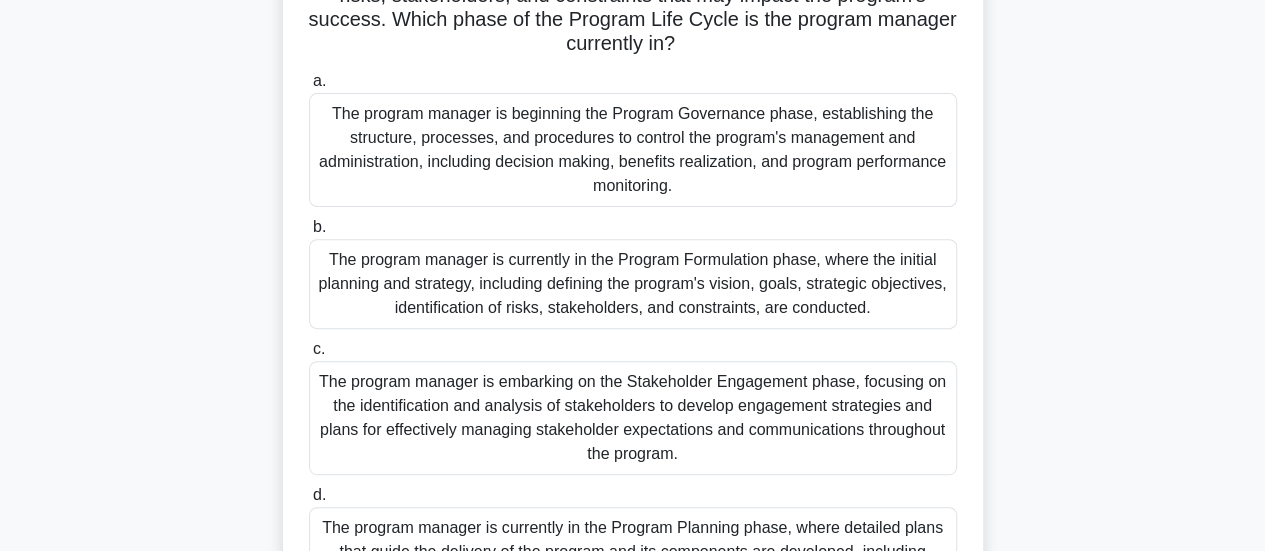 click on "Scenario: A multinational technology company is launching a program to expand its operations into a new market. The program manager is currently focused on defining the program's vision, goals, and strategic objectives. The program manager is also working on identifying potential risks, stakeholders, and constraints that may impact the program's success. Which phase of the Program Life Cycle is the program manager currently in?
.spinner_0XTQ{transform-origin:center;animation:spinner_y6GP .75s linear infinite}@keyframes spinner_y6GP{100%{transform:rotate(360deg)}}
a.
b. c. d." at bounding box center [633, 268] 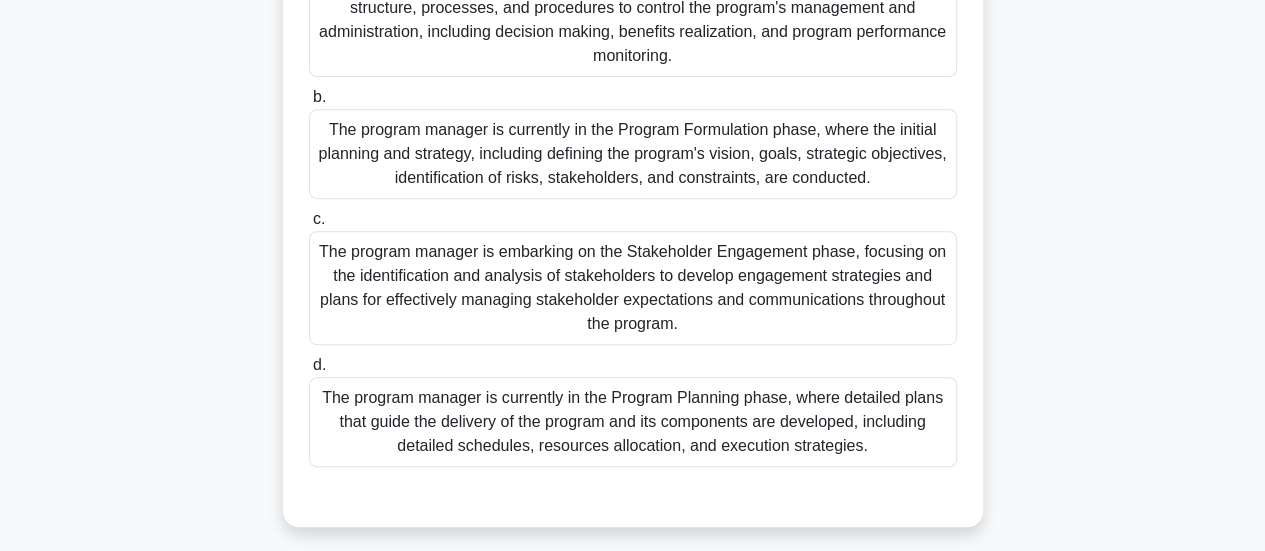 scroll, scrollTop: 394, scrollLeft: 0, axis: vertical 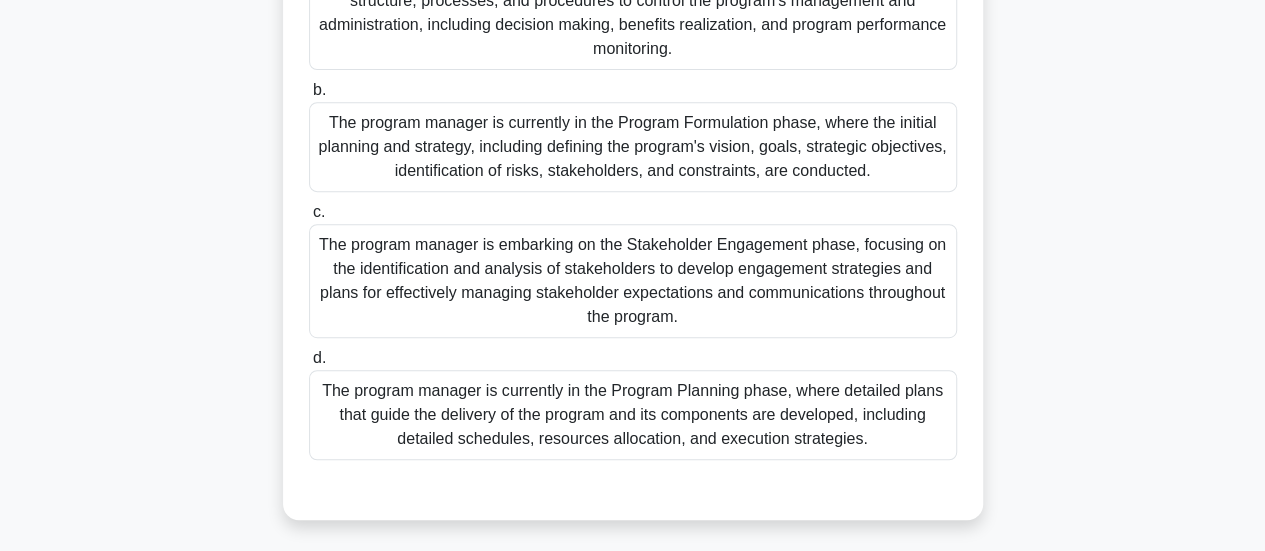 click on "The program manager is currently in the Program Formulation phase, where the initial planning and strategy, including defining the program's vision, goals, strategic objectives, identification of risks, stakeholders, and constraints, are conducted." at bounding box center [633, 147] 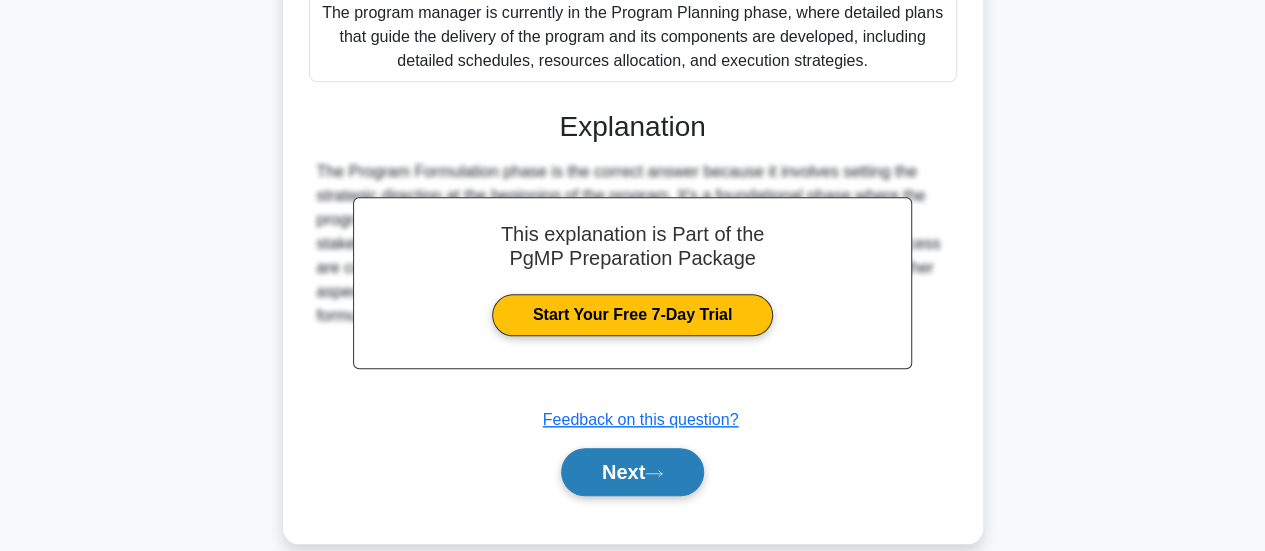 click on "Next" at bounding box center [632, 472] 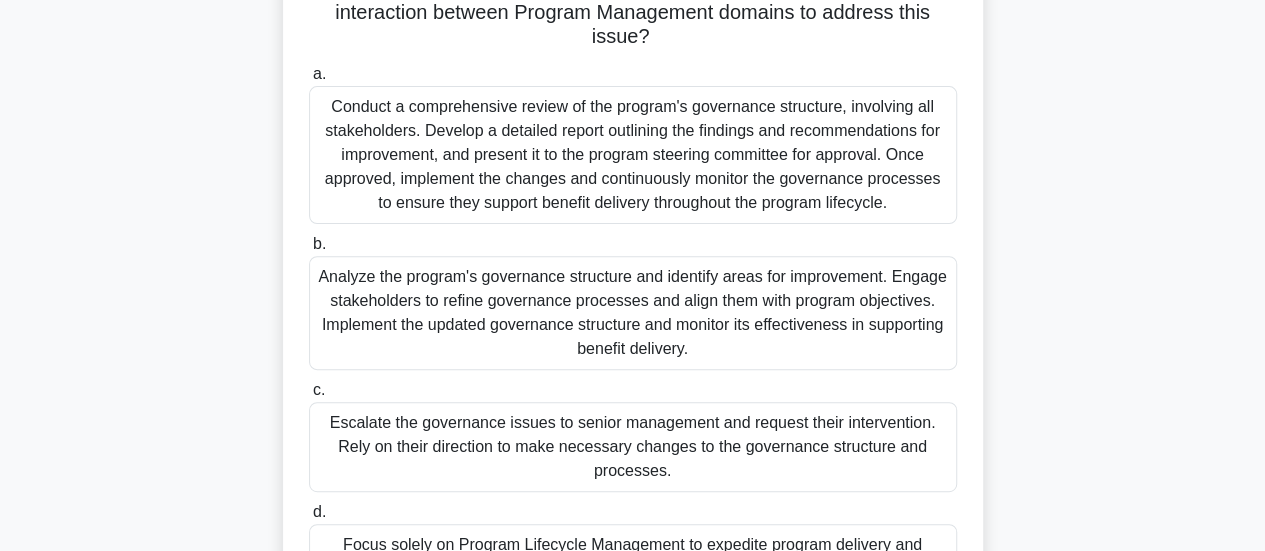 scroll, scrollTop: 220, scrollLeft: 0, axis: vertical 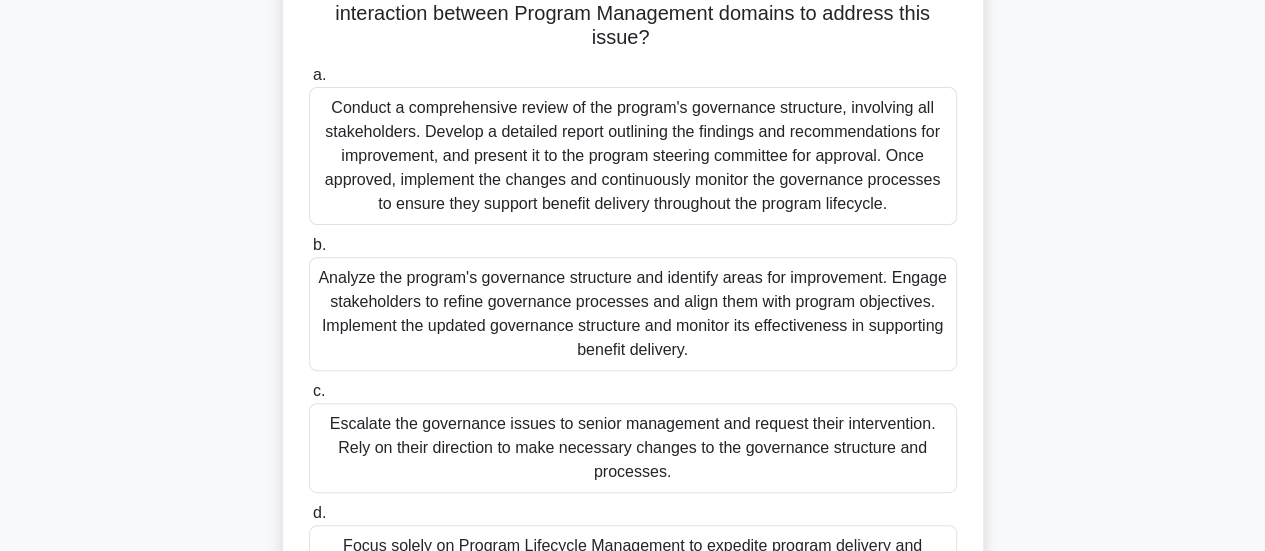click on "As a program manager, you discover that the program's governance structure is not effectively supporting the delivery of expected benefits. Which of the following best describes how you should leverage the interaction between Program Management domains to address this issue?
.spinner_0XTQ{transform-origin:center;animation:spinner_y6GP .75s linear infinite}@keyframes spinner_y6GP{100%{transform:rotate(360deg)}}
a.
b. c. d." at bounding box center (633, 298) 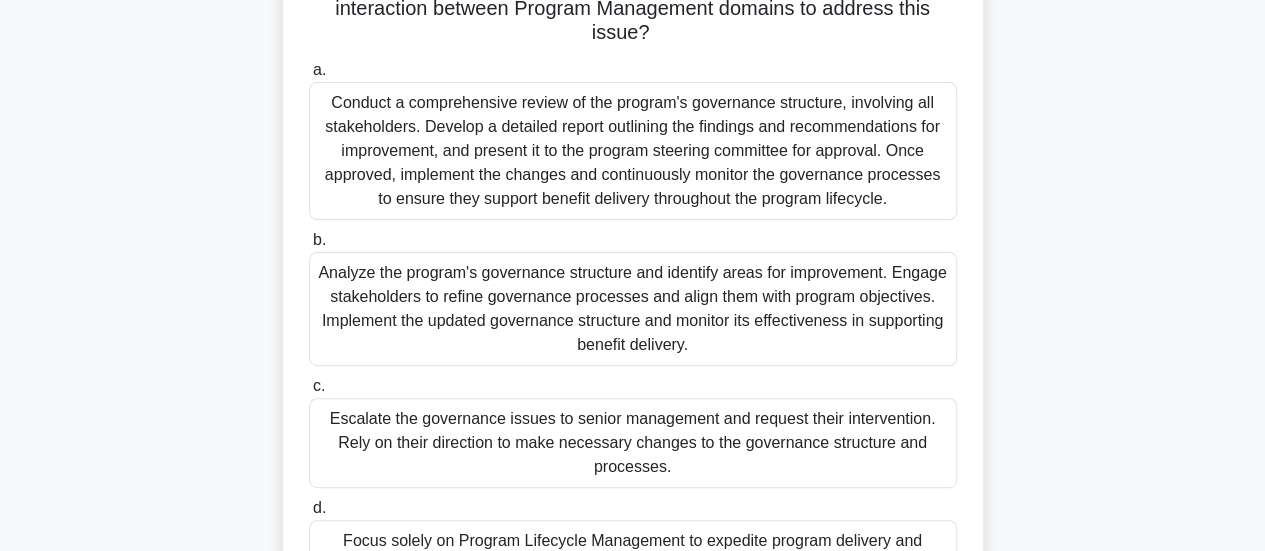 click on "Conduct a comprehensive review of the program's governance structure, involving all stakeholders. Develop a detailed report outlining the findings and recommendations for improvement, and present it to the program steering committee for approval. Once approved, implement the changes and continuously monitor the governance processes to ensure they support benefit delivery throughout the program lifecycle." at bounding box center [633, 151] 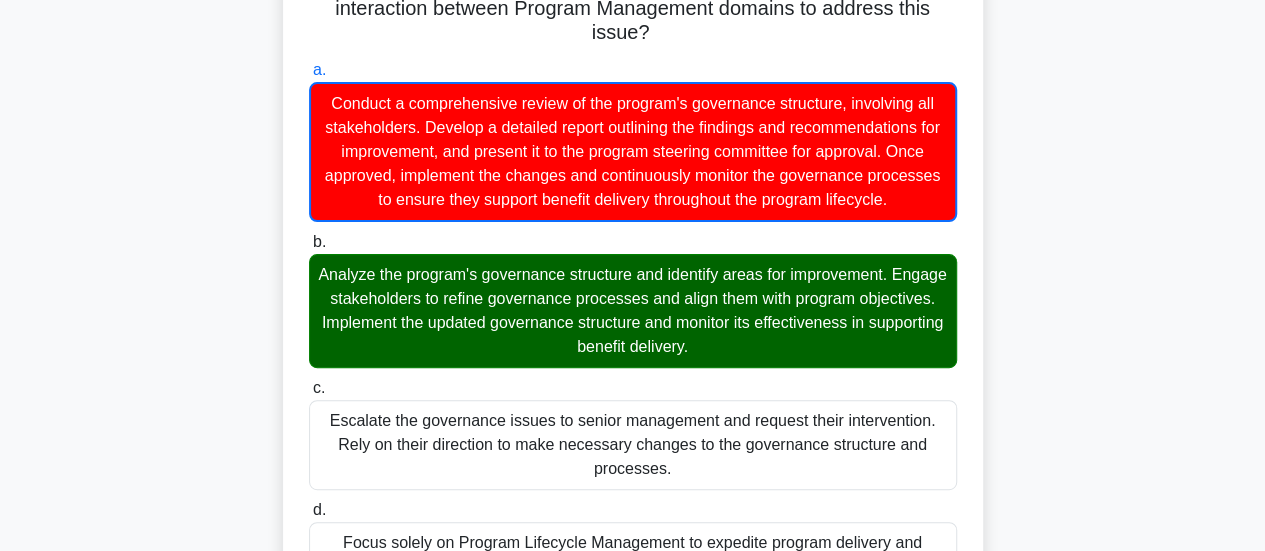 click on "Analyze the program's governance structure and identify areas for improvement. Engage stakeholders to refine governance processes and align them with program objectives. Implement the updated governance structure and monitor its effectiveness in supporting benefit delivery." at bounding box center [633, 311] 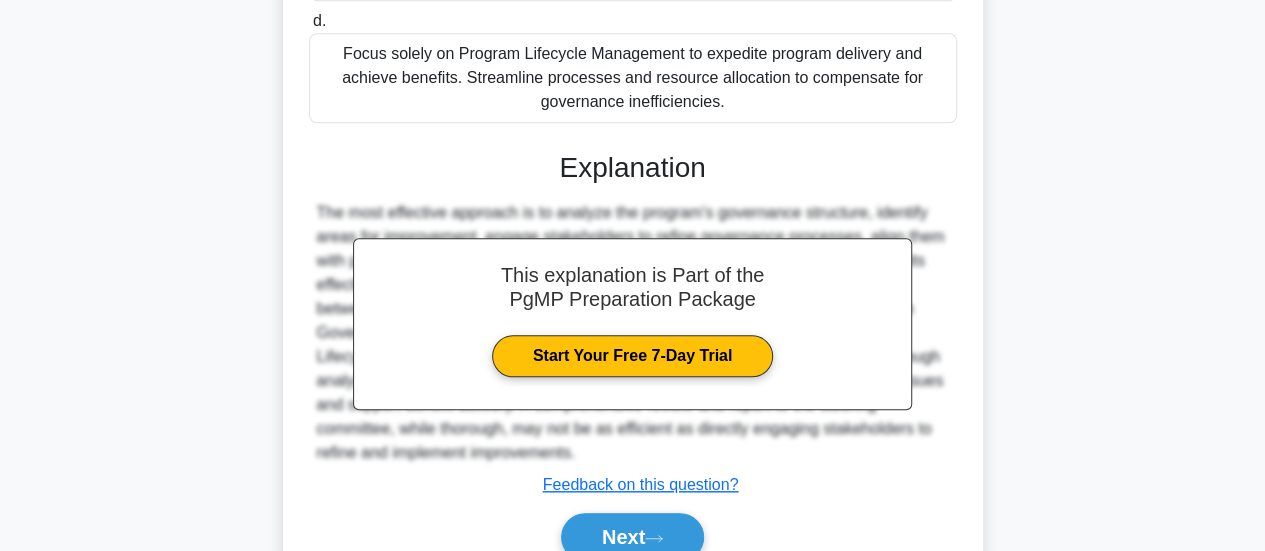 scroll, scrollTop: 799, scrollLeft: 0, axis: vertical 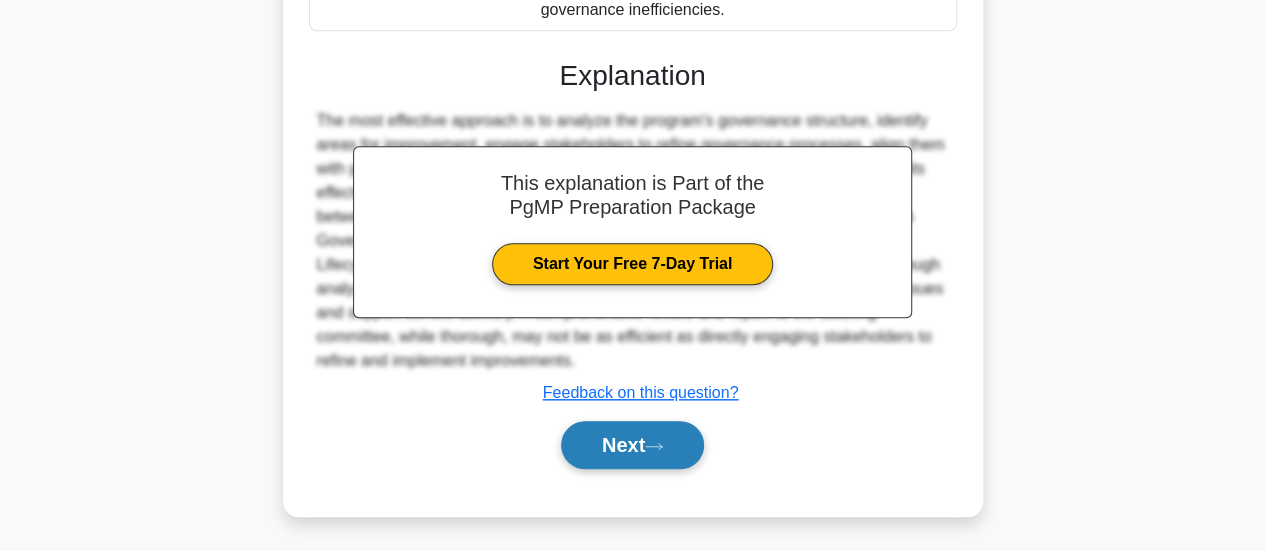 click on "Next" at bounding box center (632, 445) 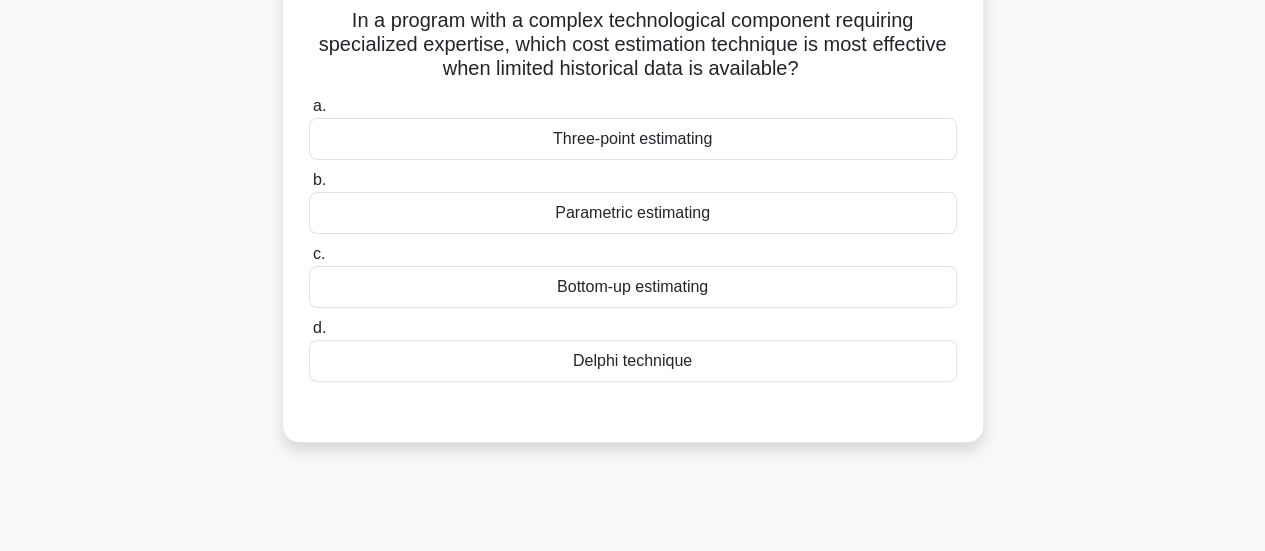scroll, scrollTop: 144, scrollLeft: 0, axis: vertical 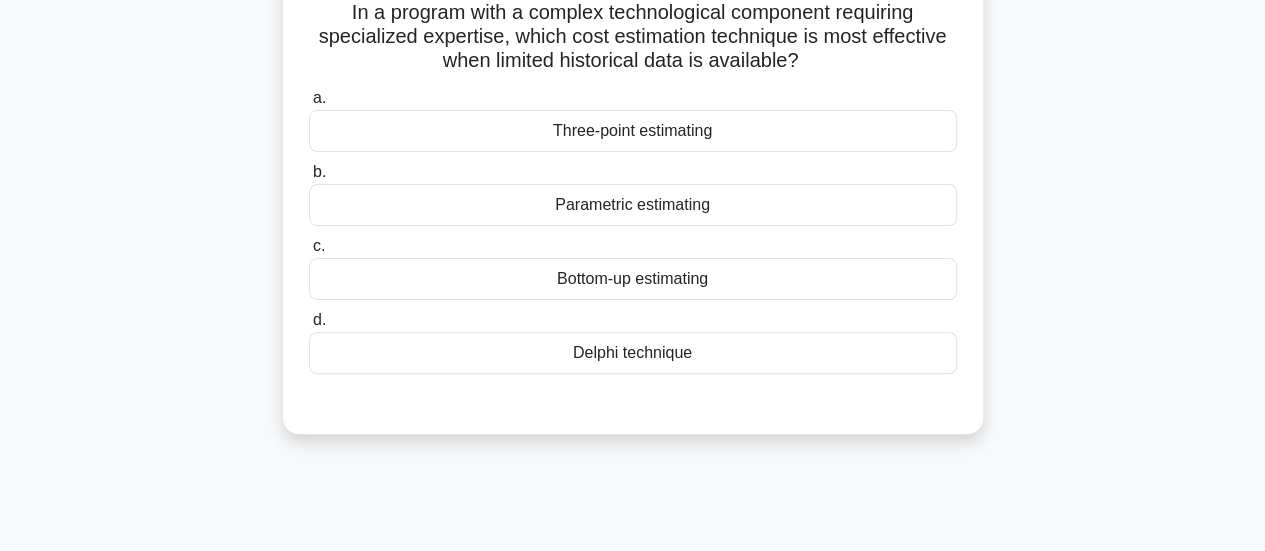click on "In a program with a complex technological component requiring specialized expertise, which cost estimation technique is most effective when limited historical data is available?
.spinner_0XTQ{transform-origin:center;animation:spinner_y6GP .75s linear infinite}@keyframes spinner_y6GP{100%{transform:rotate(360deg)}}" at bounding box center (633, 37) 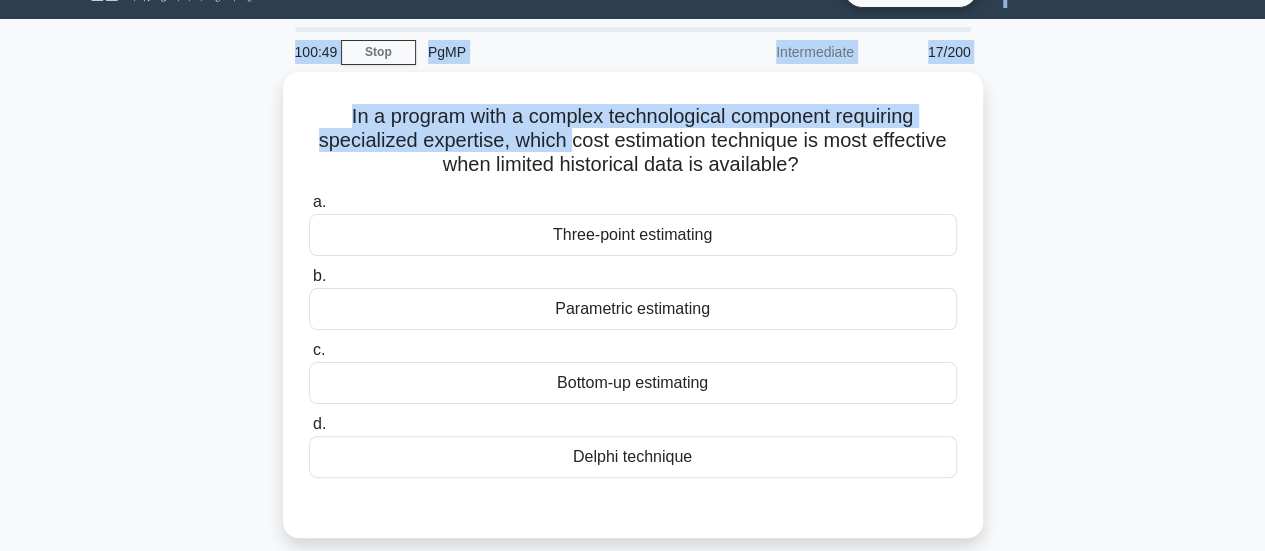 scroll, scrollTop: 0, scrollLeft: 0, axis: both 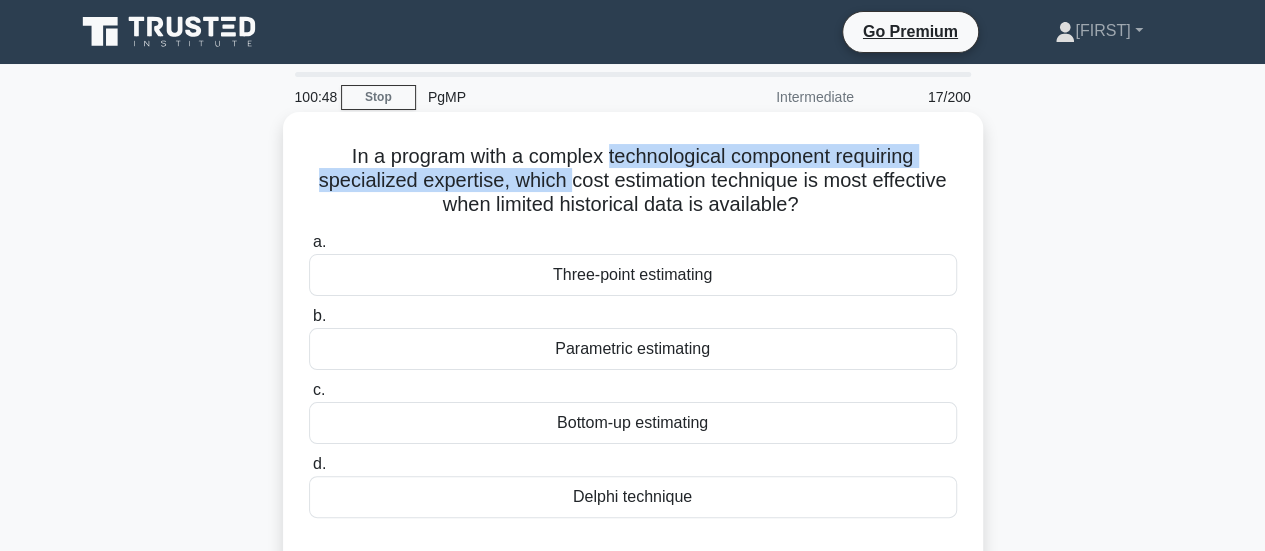 drag, startPoint x: 562, startPoint y: 43, endPoint x: 662, endPoint y: 166, distance: 158.52129 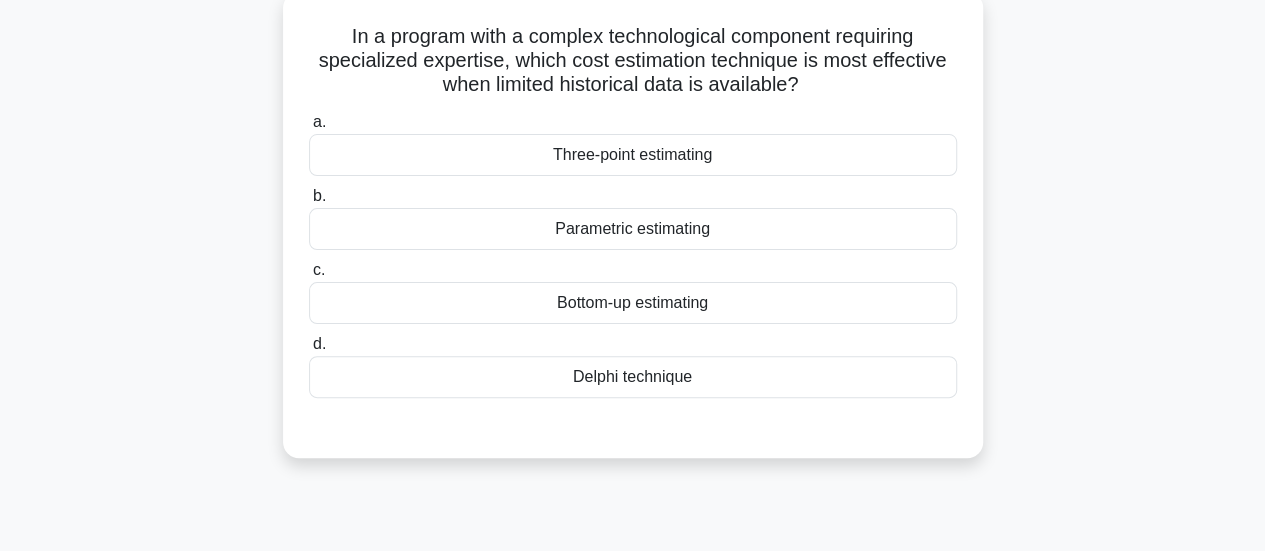 scroll, scrollTop: 122, scrollLeft: 0, axis: vertical 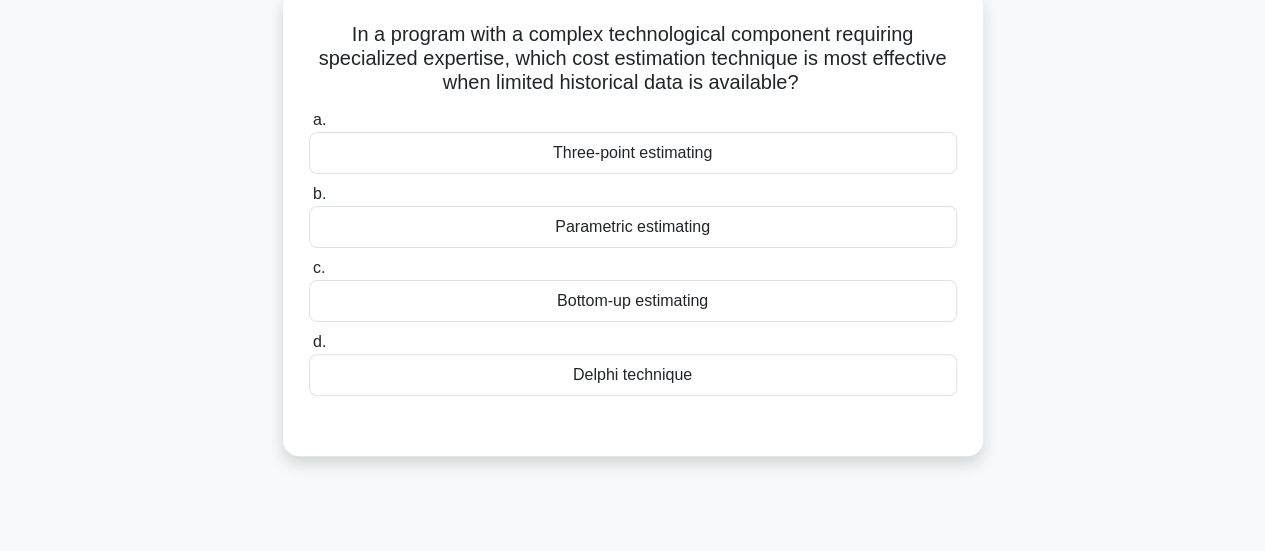 click on "In a program with a complex technological component requiring specialized expertise, which cost estimation technique is most effective when limited historical data is available?
.spinner_0XTQ{transform-origin:center;animation:spinner_y6GP .75s linear infinite}@keyframes spinner_y6GP{100%{transform:rotate(360deg)}}" at bounding box center (633, 59) 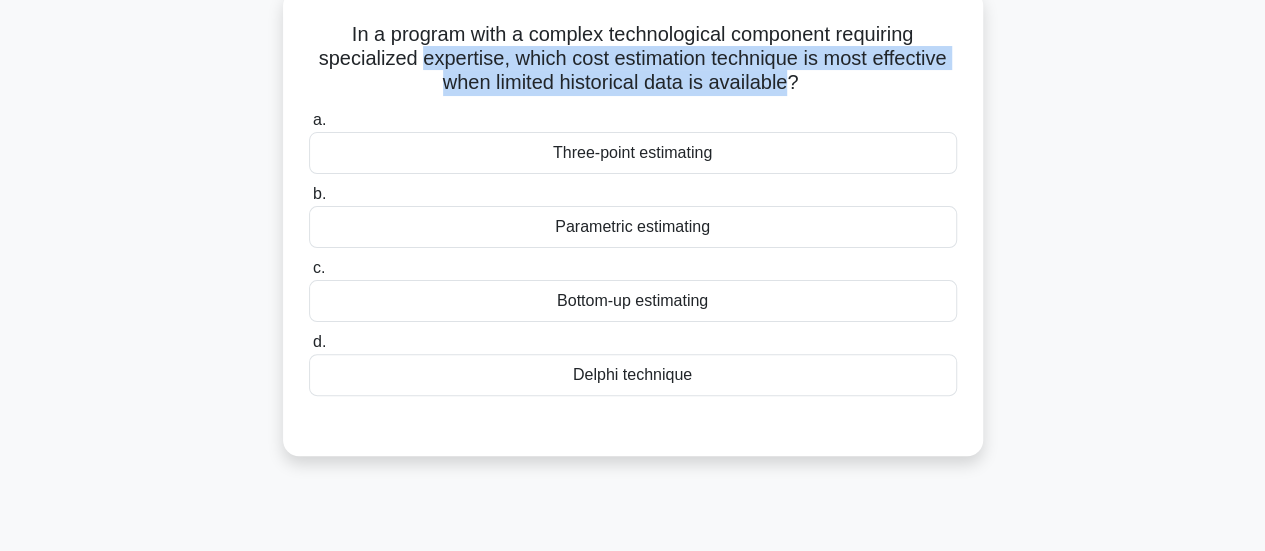 drag, startPoint x: 488, startPoint y: 66, endPoint x: 764, endPoint y: 83, distance: 276.52304 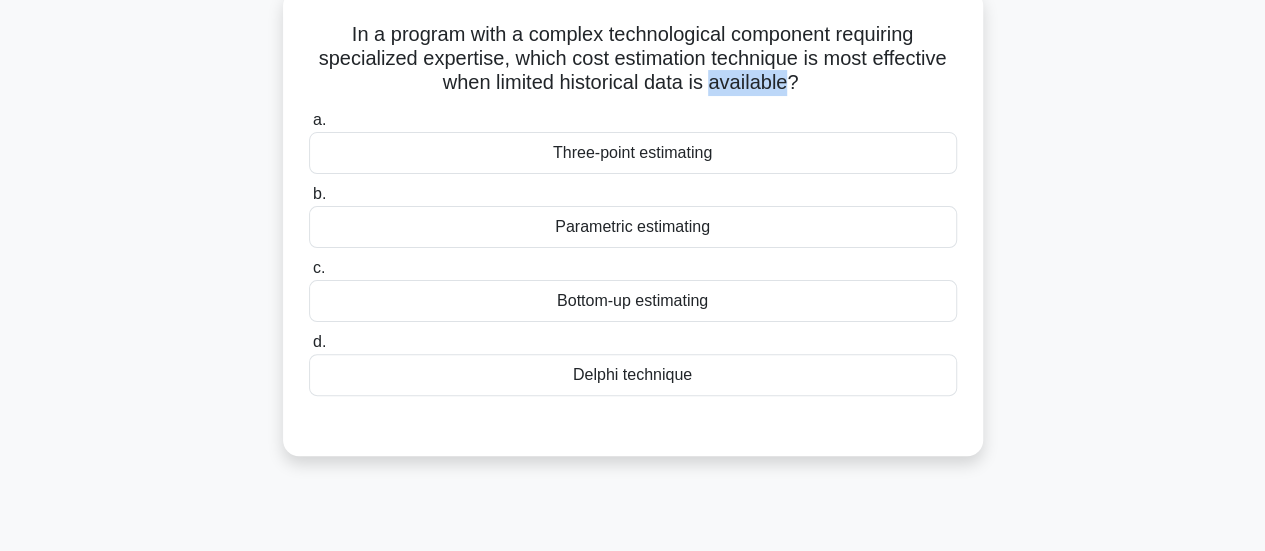 click on "In a program with a complex technological component requiring specialized expertise, which cost estimation technique is most effective when limited historical data is available?
.spinner_0XTQ{transform-origin:center;animation:spinner_y6GP .75s linear infinite}@keyframes spinner_y6GP{100%{transform:rotate(360deg)}}" at bounding box center [633, 59] 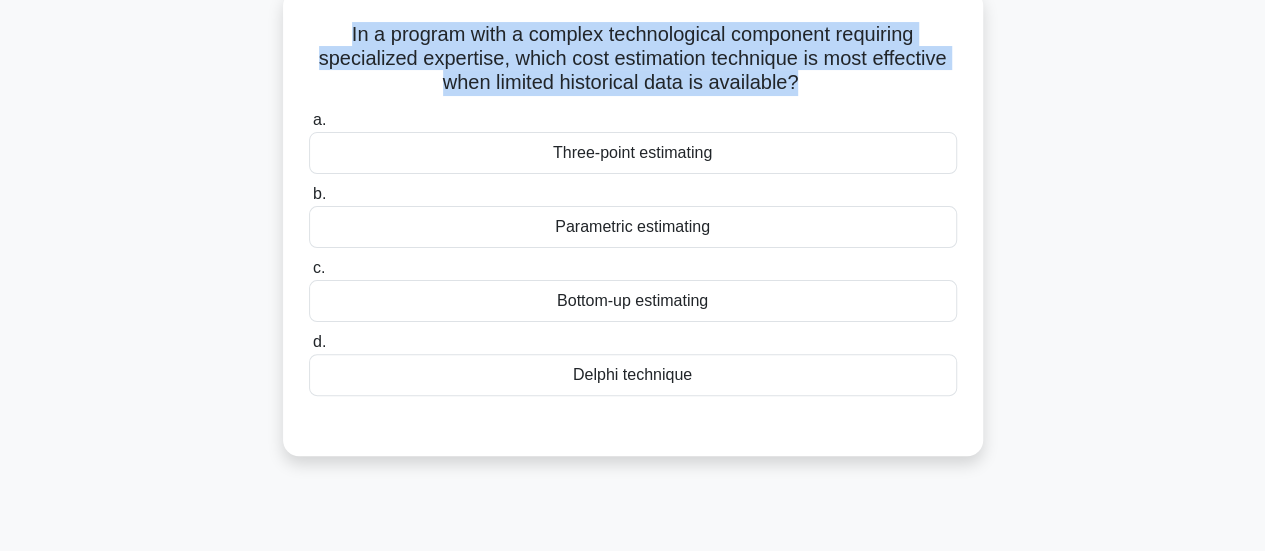 click on "In a program with a complex technological component requiring specialized expertise, which cost estimation technique is most effective when limited historical data is available?
.spinner_0XTQ{transform-origin:center;animation:spinner_y6GP .75s linear infinite}@keyframes spinner_y6GP{100%{transform:rotate(360deg)}}" at bounding box center (633, 59) 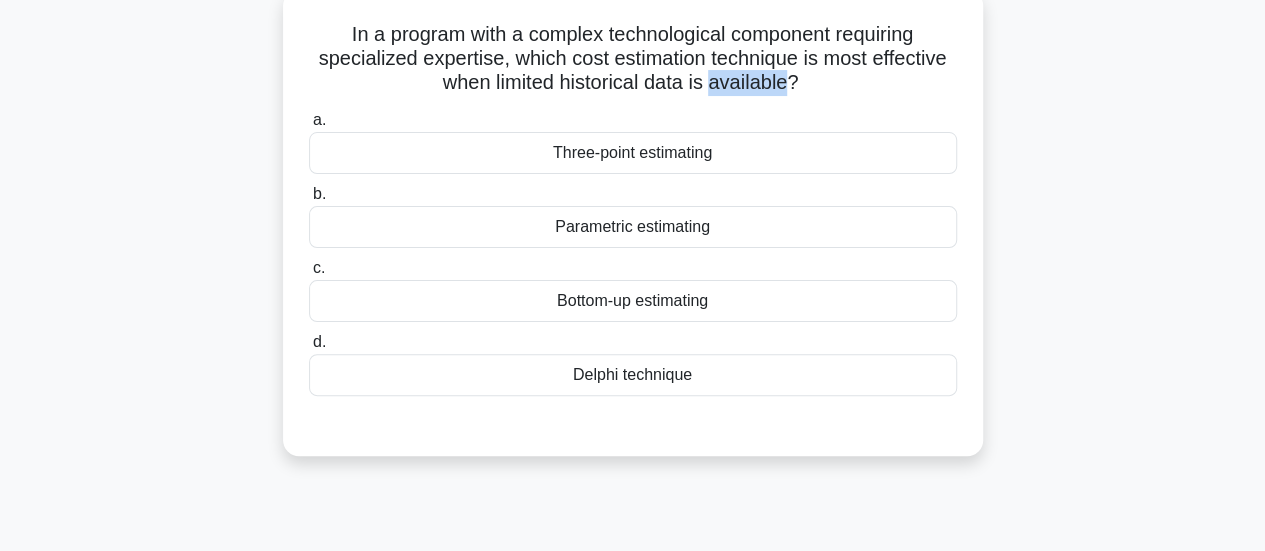 click on "In a program with a complex technological component requiring specialized expertise, which cost estimation technique is most effective when limited historical data is available?
.spinner_0XTQ{transform-origin:center;animation:spinner_y6GP .75s linear infinite}@keyframes spinner_y6GP{100%{transform:rotate(360deg)}}" at bounding box center (633, 59) 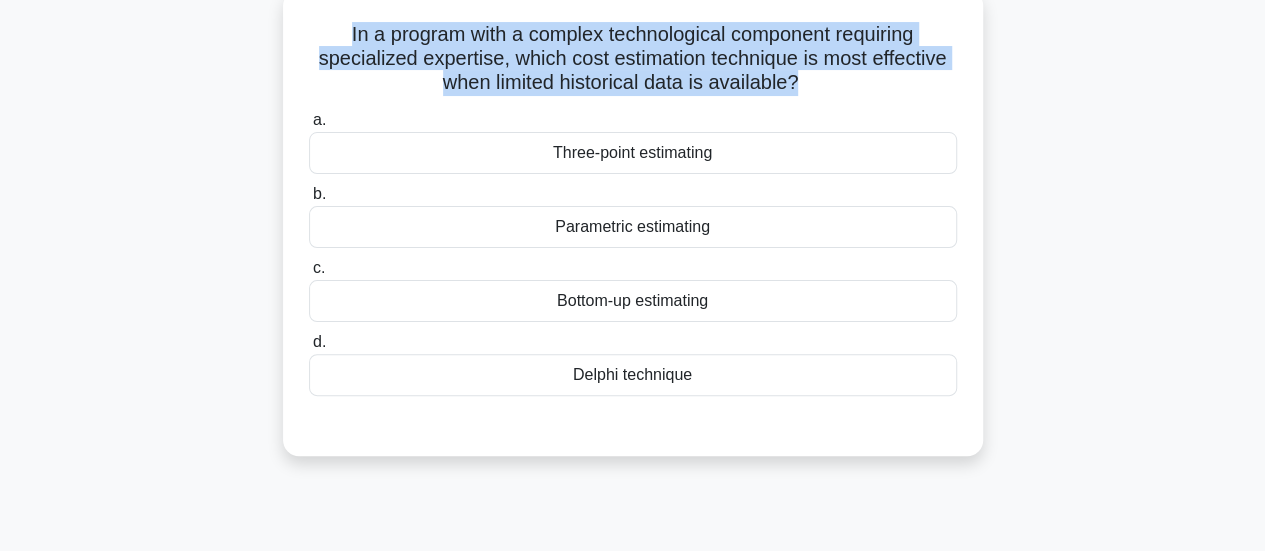 click on "In a program with a complex technological component requiring specialized expertise, which cost estimation technique is most effective when limited historical data is available?
.spinner_0XTQ{transform-origin:center;animation:spinner_y6GP .75s linear infinite}@keyframes spinner_y6GP{100%{transform:rotate(360deg)}}" at bounding box center (633, 59) 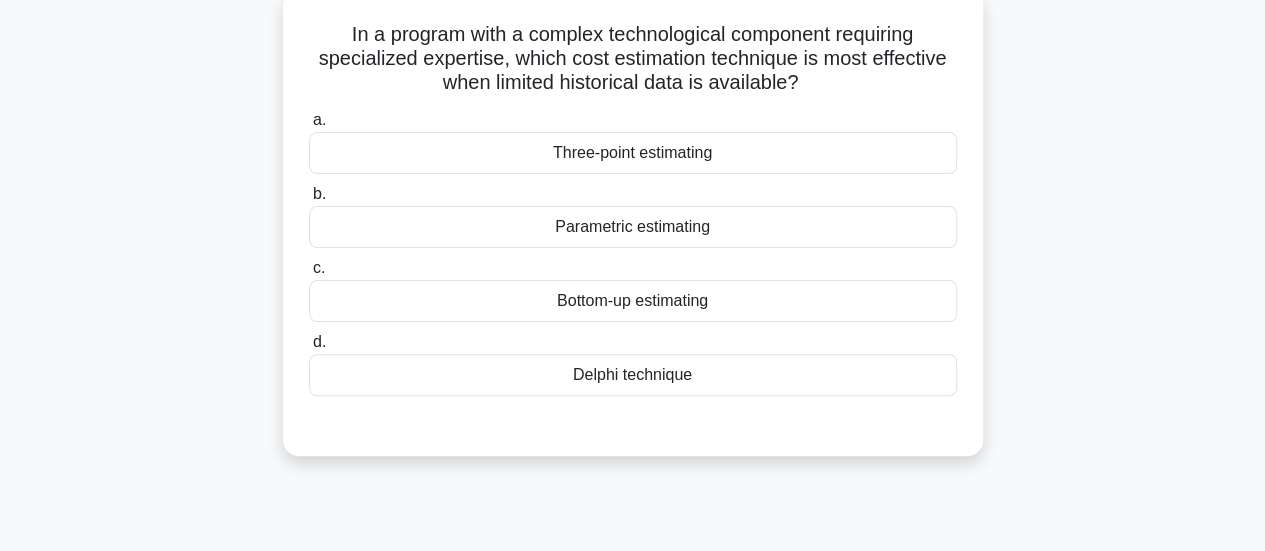 click on "Delphi technique" at bounding box center (633, 375) 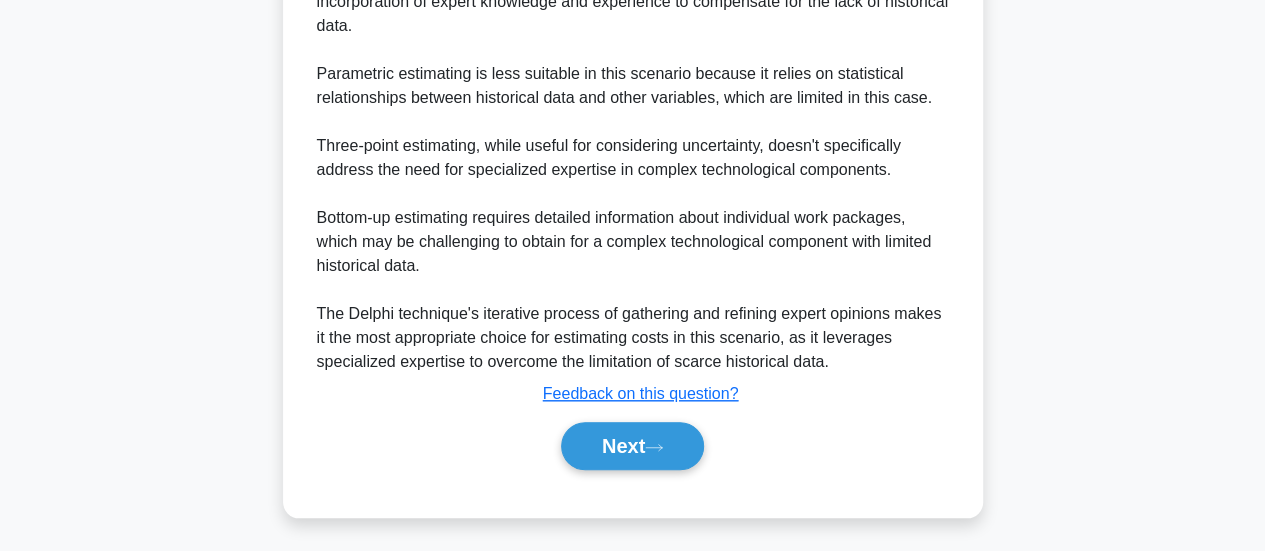 scroll, scrollTop: 775, scrollLeft: 0, axis: vertical 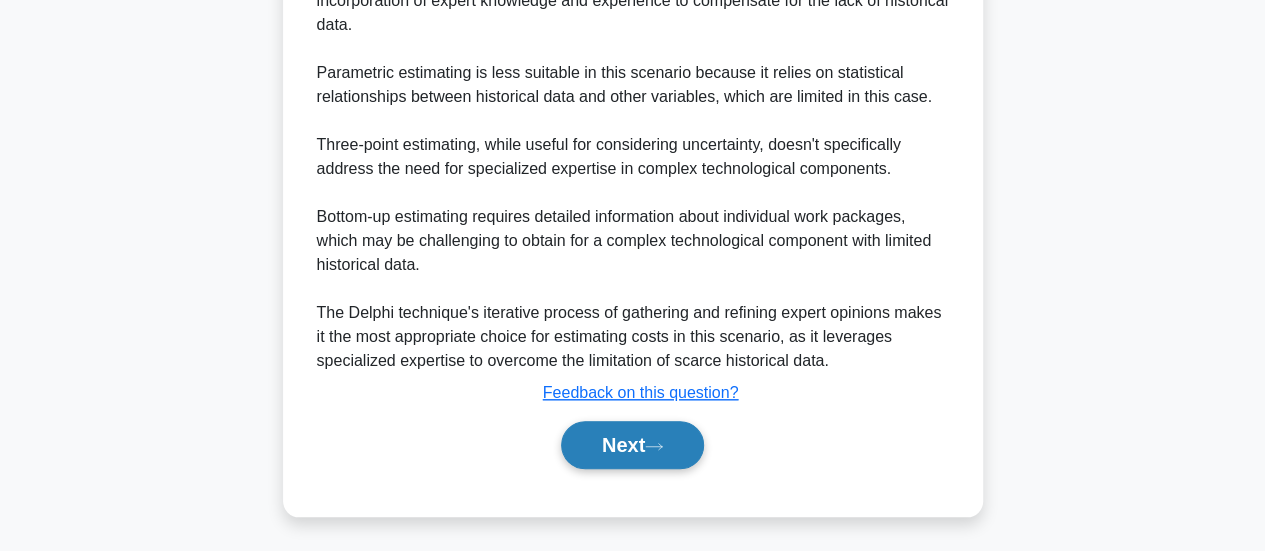 click on "Next" at bounding box center (632, 445) 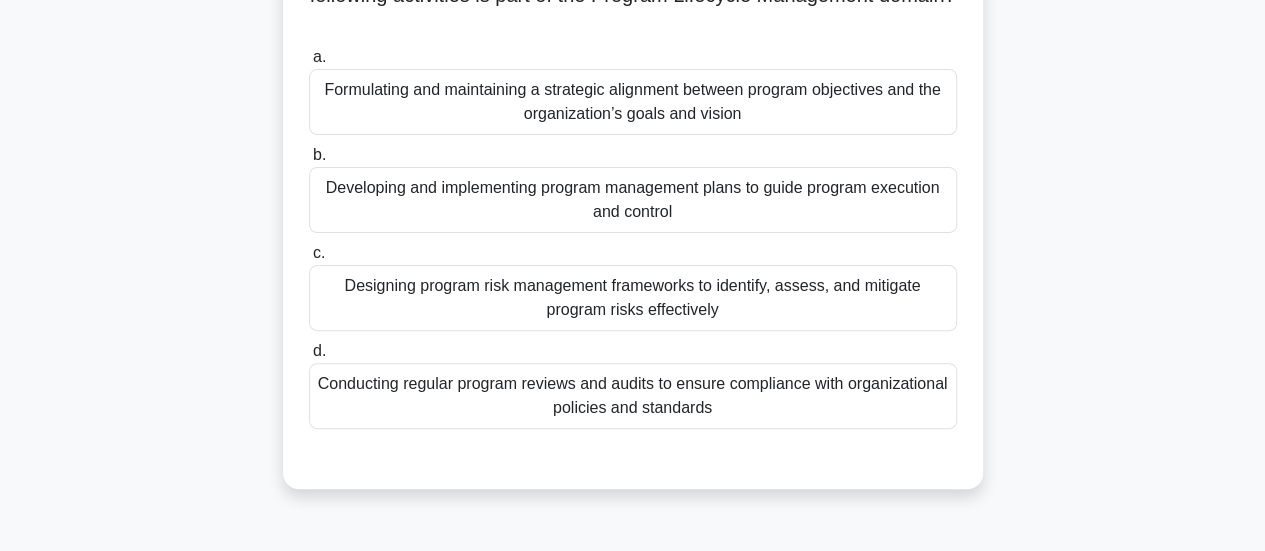 scroll, scrollTop: 191, scrollLeft: 0, axis: vertical 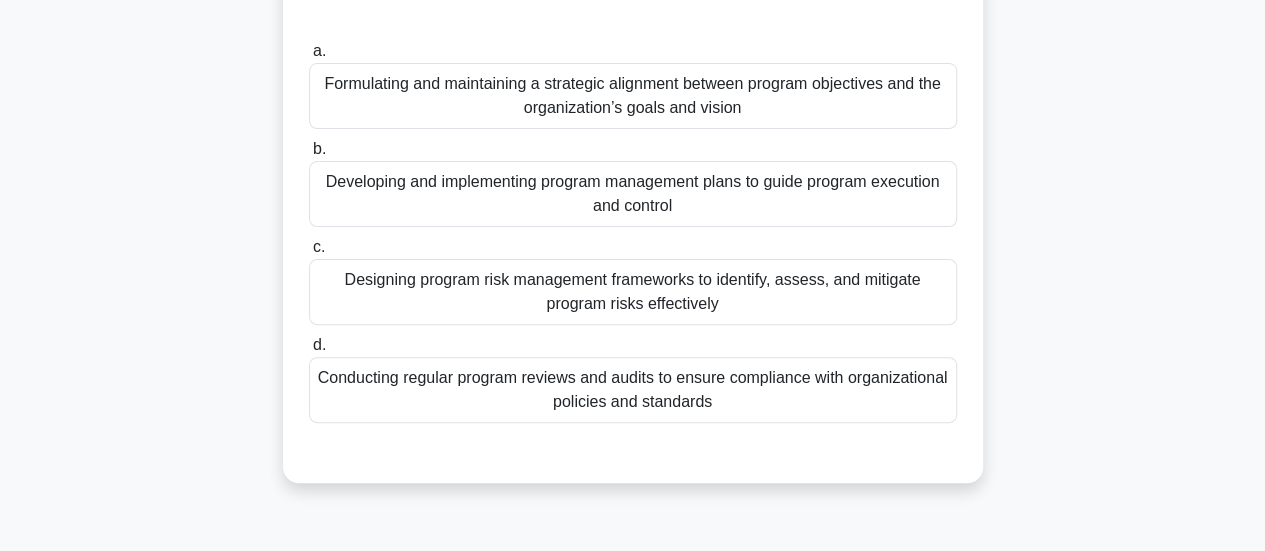 click on "Designing program risk management frameworks to identify, assess, and mitigate program risks effectively" at bounding box center (633, 292) 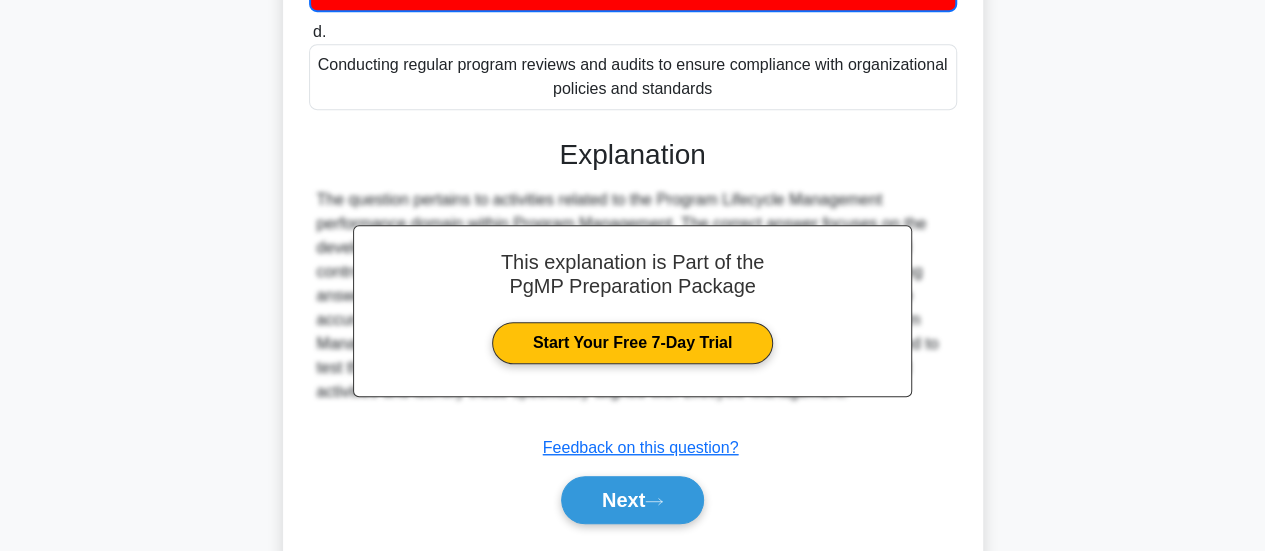 scroll, scrollTop: 562, scrollLeft: 0, axis: vertical 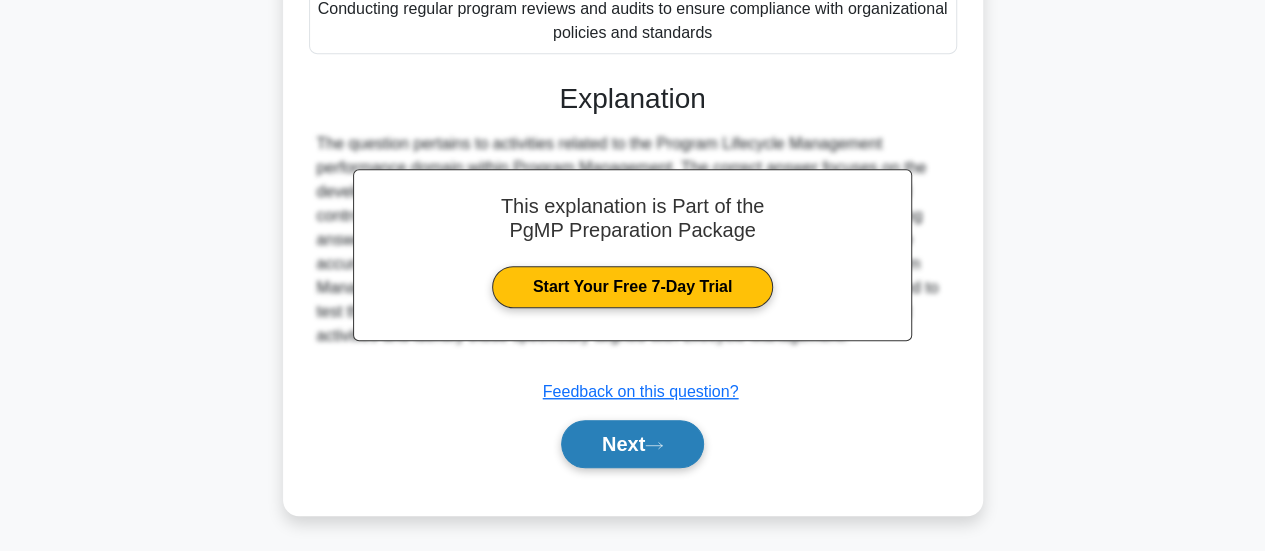 click on "Next" at bounding box center [632, 444] 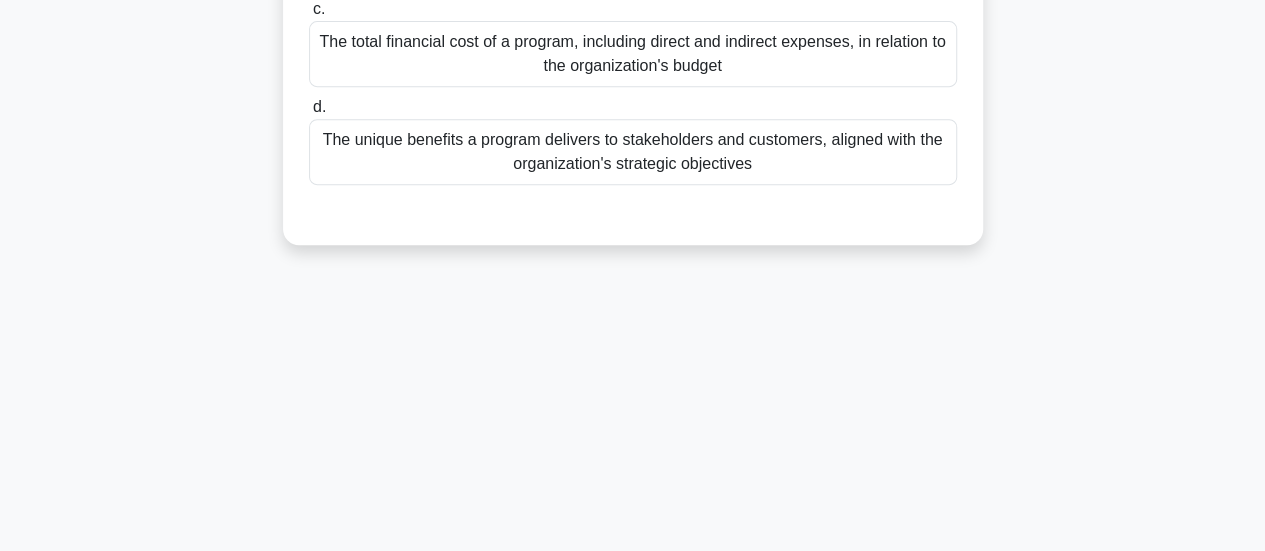scroll, scrollTop: 404, scrollLeft: 0, axis: vertical 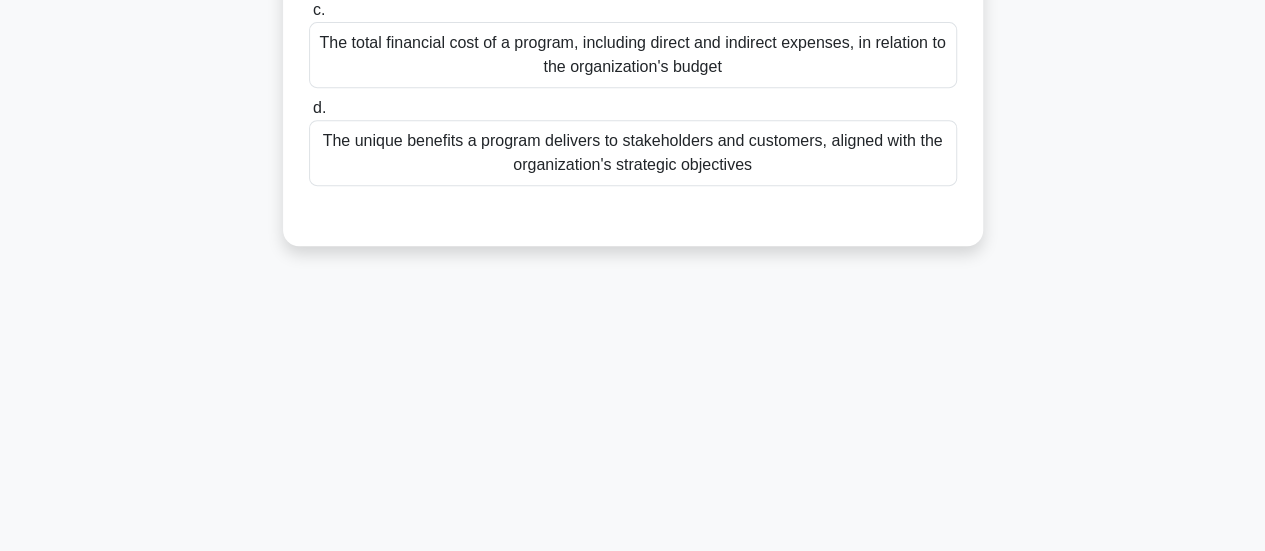 click on "The unique benefits a program delivers to stakeholders and customers, aligned with the organization's strategic objectives" at bounding box center (633, 153) 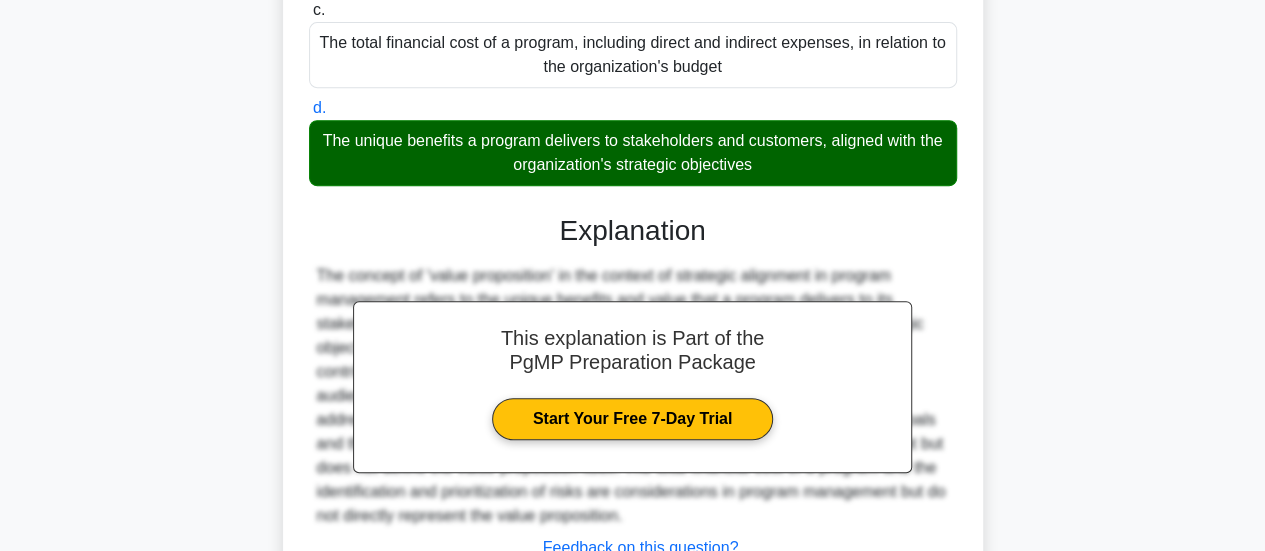 scroll, scrollTop: 559, scrollLeft: 0, axis: vertical 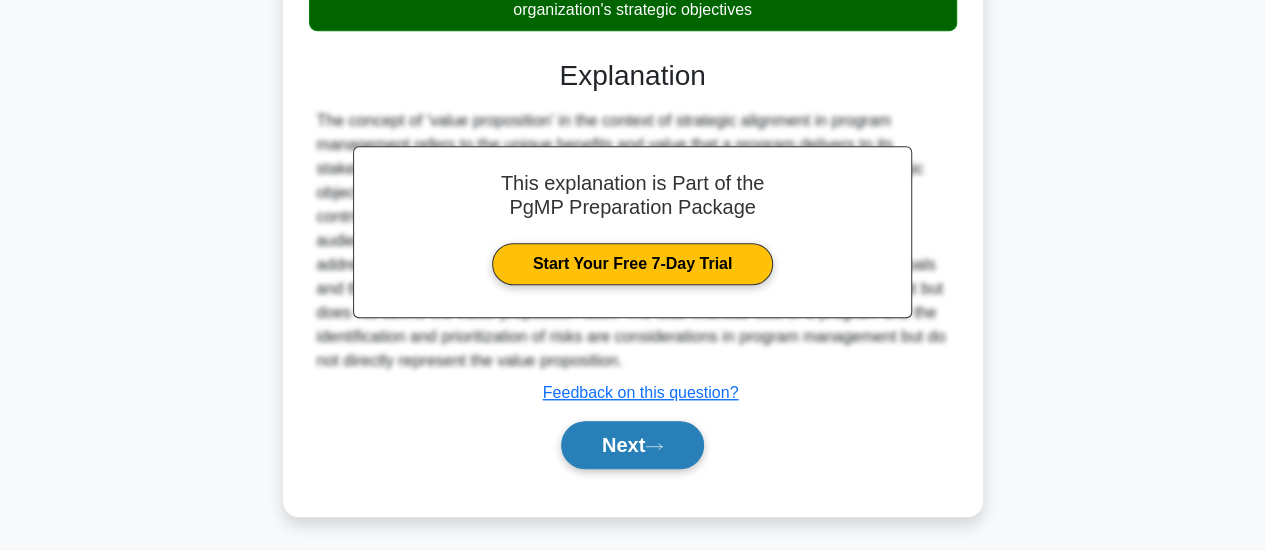click on "Next" at bounding box center [632, 445] 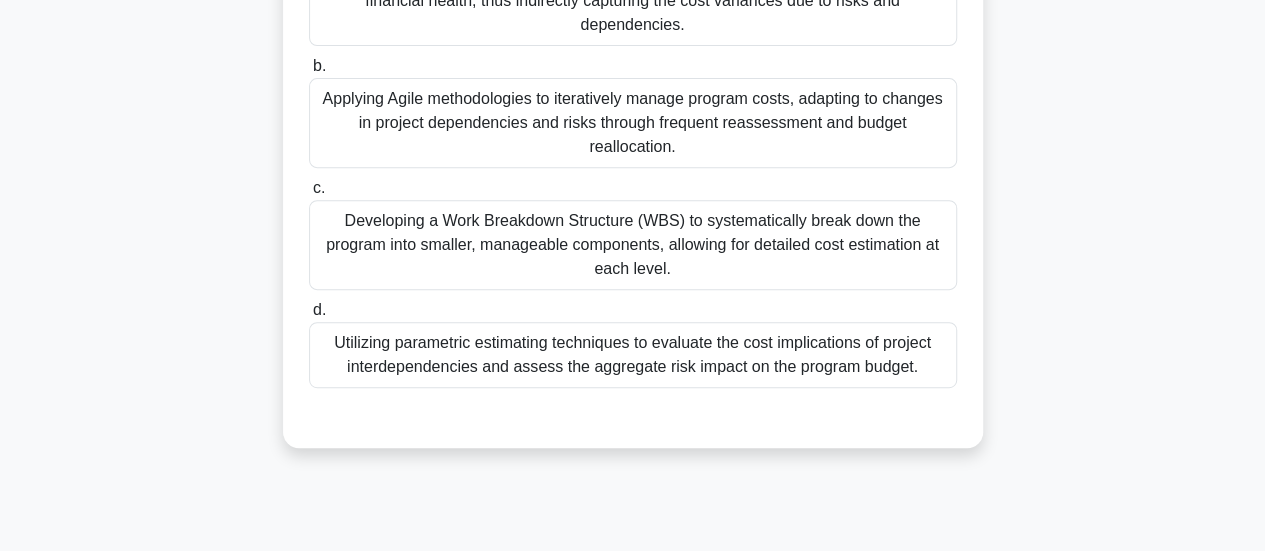 scroll, scrollTop: 328, scrollLeft: 0, axis: vertical 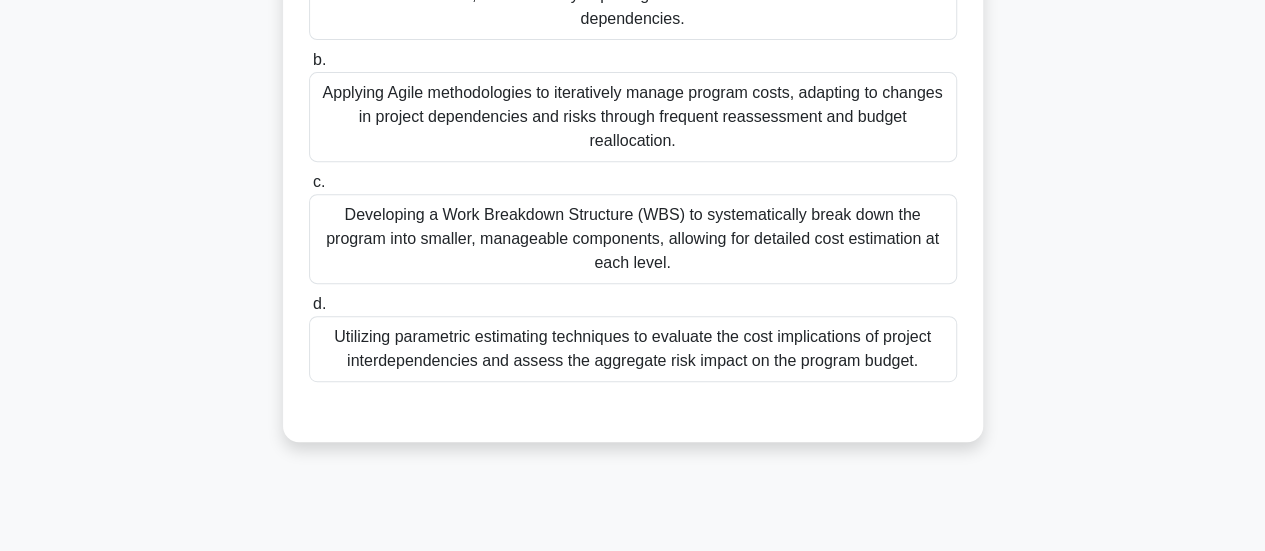 click on "Developing a Work Breakdown Structure (WBS) to systematically break down the program into smaller, manageable components, allowing for detailed cost estimation at each level." at bounding box center (633, 239) 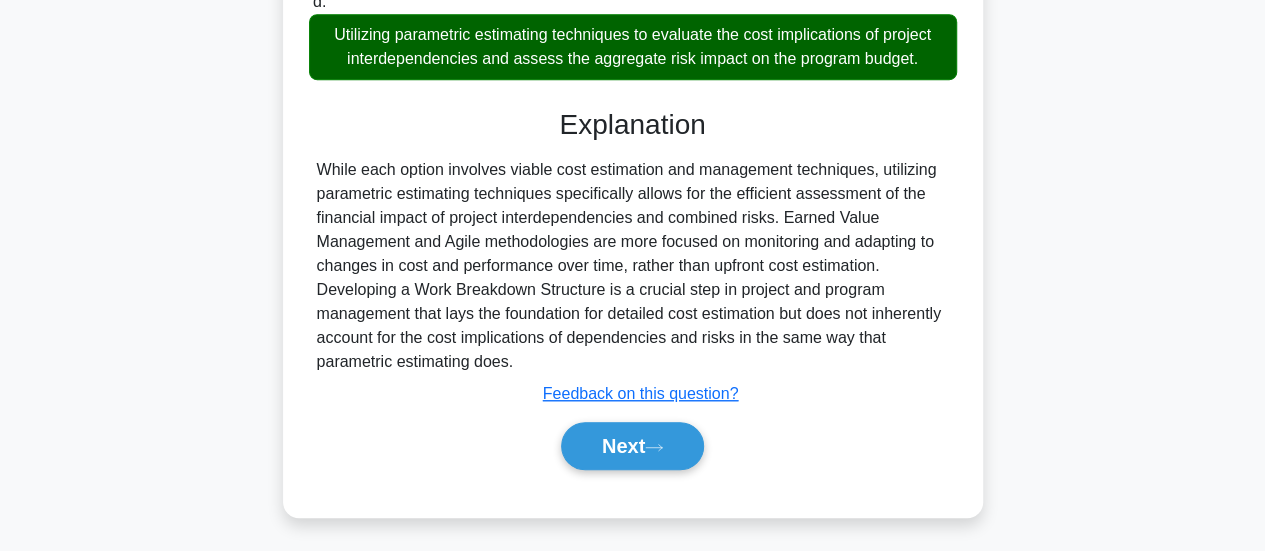 scroll, scrollTop: 634, scrollLeft: 0, axis: vertical 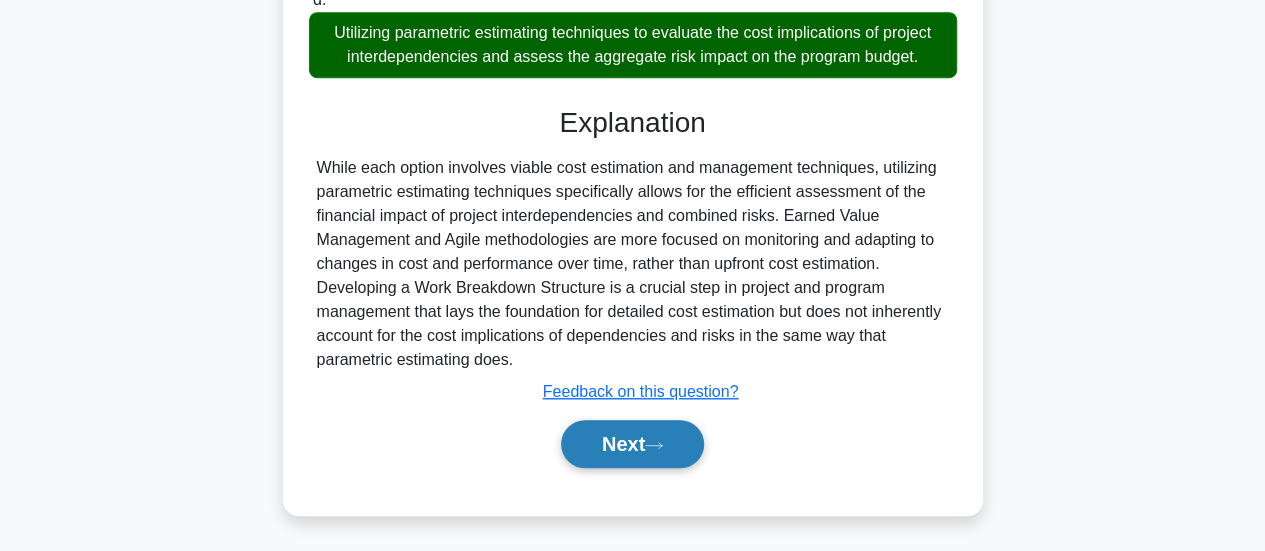 click on "Next" at bounding box center [632, 444] 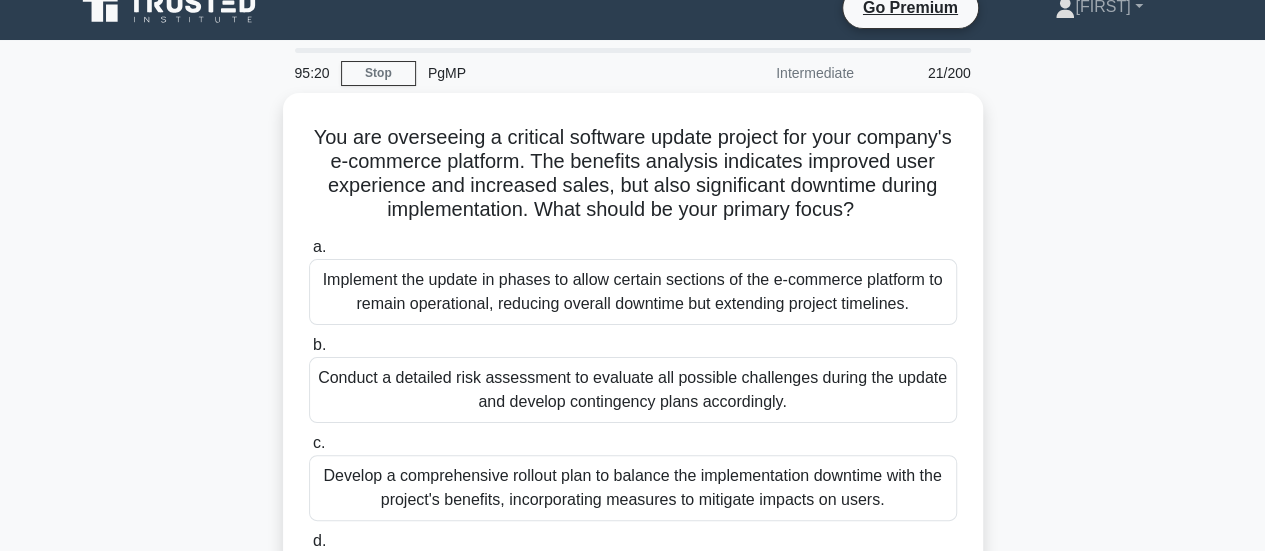 scroll, scrollTop: 11, scrollLeft: 0, axis: vertical 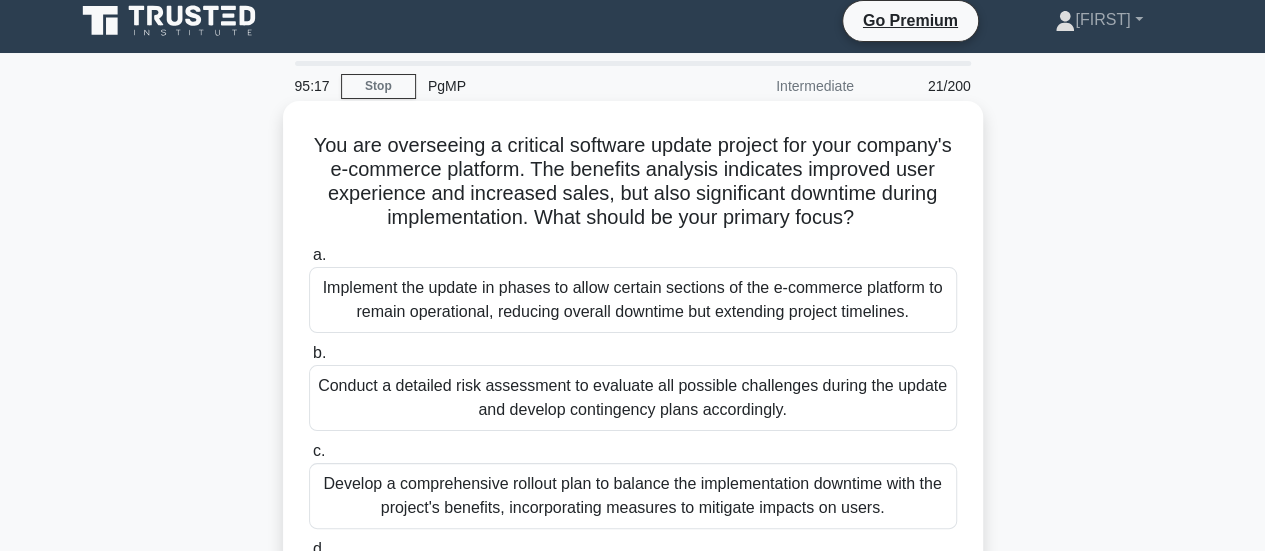 click on "You are overseeing a critical software update project for your company's e-commerce platform. The benefits analysis indicates improved user experience and increased sales, but also significant downtime during implementation. What should be your primary focus?
.spinner_0XTQ{transform-origin:center;animation:spinner_y6GP .75s linear infinite}@keyframes spinner_y6GP{100%{transform:rotate(360deg)}}" at bounding box center [633, 182] 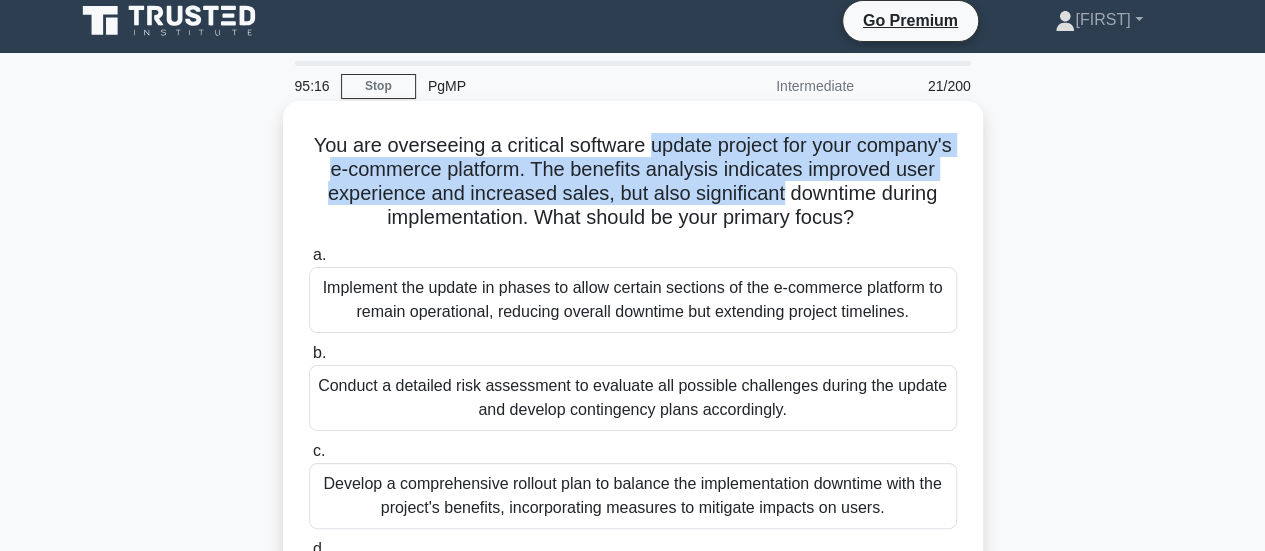 drag, startPoint x: 706, startPoint y: 156, endPoint x: 908, endPoint y: 185, distance: 204.07106 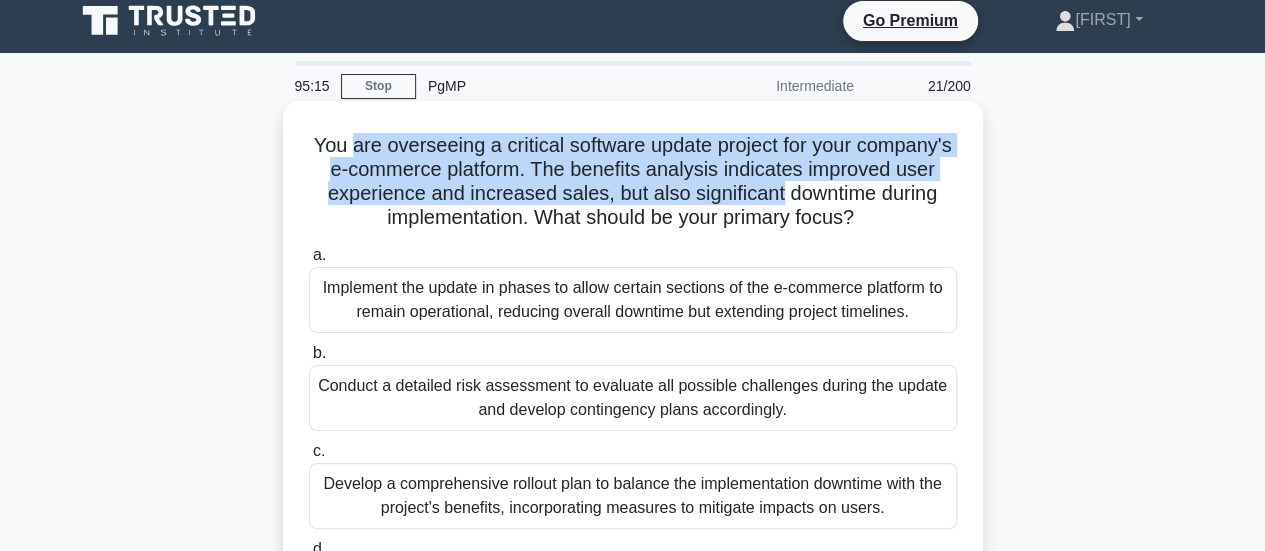 drag, startPoint x: 908, startPoint y: 185, endPoint x: 413, endPoint y: 157, distance: 495.7913 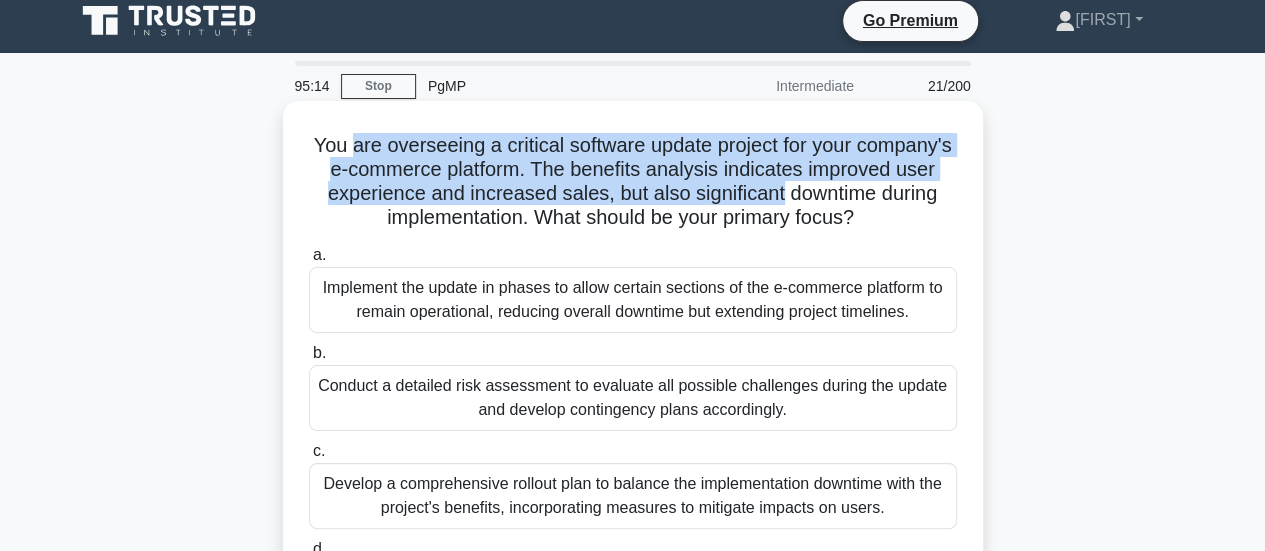 click on "You are overseeing a critical software update project for your company's e-commerce platform. The benefits analysis indicates improved user experience and increased sales, but also significant downtime during implementation. What should be your primary focus?
.spinner_0XTQ{transform-origin:center;animation:spinner_y6GP .75s linear infinite}@keyframes spinner_y6GP{100%{transform:rotate(360deg)}}" at bounding box center [633, 182] 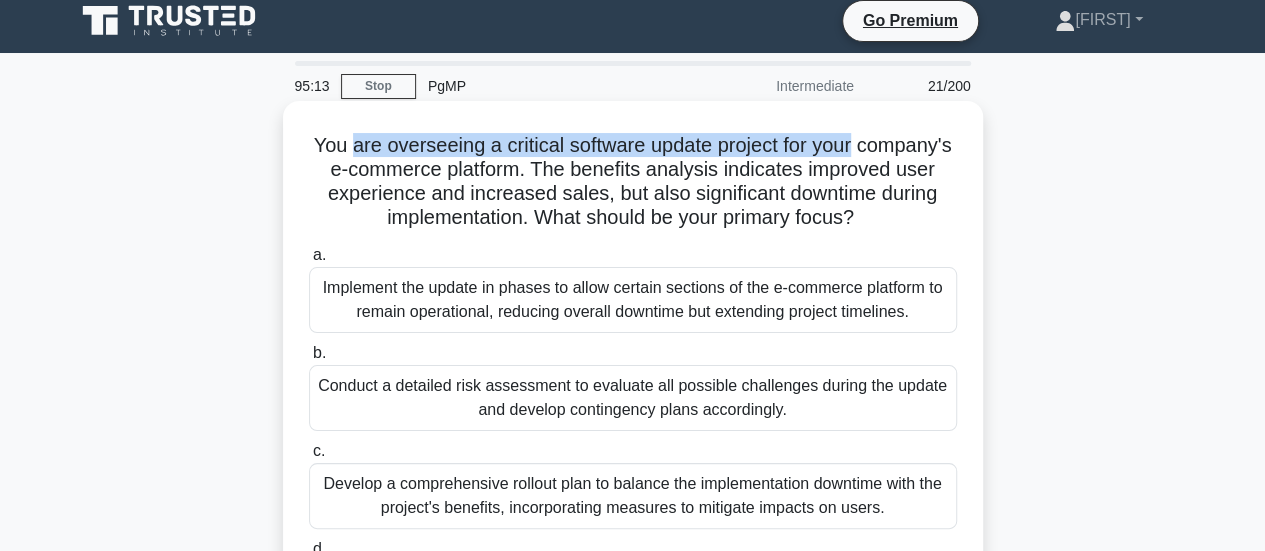 drag, startPoint x: 413, startPoint y: 157, endPoint x: 880, endPoint y: 152, distance: 467.02676 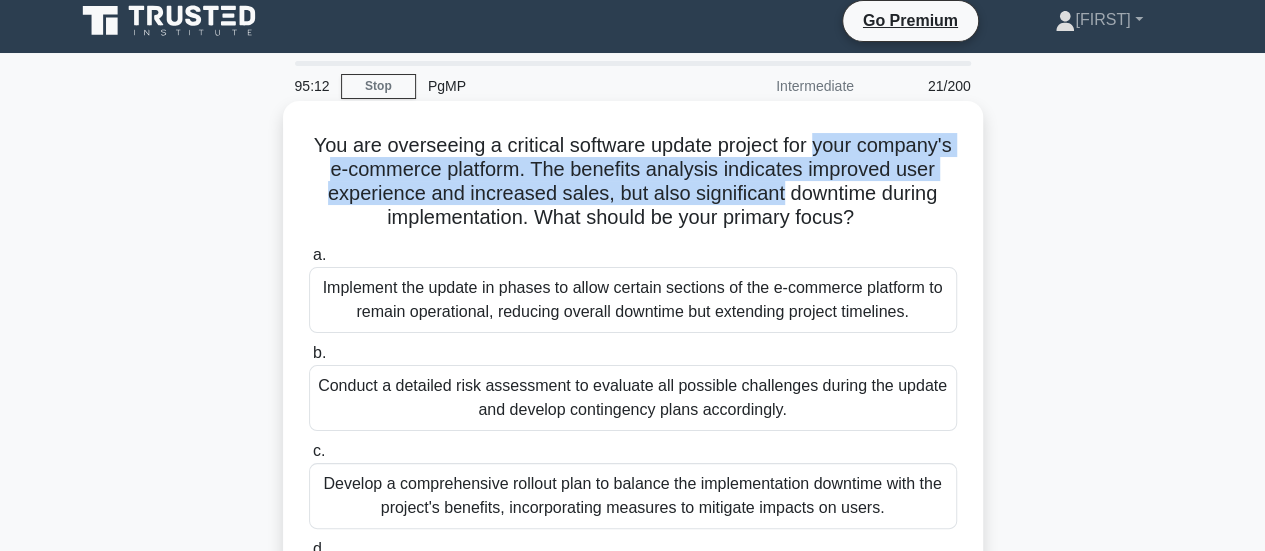 drag, startPoint x: 880, startPoint y: 152, endPoint x: 924, endPoint y: 202, distance: 66.6033 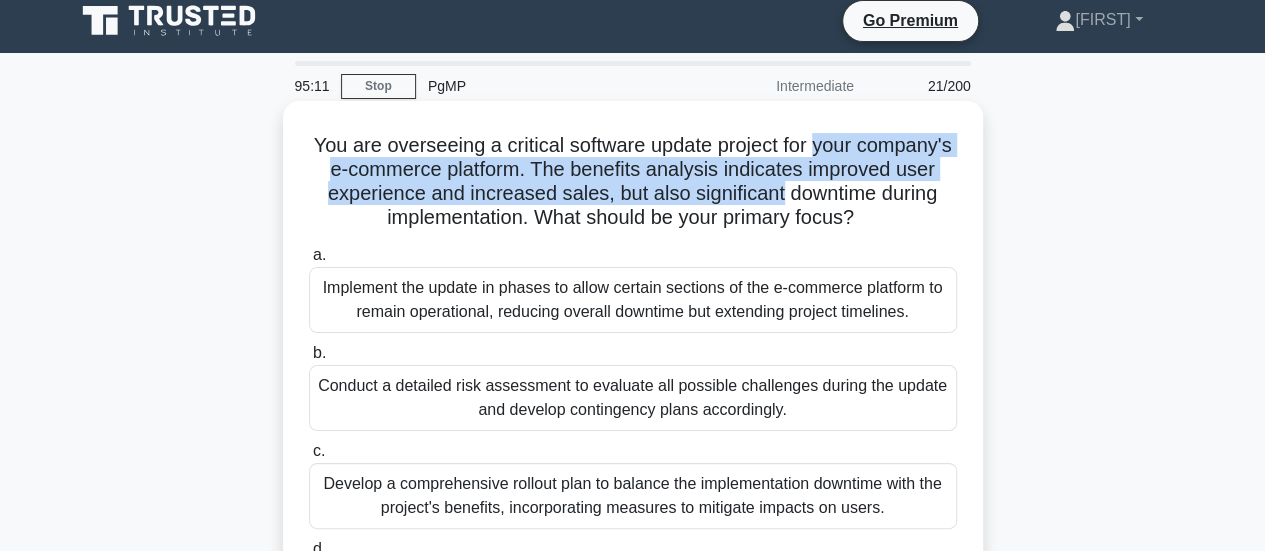 click on "You are overseeing a critical software update project for your company's e-commerce platform. The benefits analysis indicates improved user experience and increased sales, but also significant downtime during implementation. What should be your primary focus?
.spinner_0XTQ{transform-origin:center;animation:spinner_y6GP .75s linear infinite}@keyframes spinner_y6GP{100%{transform:rotate(360deg)}}" at bounding box center [633, 182] 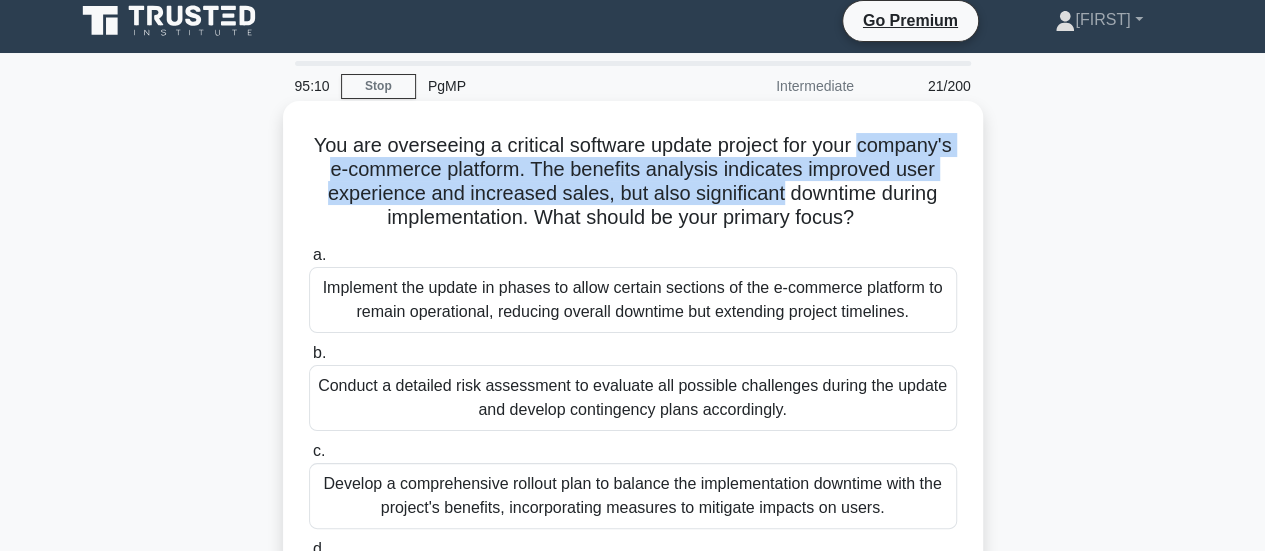 drag, startPoint x: 924, startPoint y: 202, endPoint x: 370, endPoint y: 174, distance: 554.70715 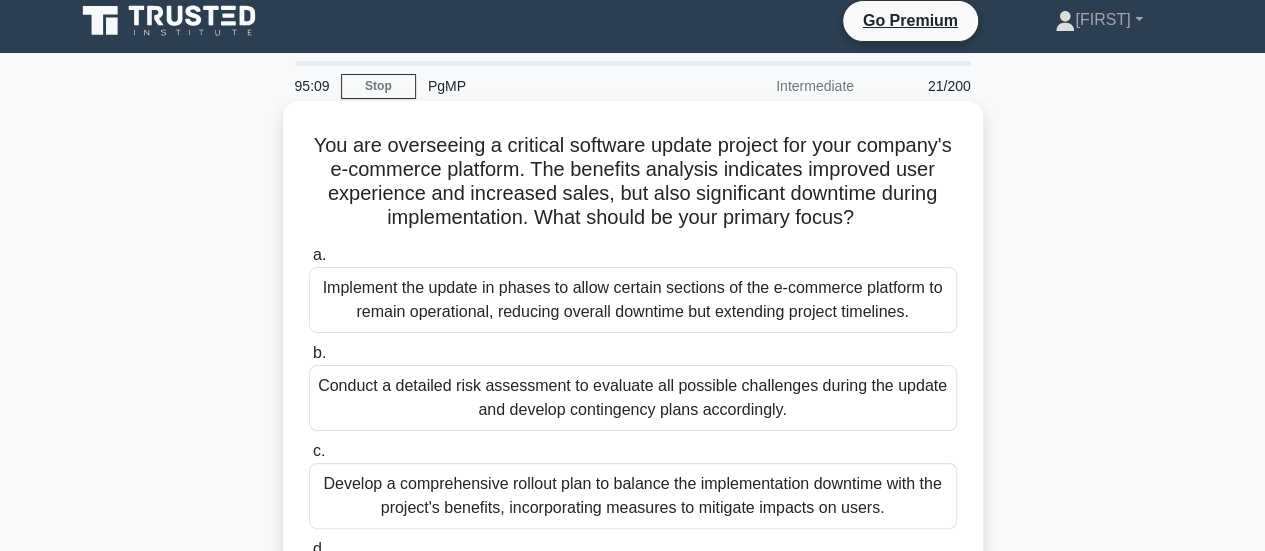 click on "You are overseeing a critical software update project for your company's e-commerce platform. The benefits analysis indicates improved user experience and increased sales, but also significant downtime during implementation. What should be your primary focus?
.spinner_0XTQ{transform-origin:center;animation:spinner_y6GP .75s linear infinite}@keyframes spinner_y6GP{100%{transform:rotate(360deg)}}" at bounding box center [633, 182] 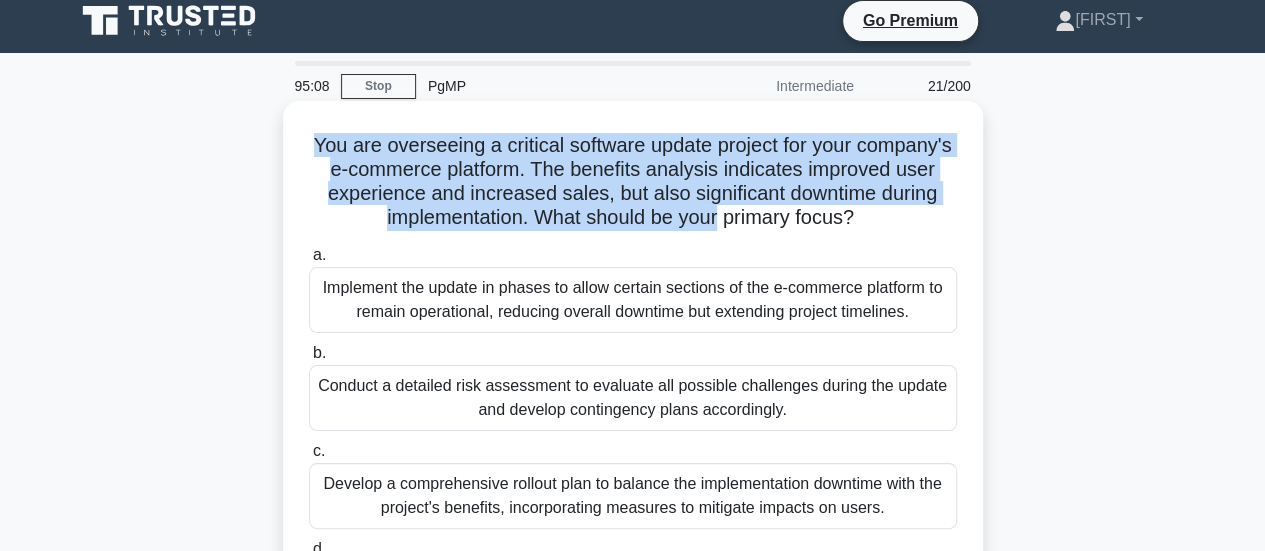 drag, startPoint x: 366, startPoint y: 152, endPoint x: 817, endPoint y: 219, distance: 455.94955 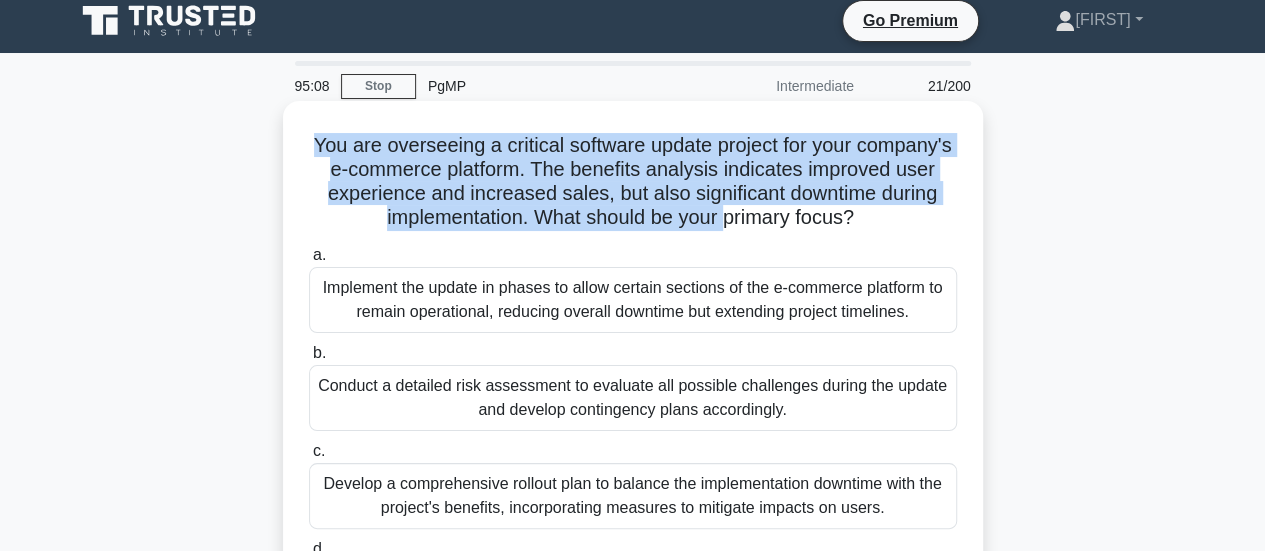 click on "You are overseeing a critical software update project for your company's e-commerce platform. The benefits analysis indicates improved user experience and increased sales, but also significant downtime during implementation. What should be your primary focus?
.spinner_0XTQ{transform-origin:center;animation:spinner_y6GP .75s linear infinite}@keyframes spinner_y6GP{100%{transform:rotate(360deg)}}" at bounding box center (633, 182) 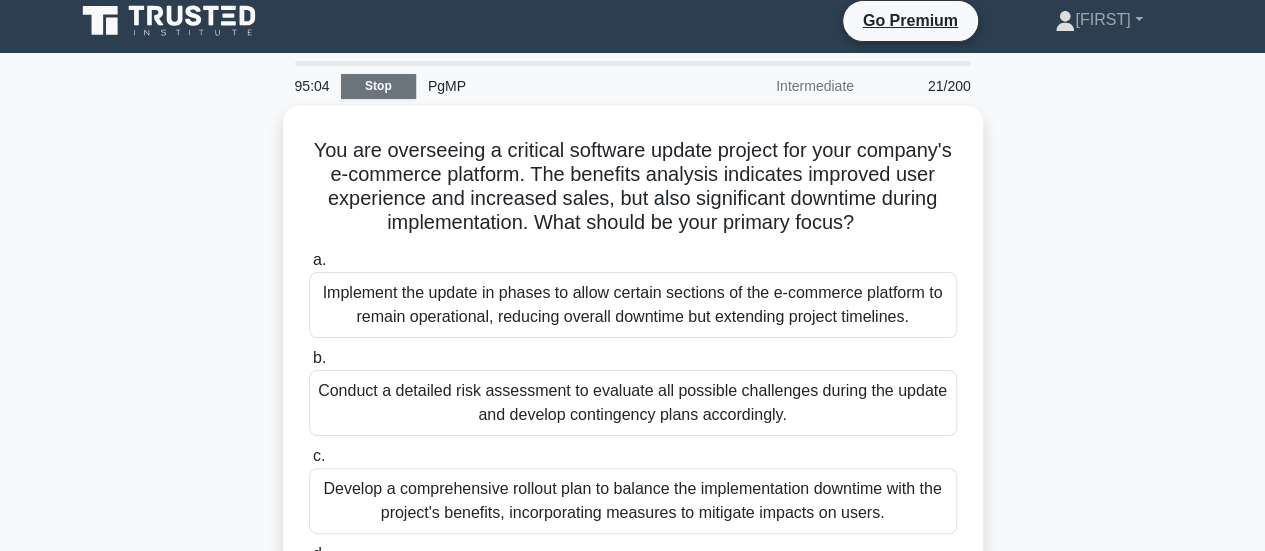 click on "Stop" at bounding box center [378, 86] 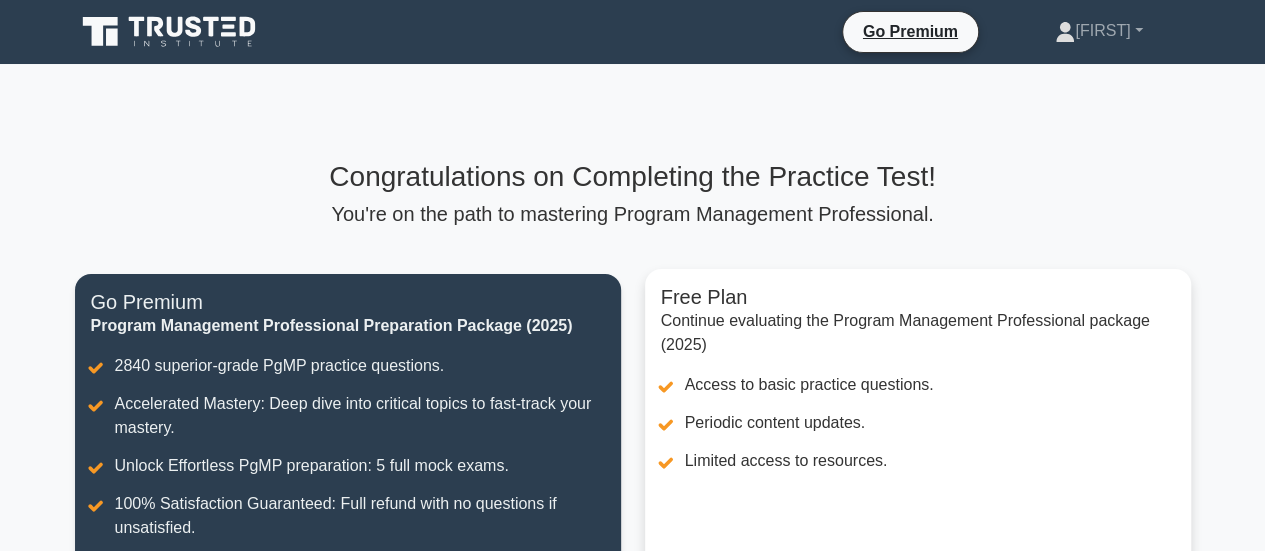 scroll, scrollTop: 494, scrollLeft: 0, axis: vertical 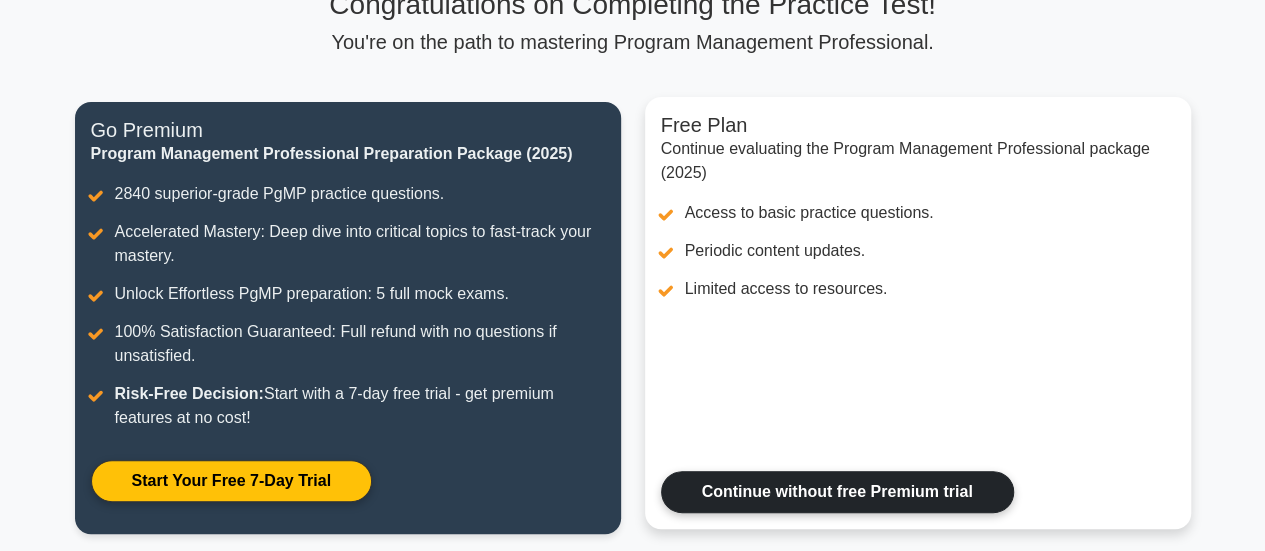 click on "Continue without free Premium trial" at bounding box center [837, 492] 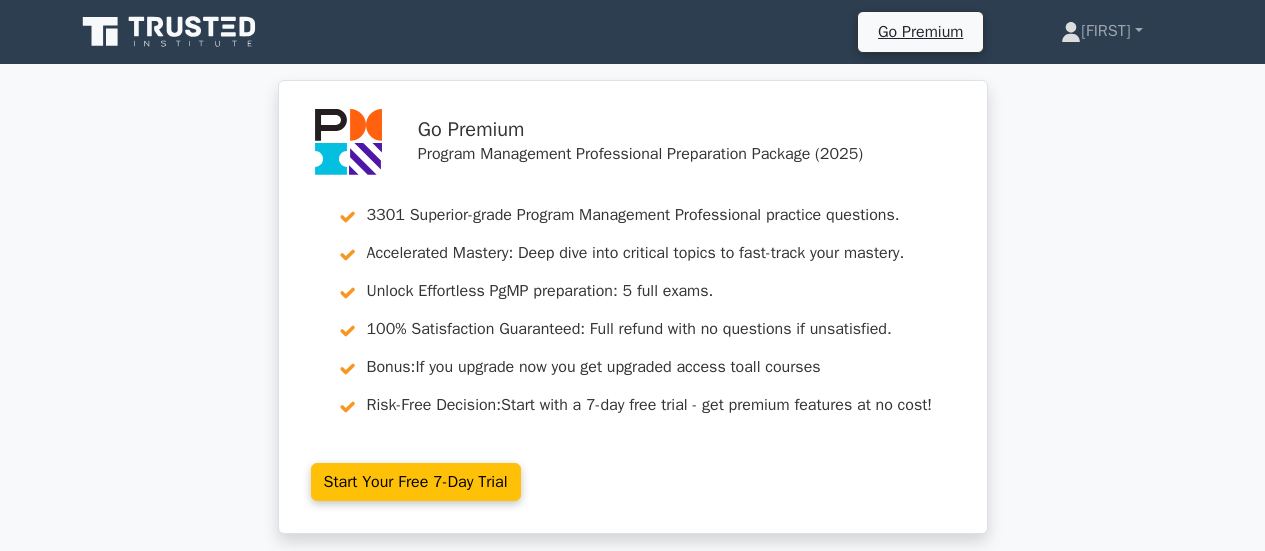 scroll, scrollTop: 0, scrollLeft: 0, axis: both 